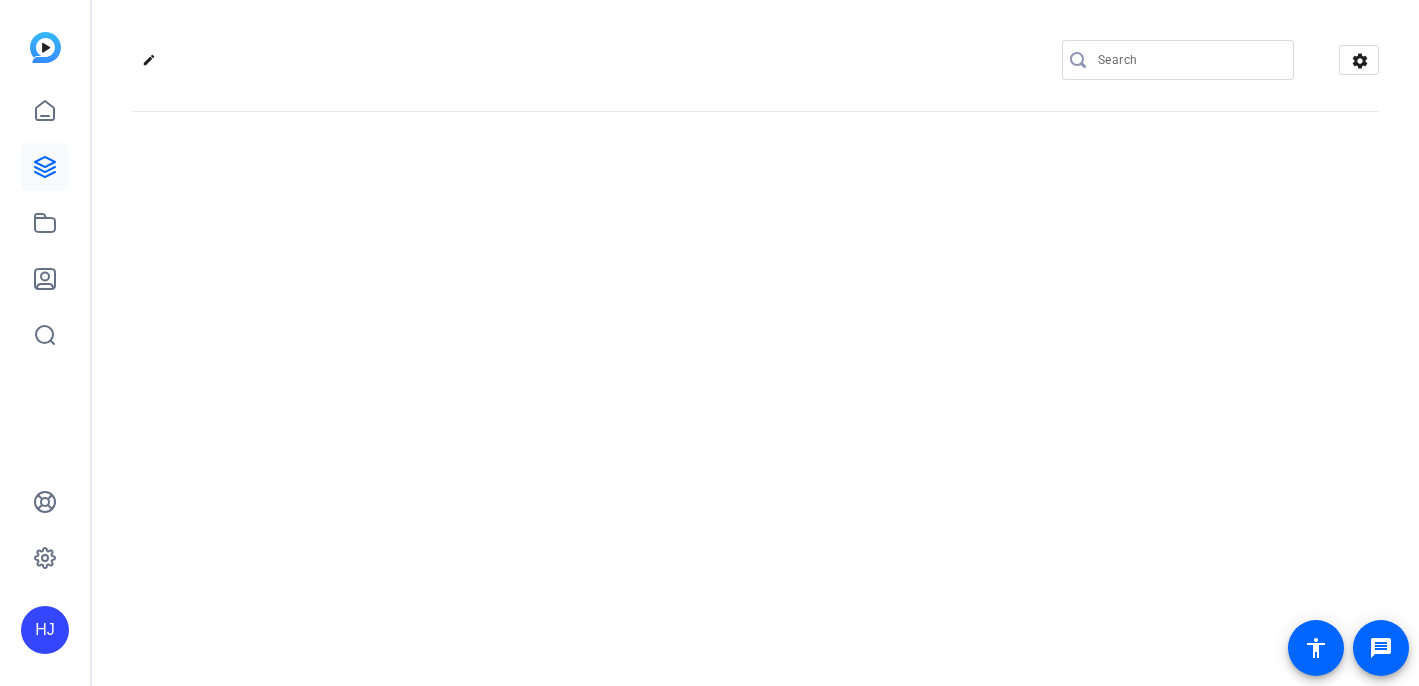 scroll, scrollTop: 0, scrollLeft: 0, axis: both 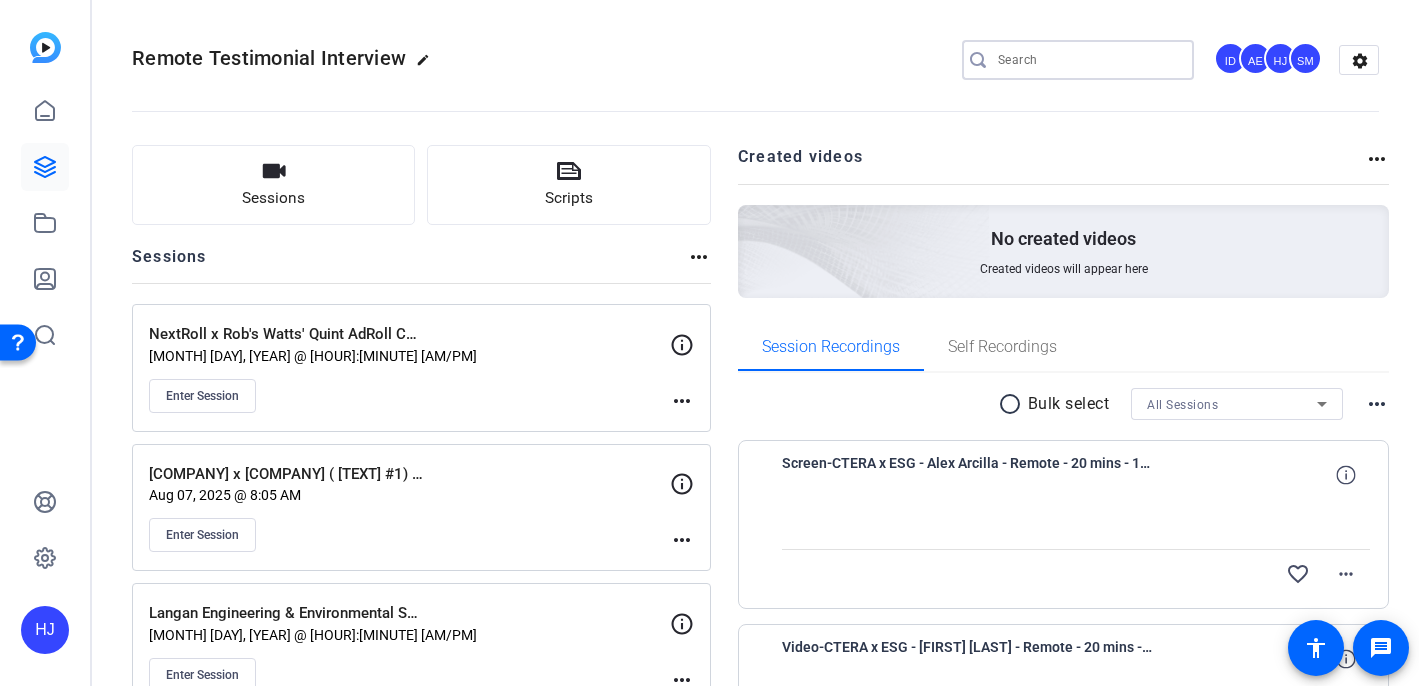 click at bounding box center (1088, 60) 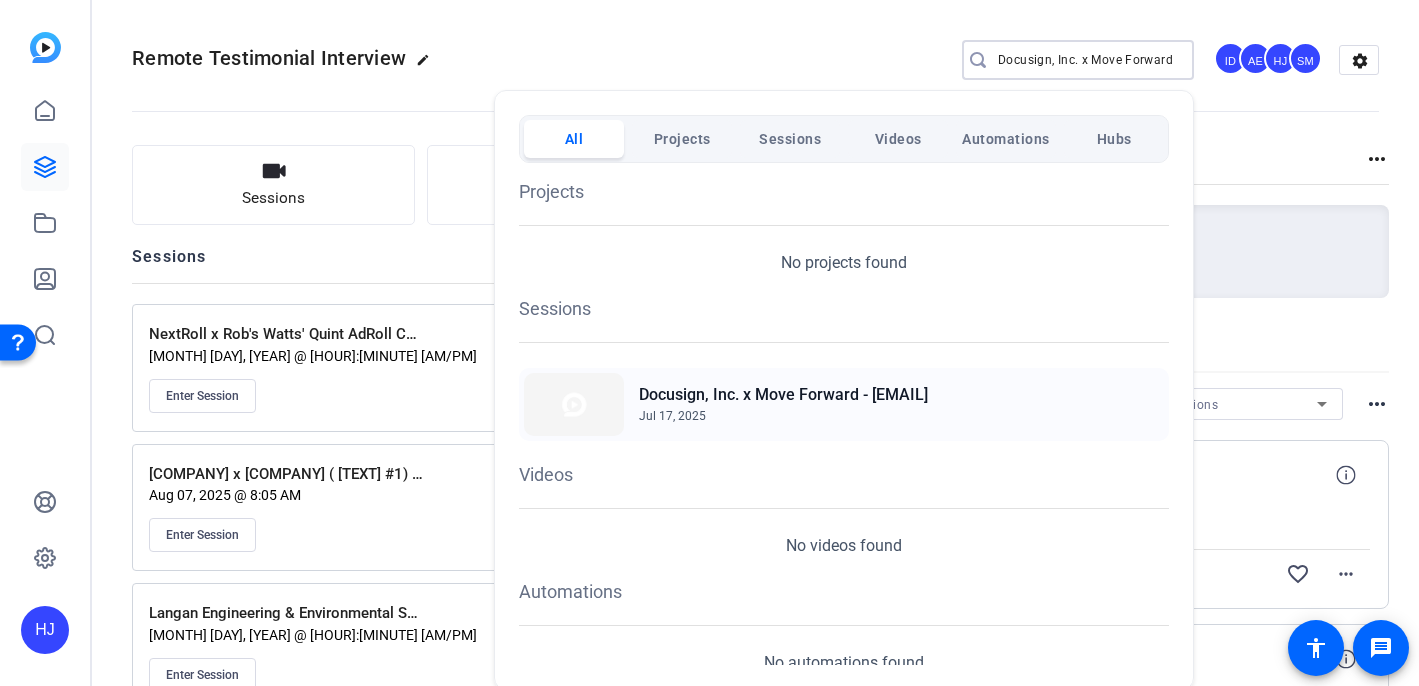 type on "Docusign, Inc. x Move Forward" 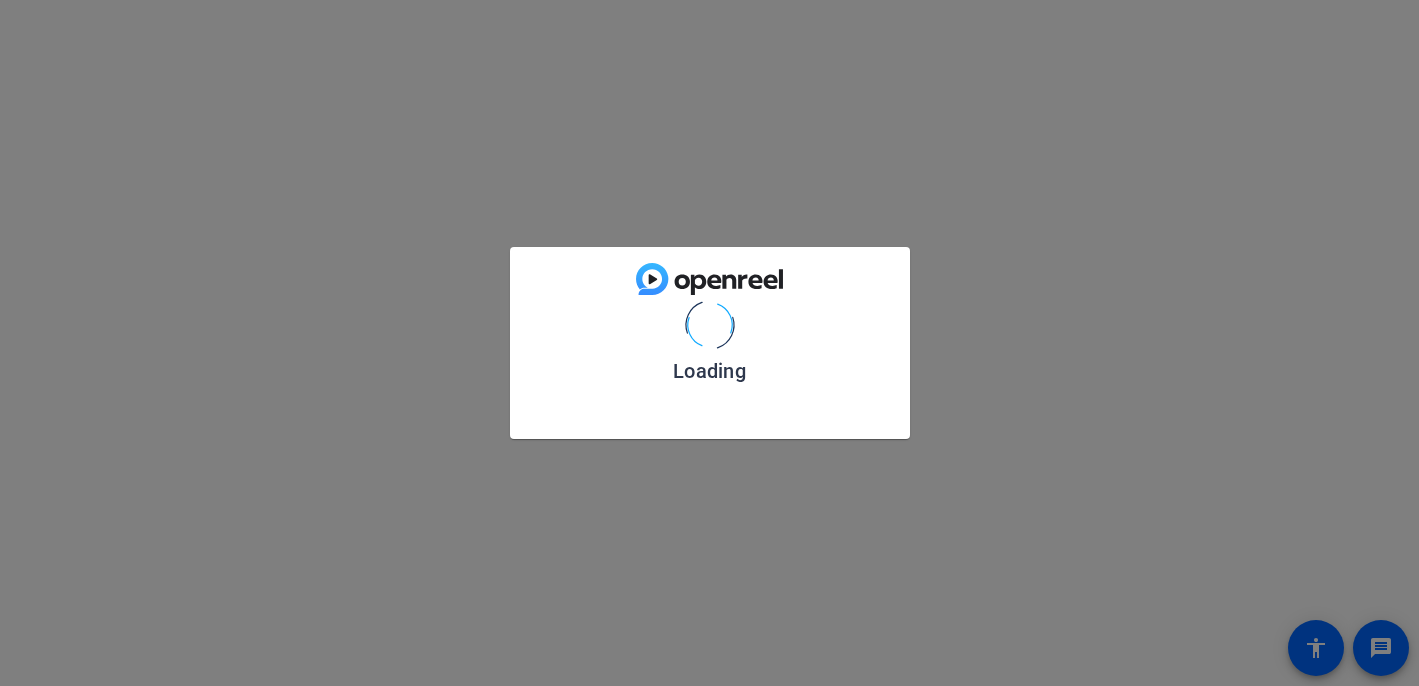 scroll, scrollTop: 0, scrollLeft: 0, axis: both 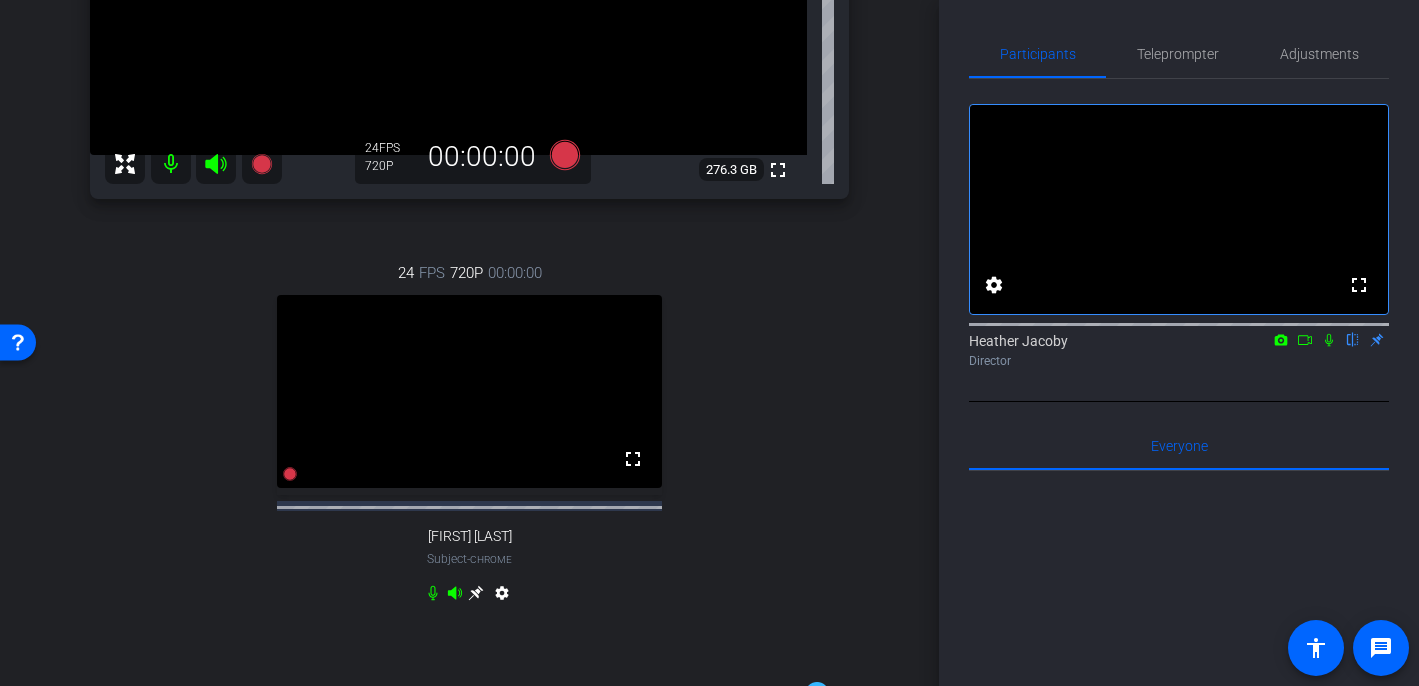 click 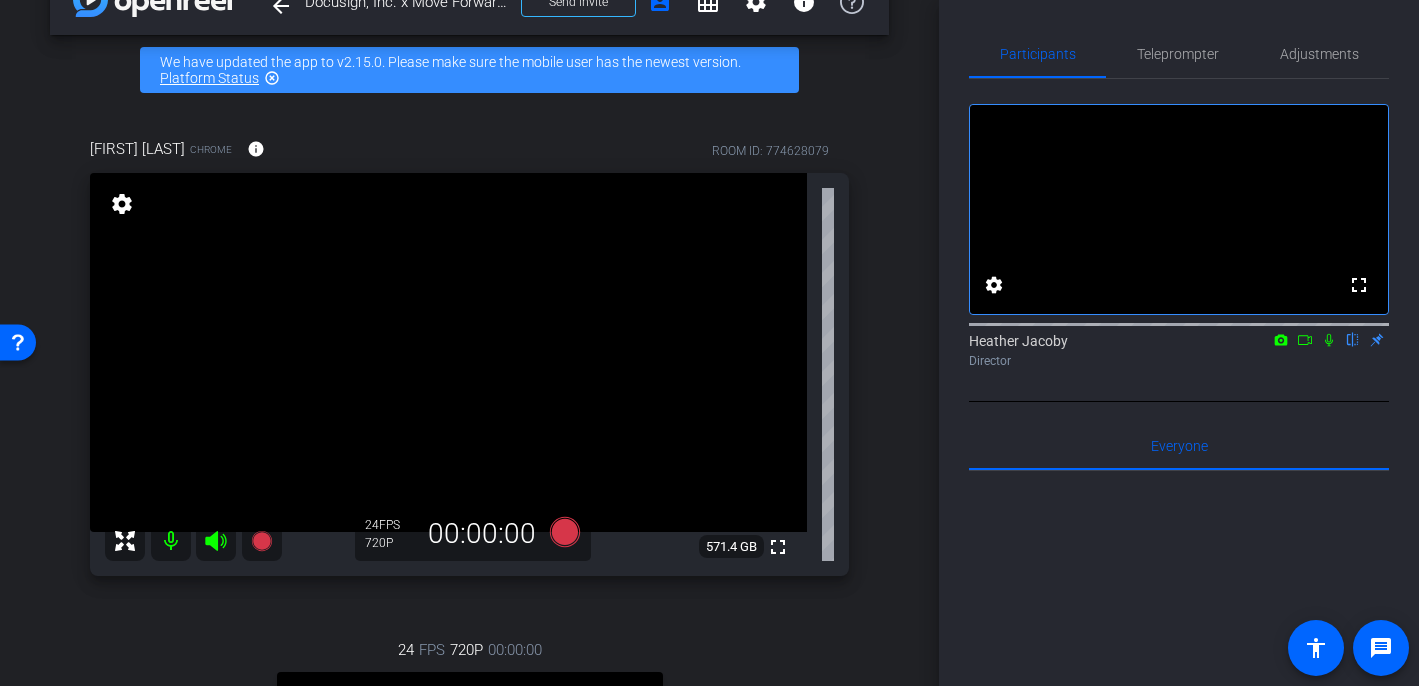scroll, scrollTop: 0, scrollLeft: 0, axis: both 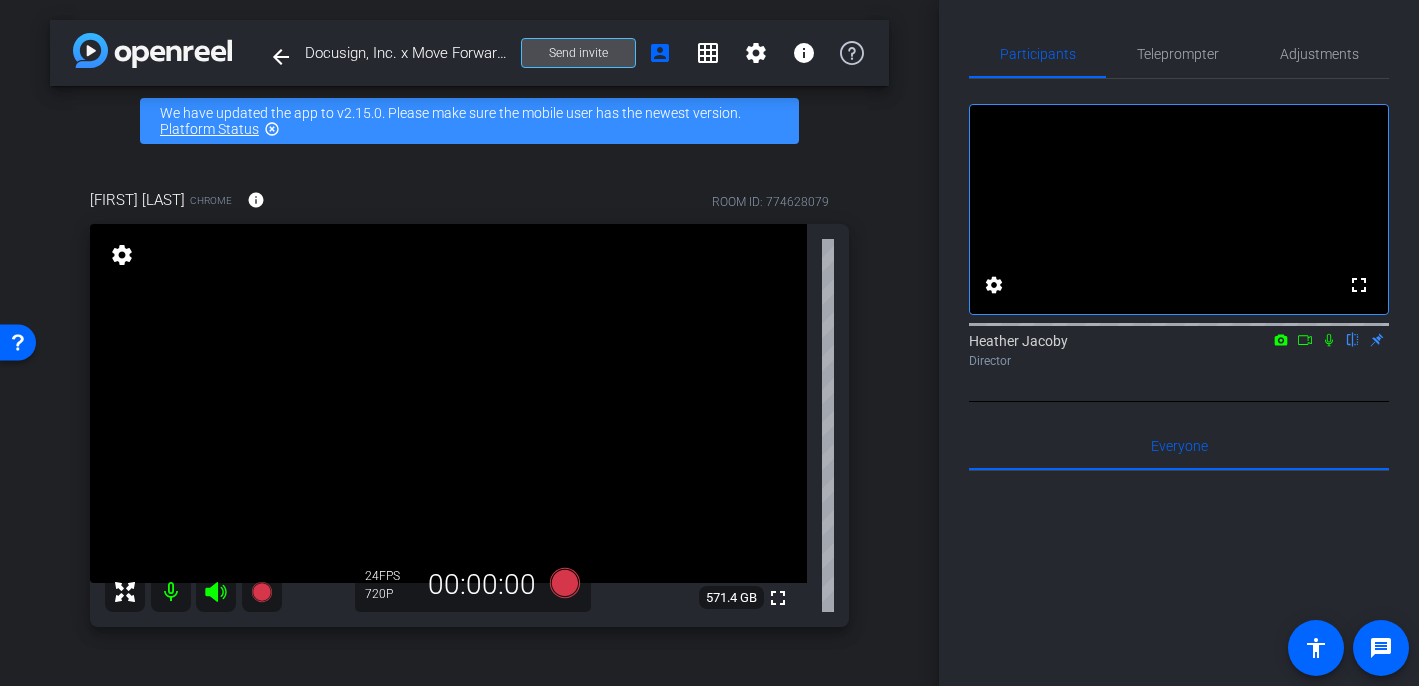 click on "Send invite" at bounding box center [578, 53] 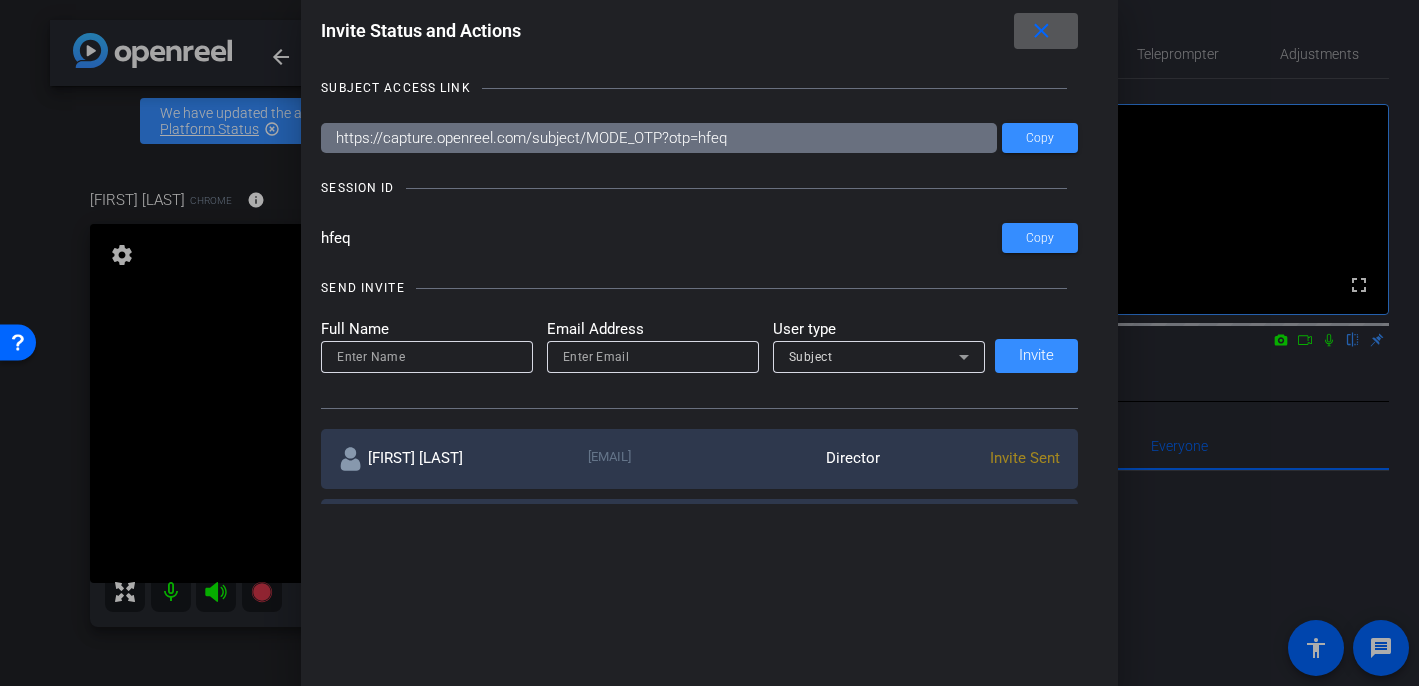 click on "close" at bounding box center [1041, 31] 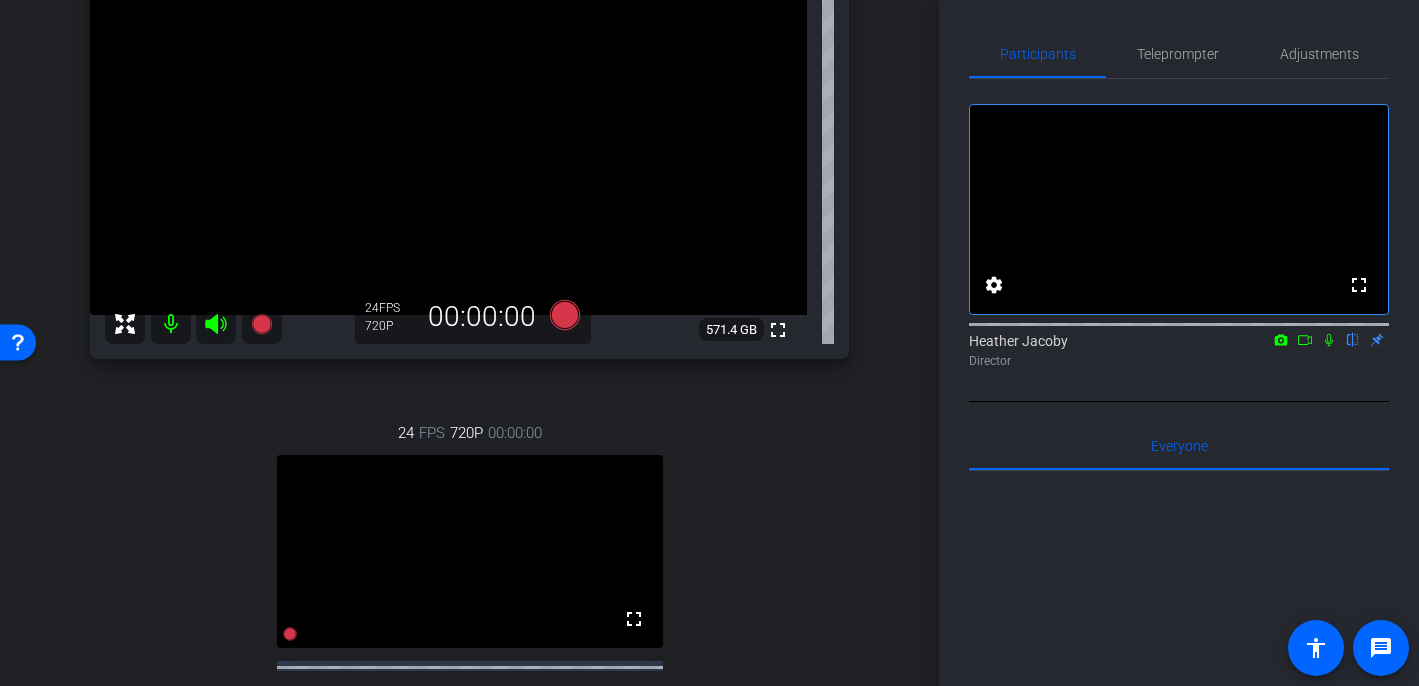 scroll, scrollTop: 261, scrollLeft: 0, axis: vertical 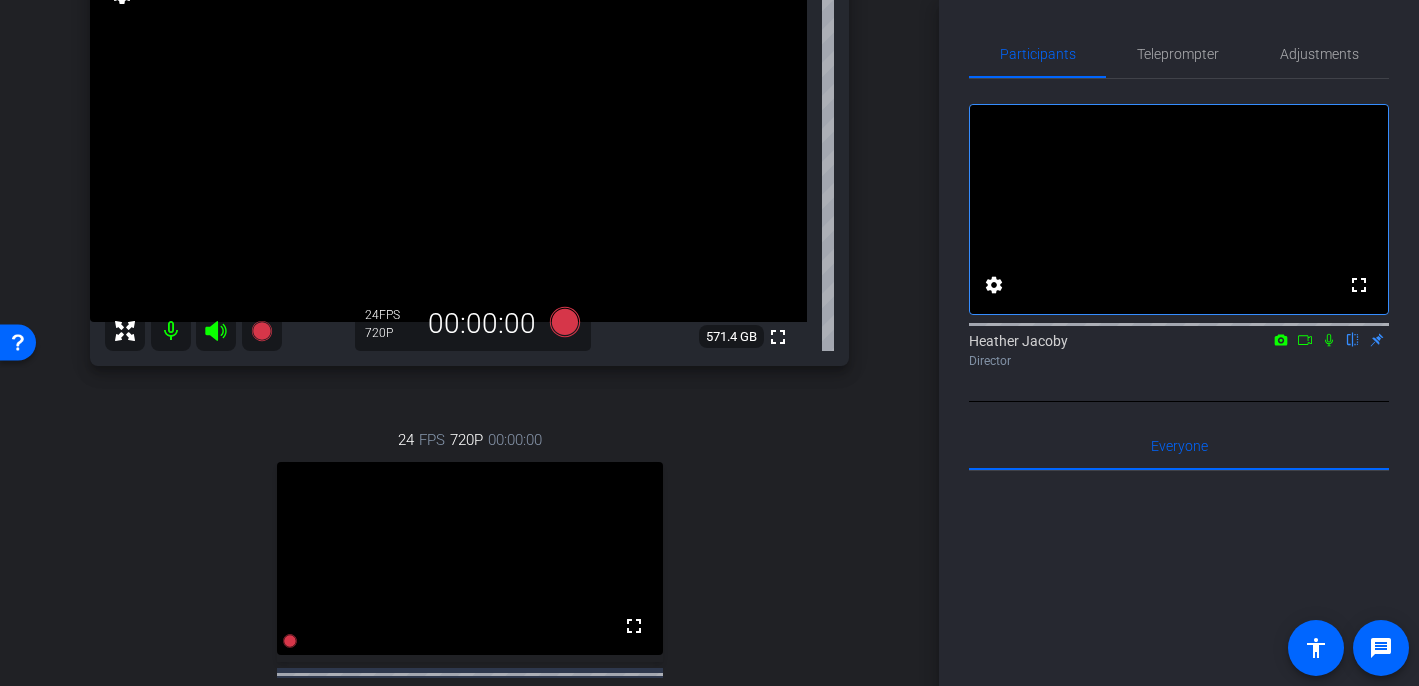 click 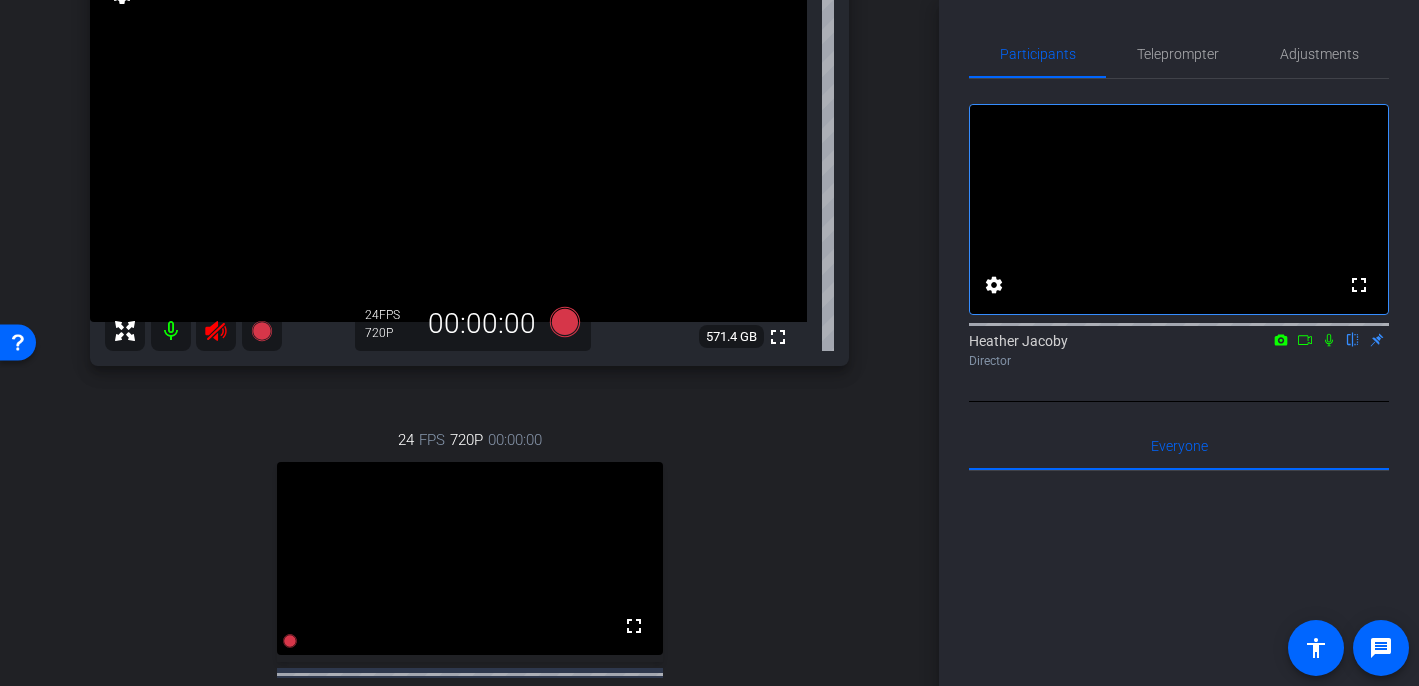 click at bounding box center (171, 331) 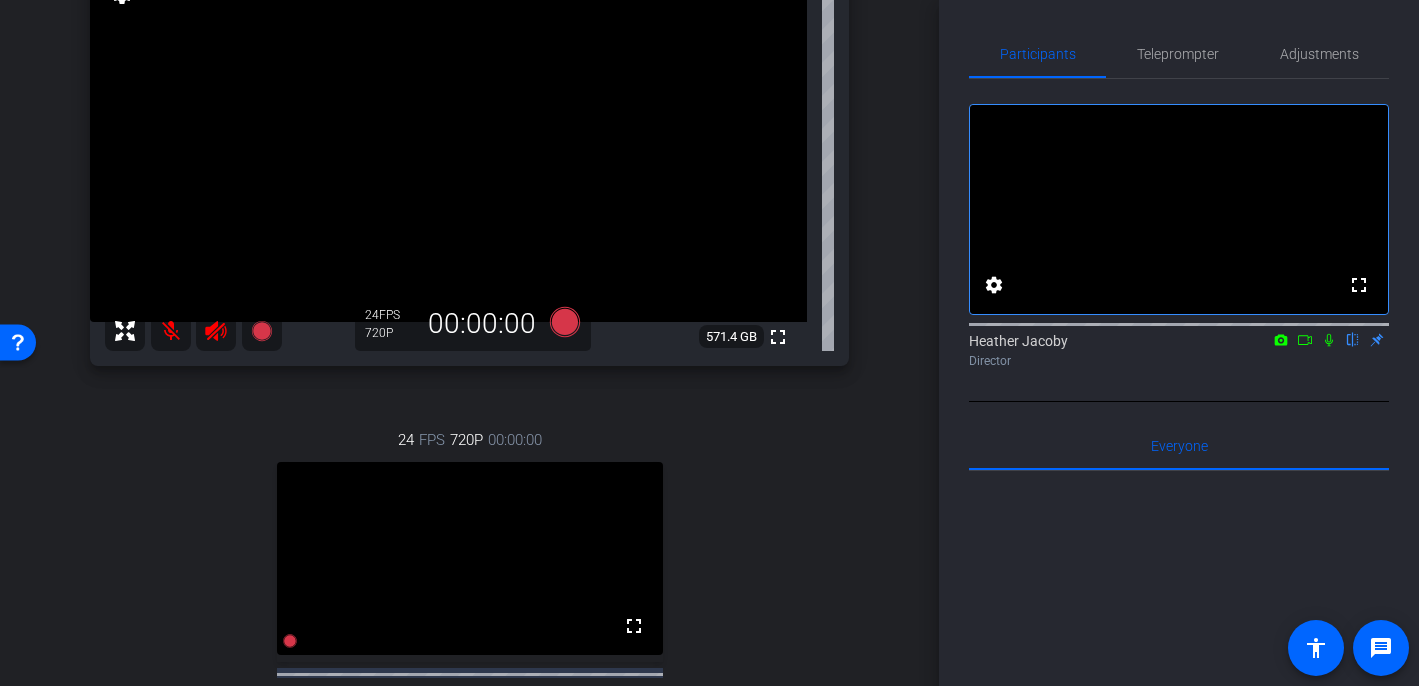 click 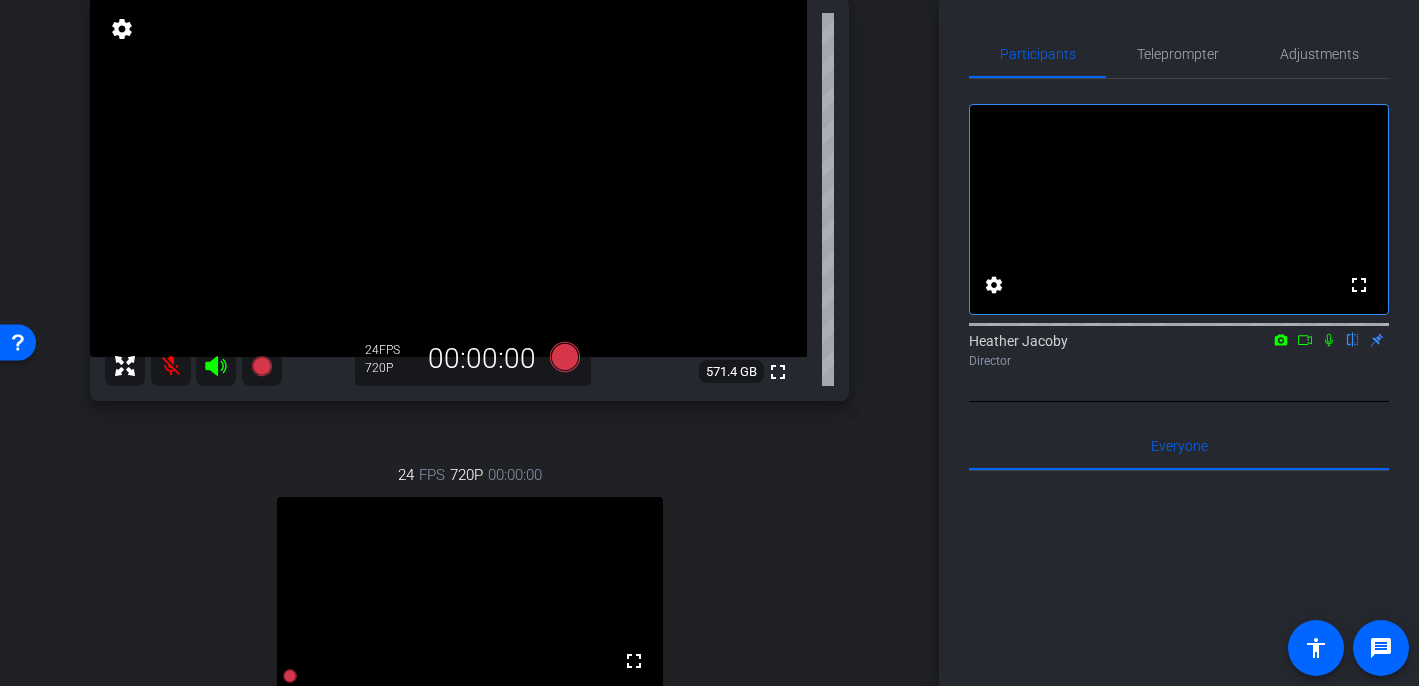 scroll, scrollTop: 222, scrollLeft: 0, axis: vertical 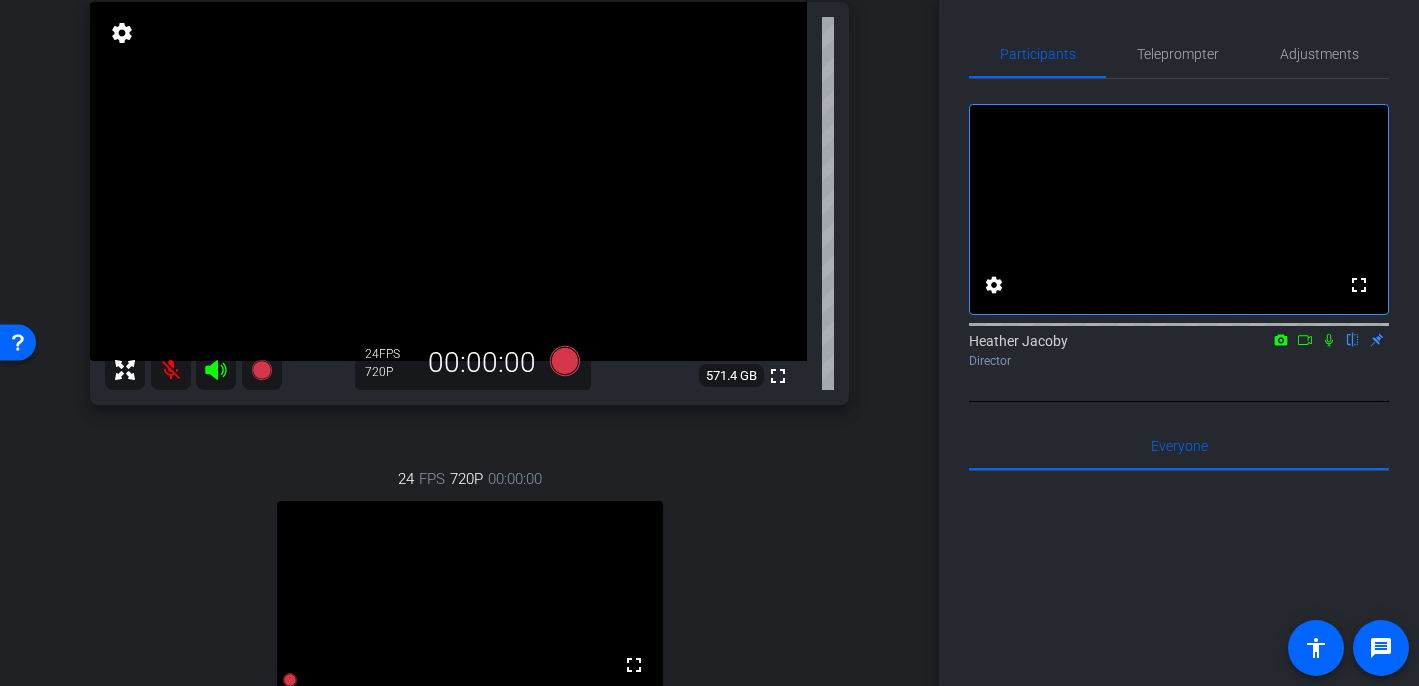 click at bounding box center [171, 370] 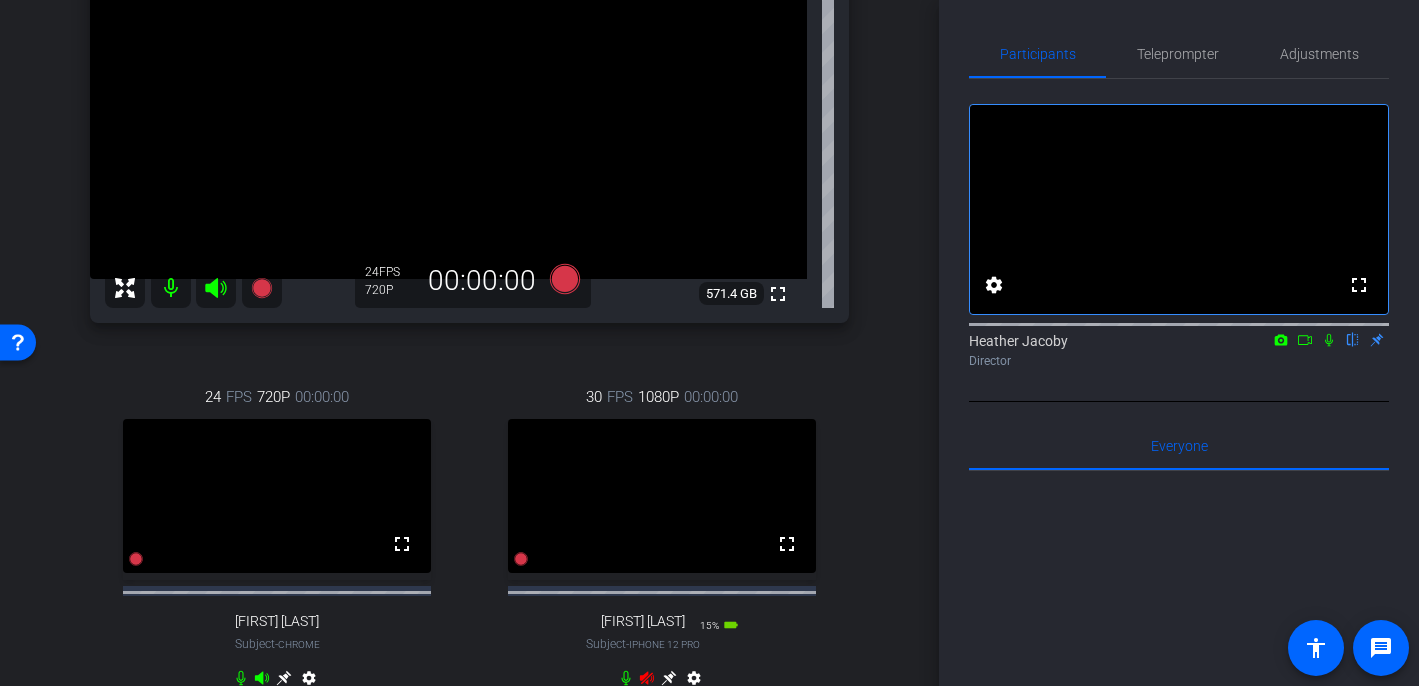 scroll, scrollTop: 269, scrollLeft: 0, axis: vertical 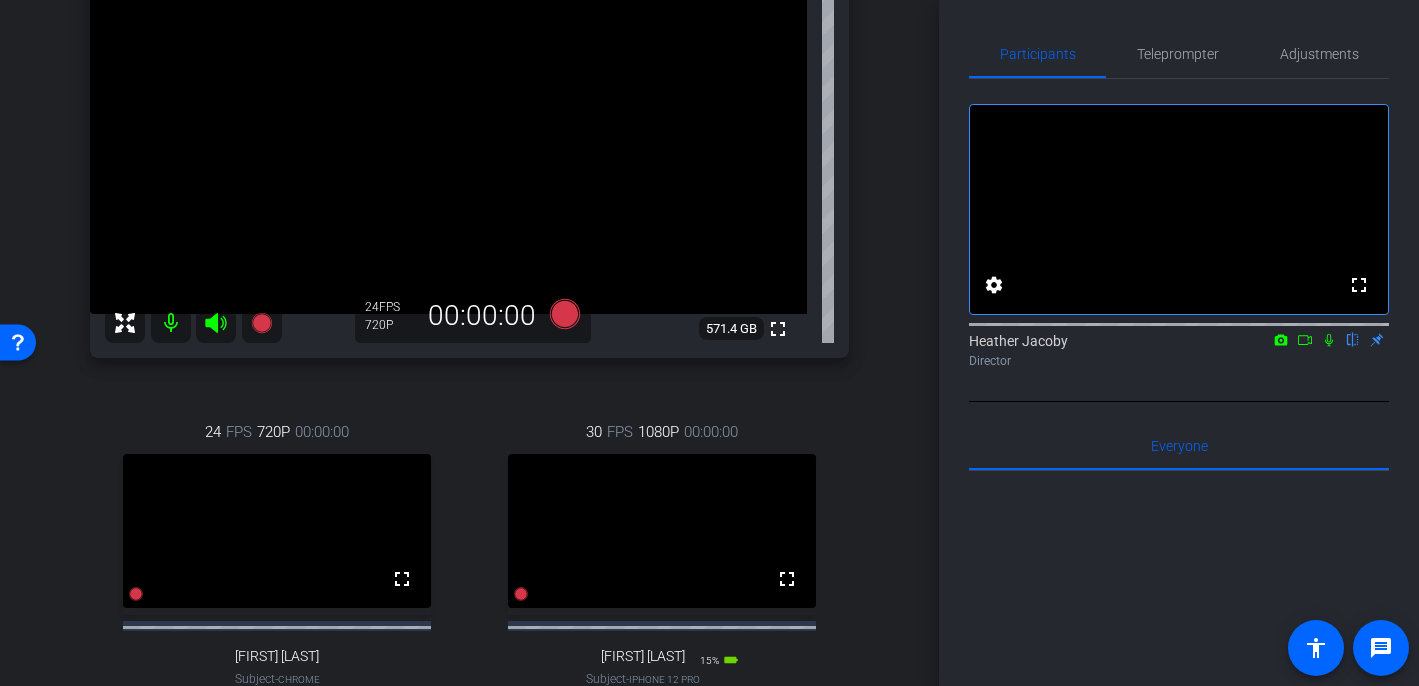 click 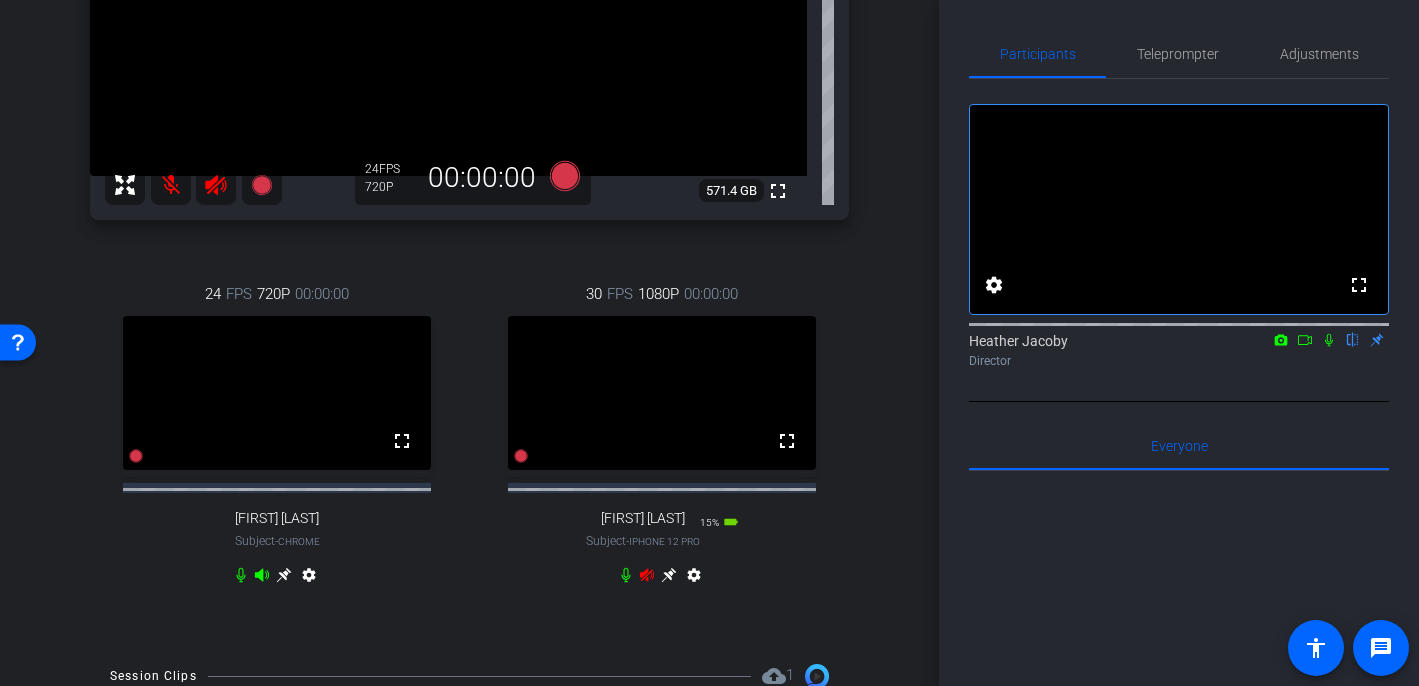 scroll, scrollTop: 461, scrollLeft: 0, axis: vertical 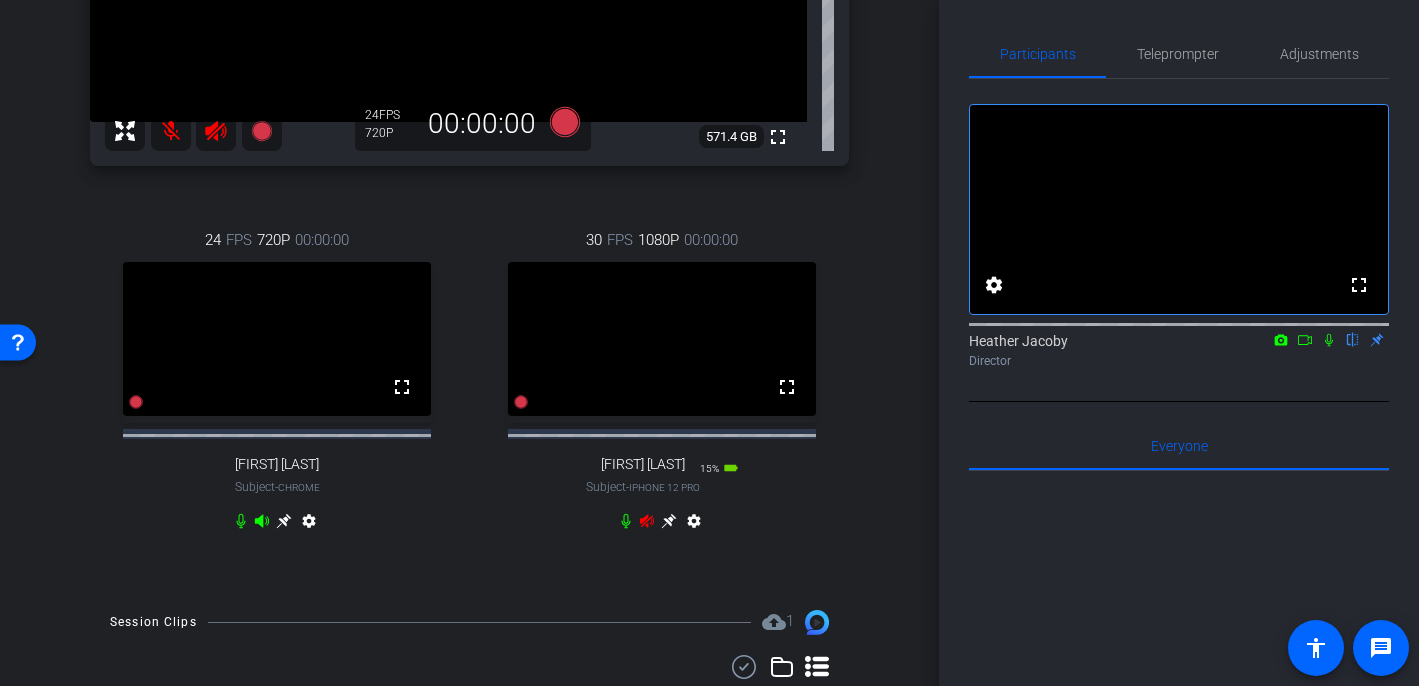 click 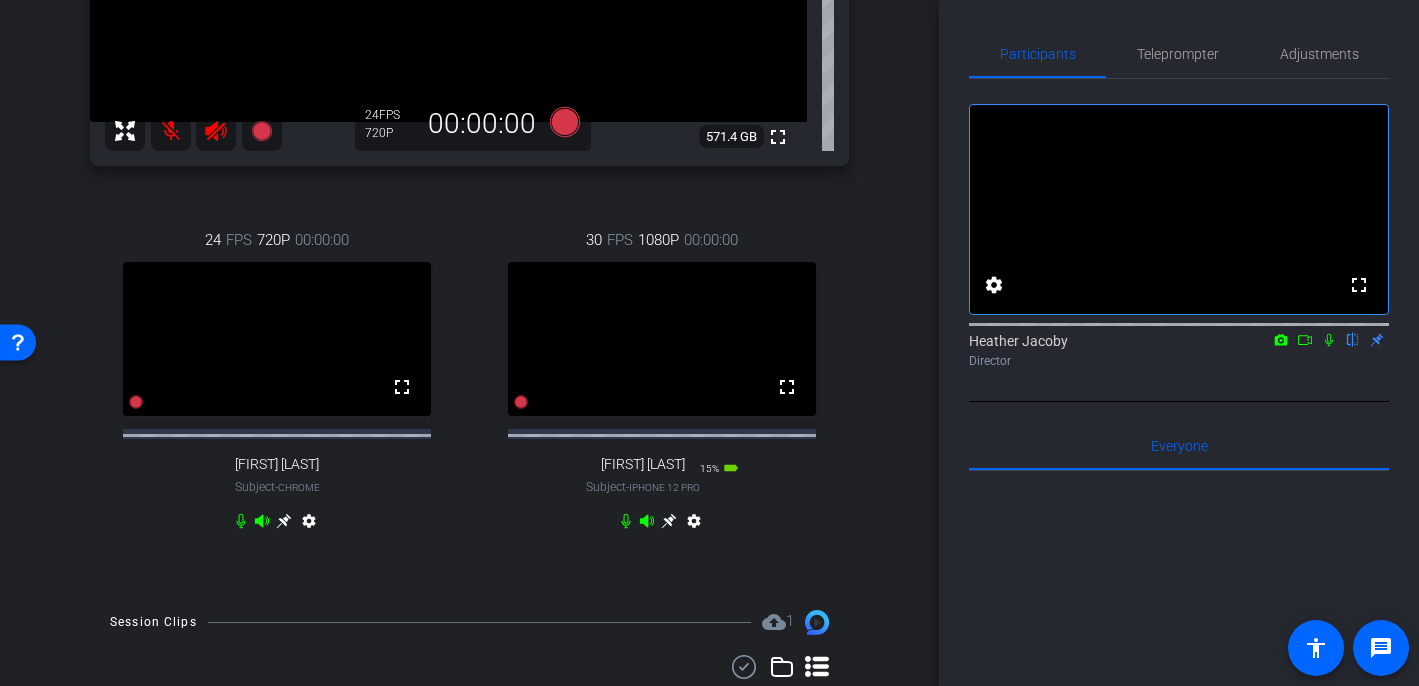 click 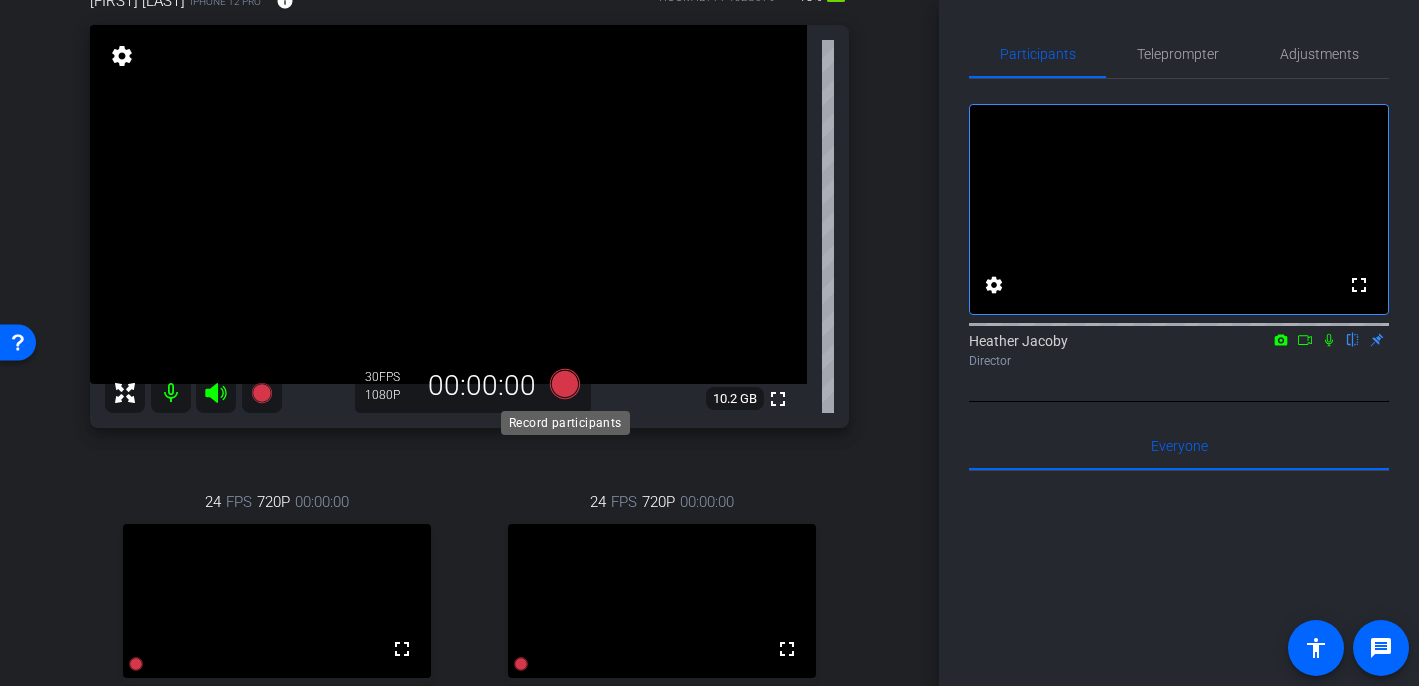 scroll, scrollTop: 153, scrollLeft: 0, axis: vertical 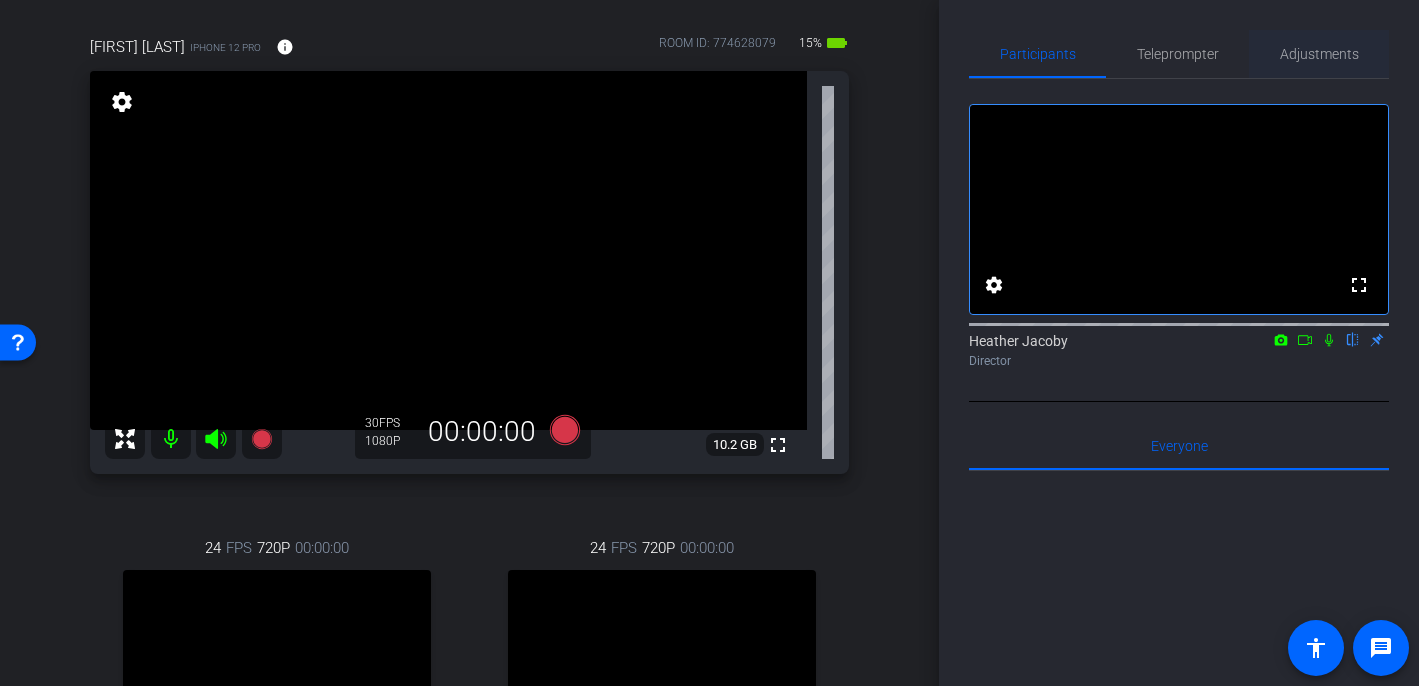 click on "Adjustments" at bounding box center [1319, 54] 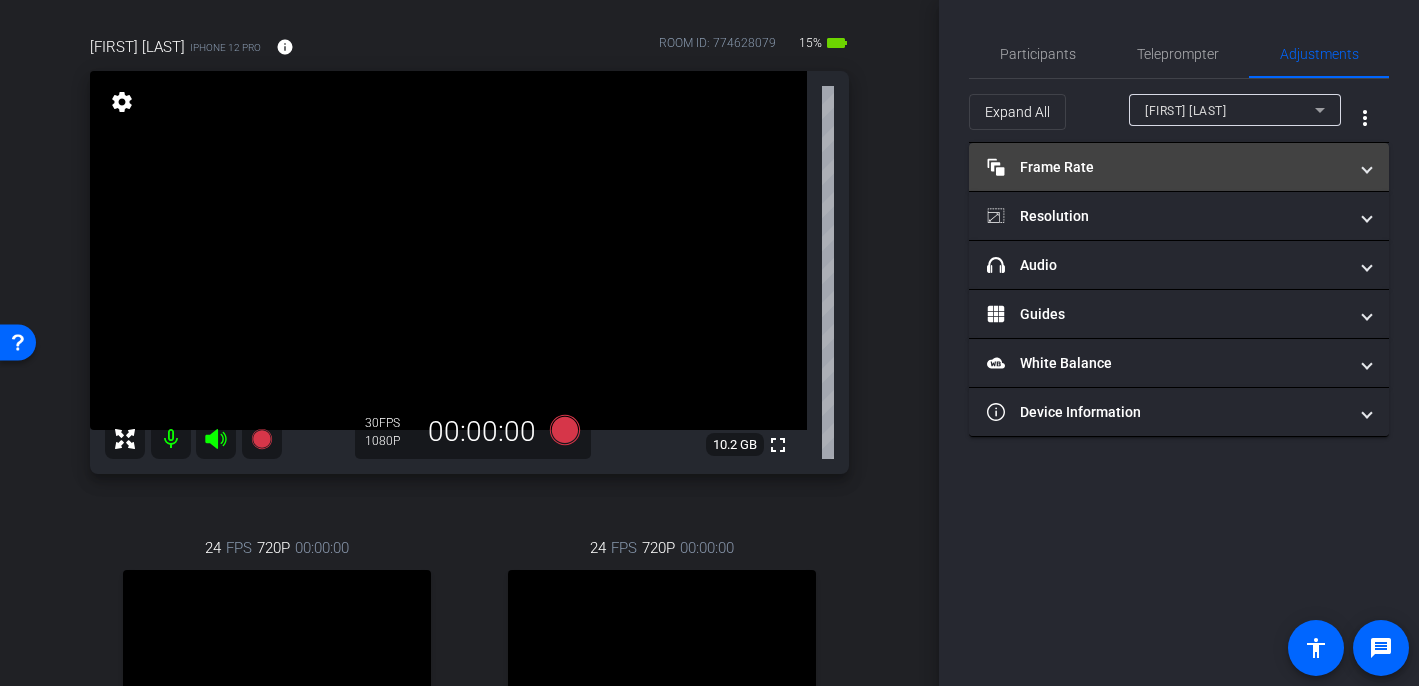 click on "Frame Rate
Frame Rate" at bounding box center [1167, 167] 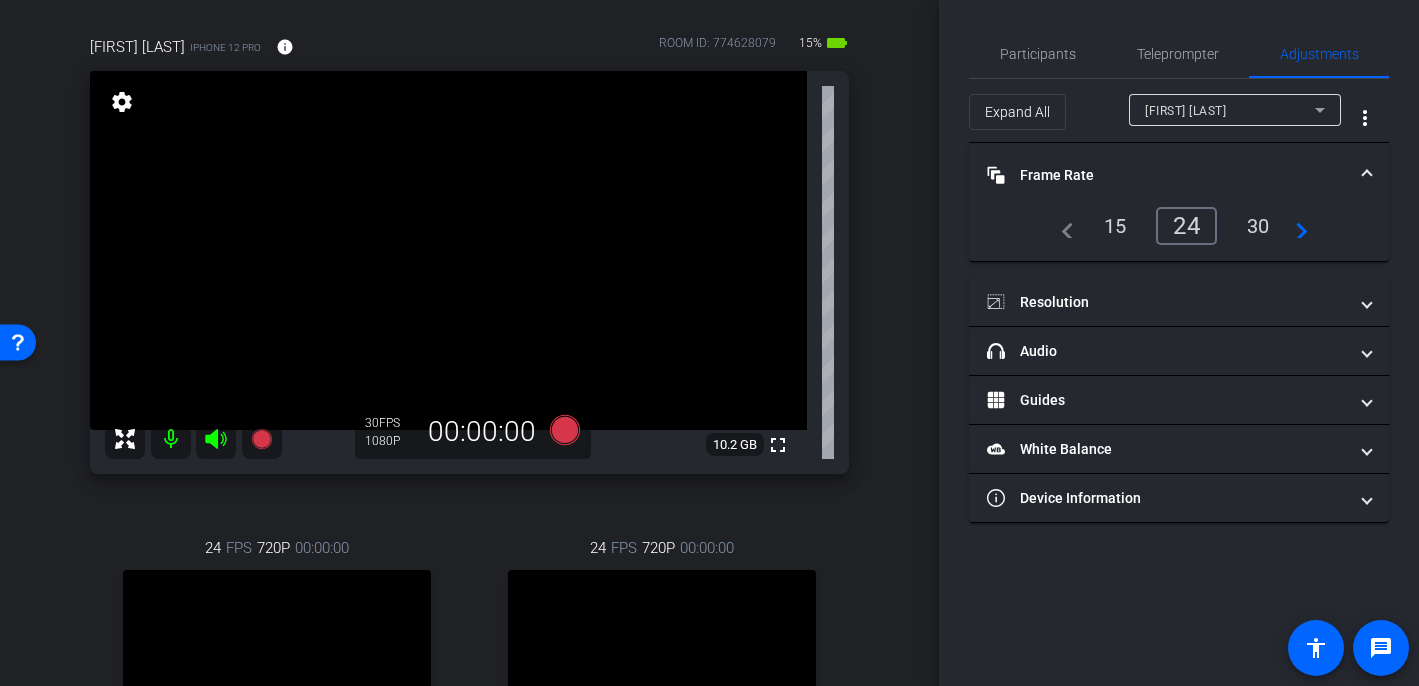 click on "[FIRST] [LAST]" at bounding box center (1230, 110) 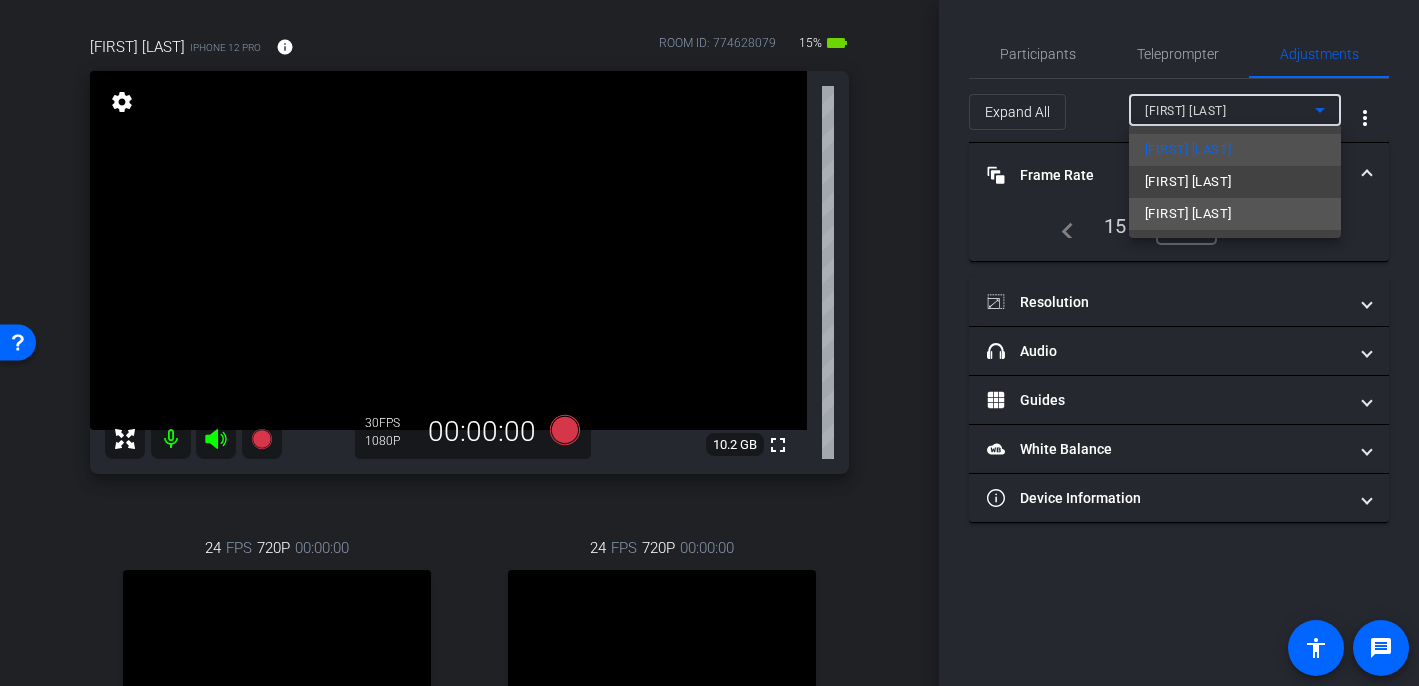 click on "[FIRST] [LAST]" at bounding box center [1188, 214] 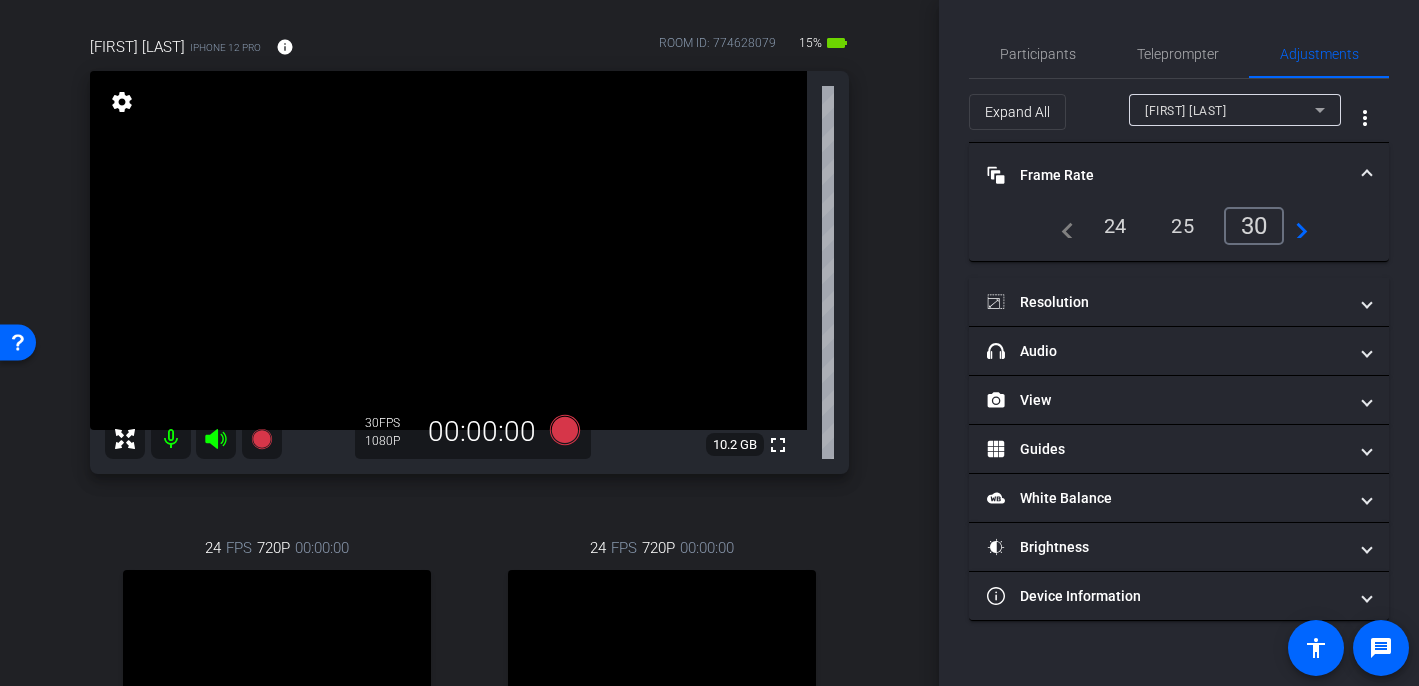 click on "24" at bounding box center (1115, 226) 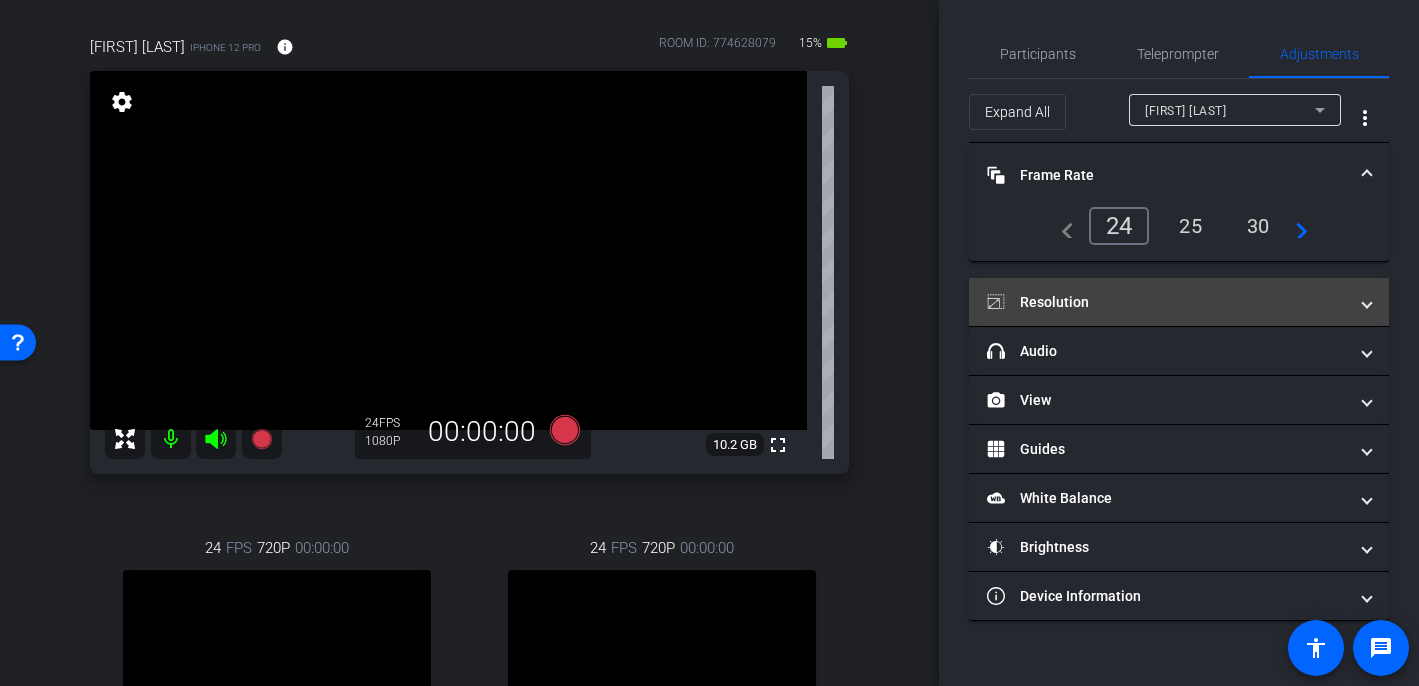 click on "Resolution" at bounding box center [1167, 302] 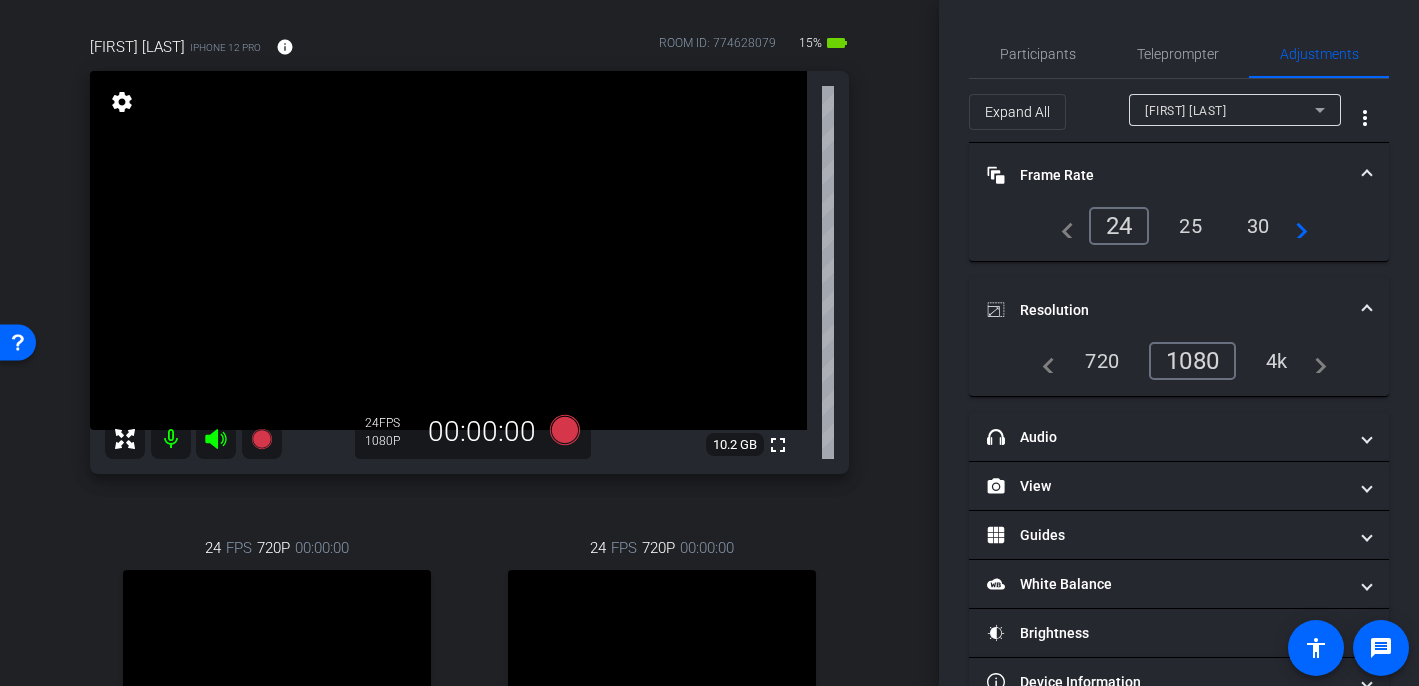 click on "1080" at bounding box center [1192, 361] 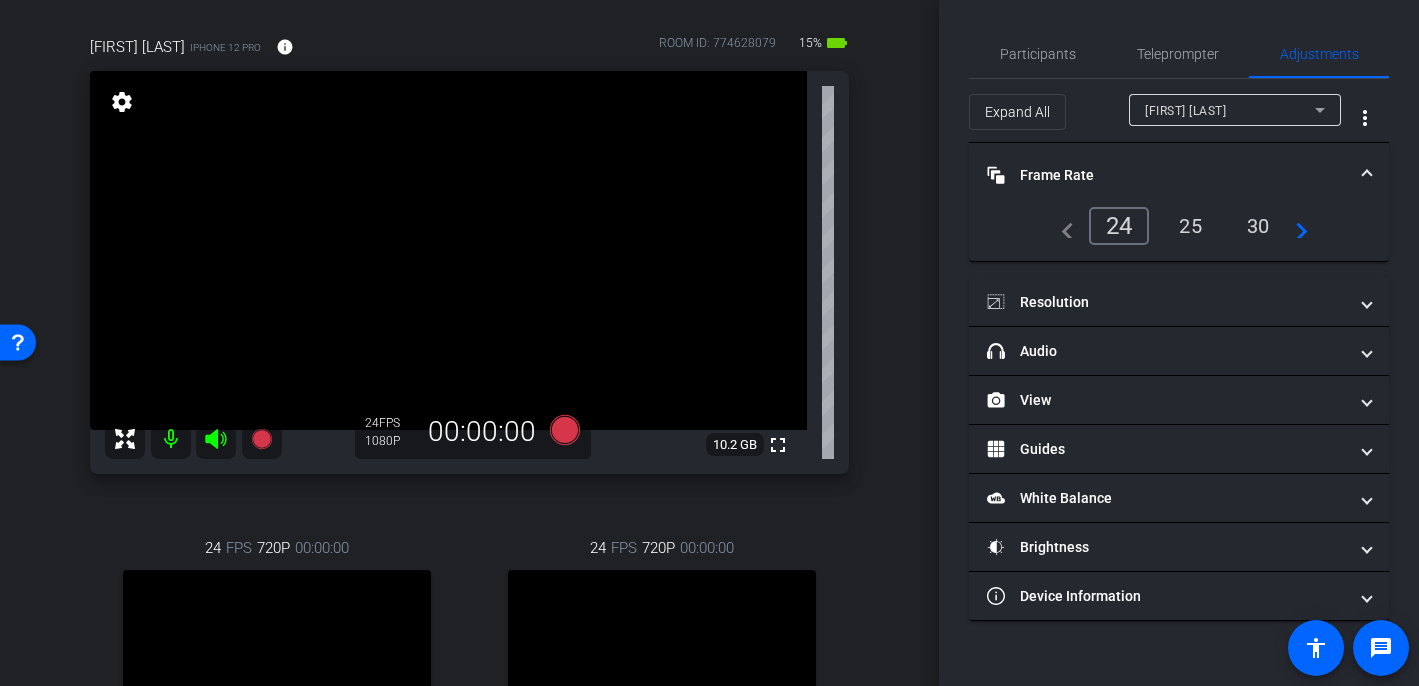 click on "Frame Rate
Frame Rate" at bounding box center [1179, 175] 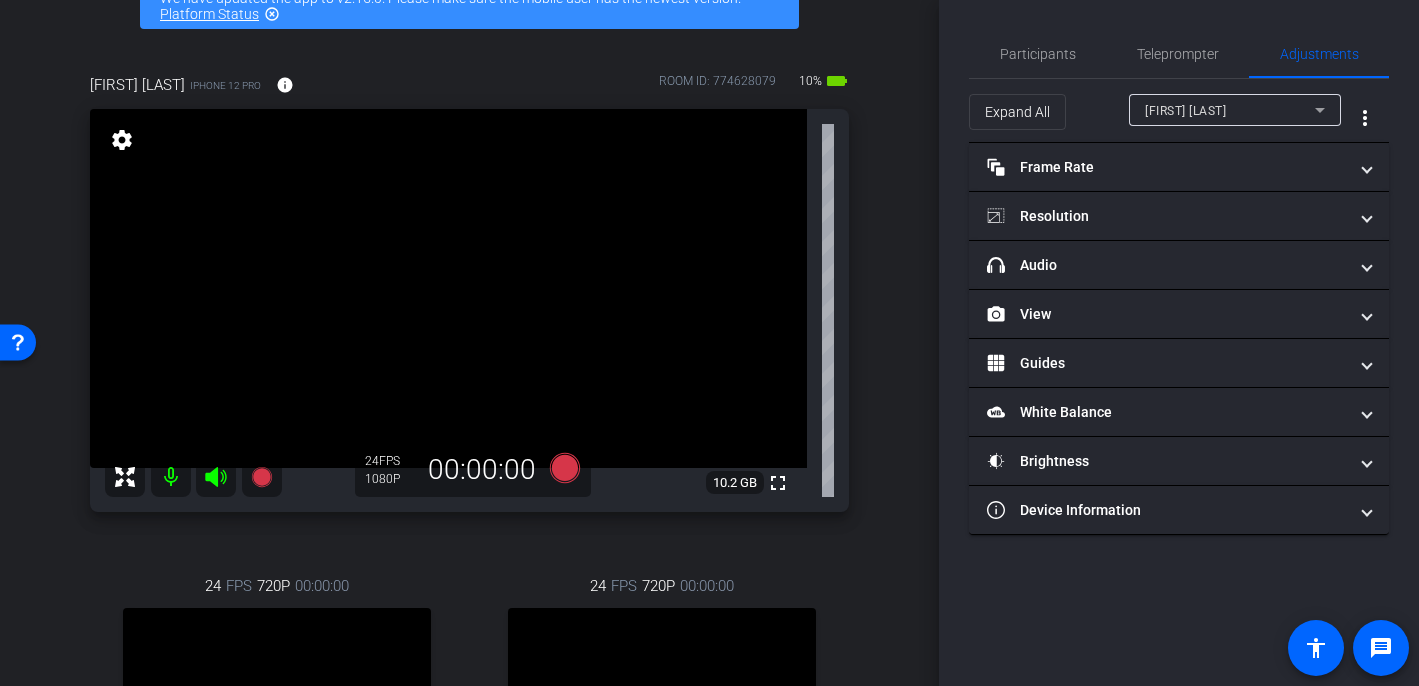 scroll, scrollTop: 114, scrollLeft: 0, axis: vertical 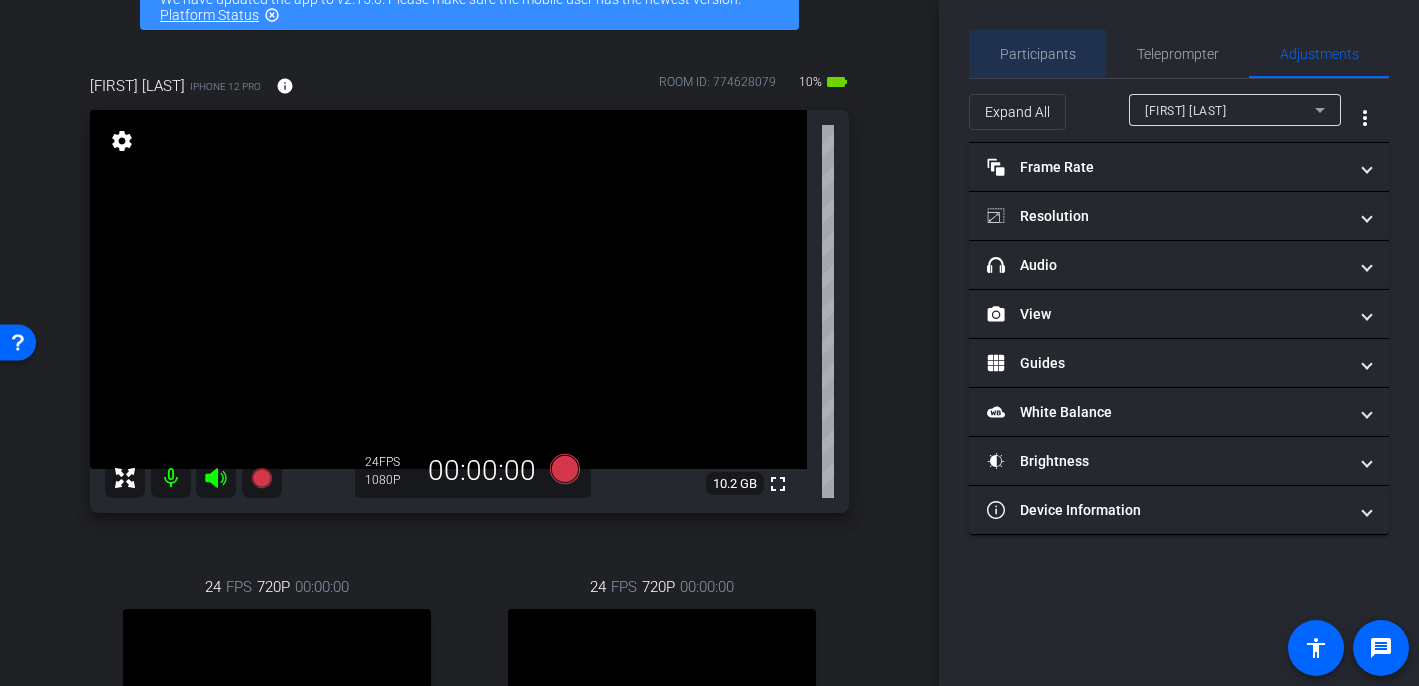 click on "Participants" at bounding box center (1038, 54) 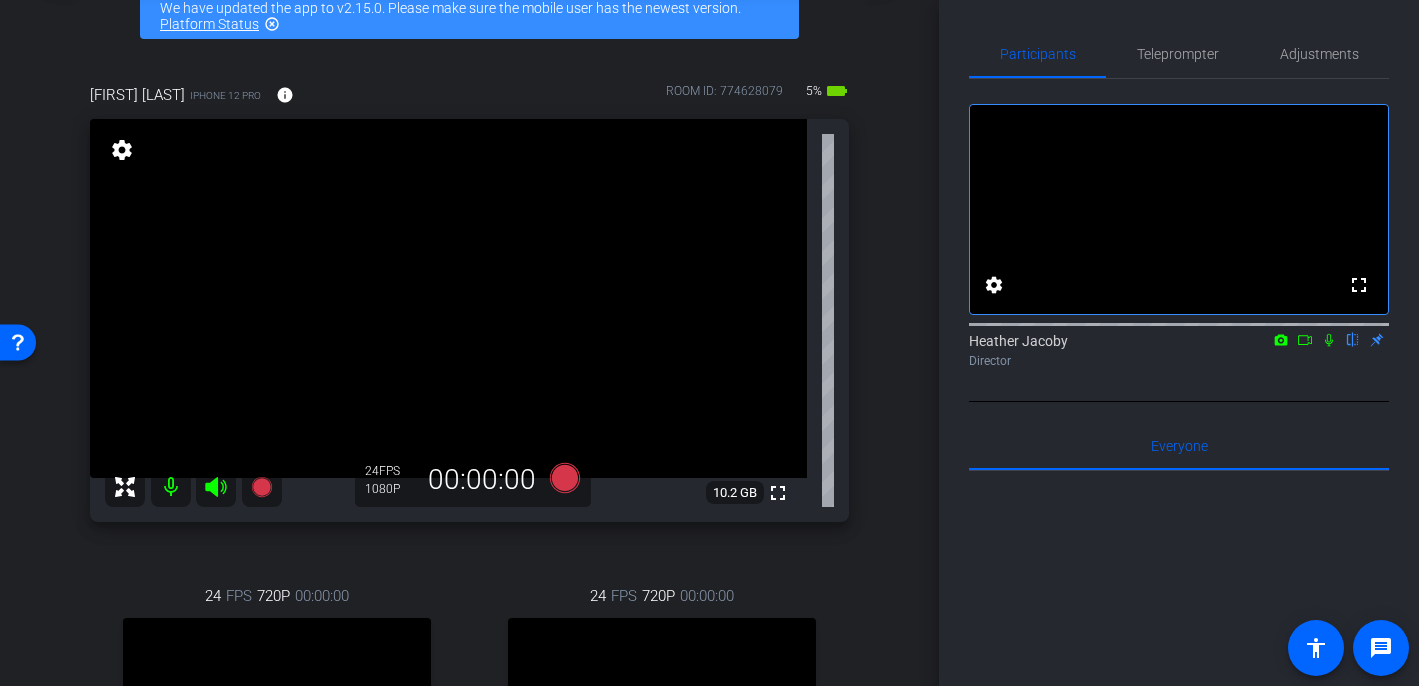 scroll, scrollTop: 137, scrollLeft: 0, axis: vertical 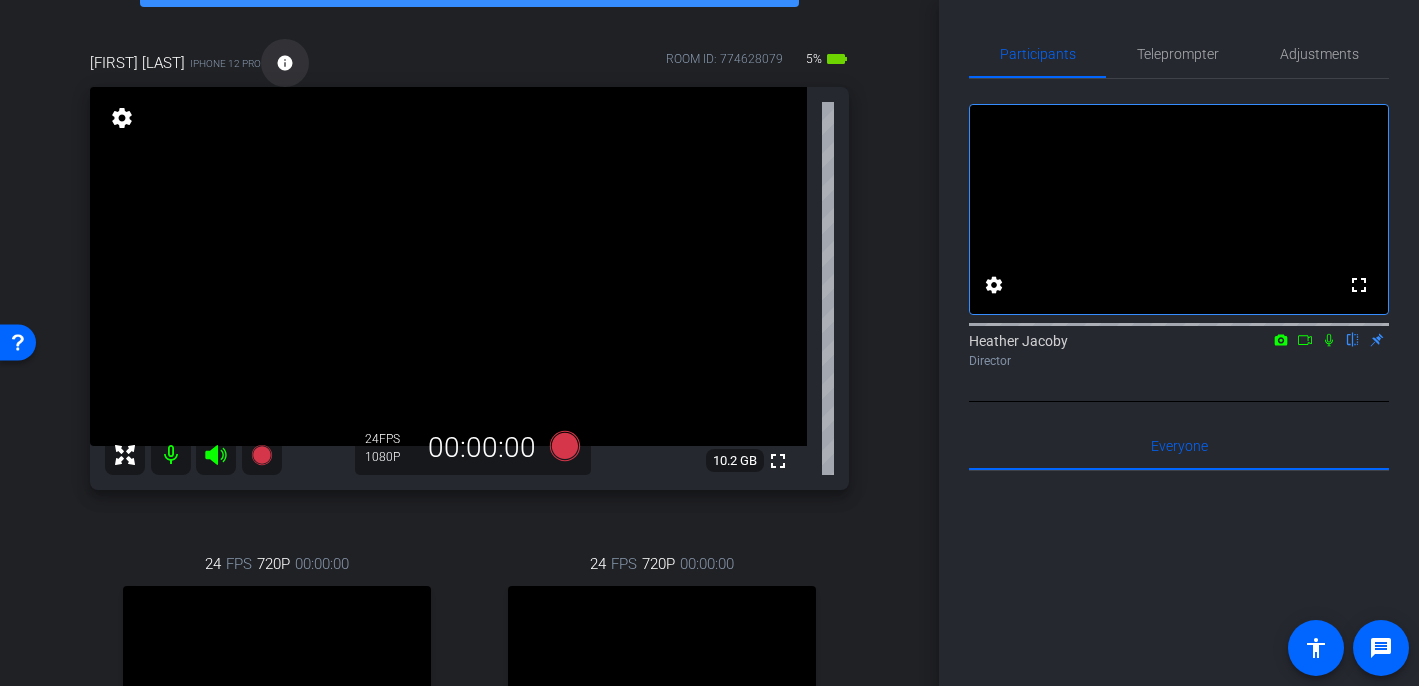 click on "info" at bounding box center [285, 63] 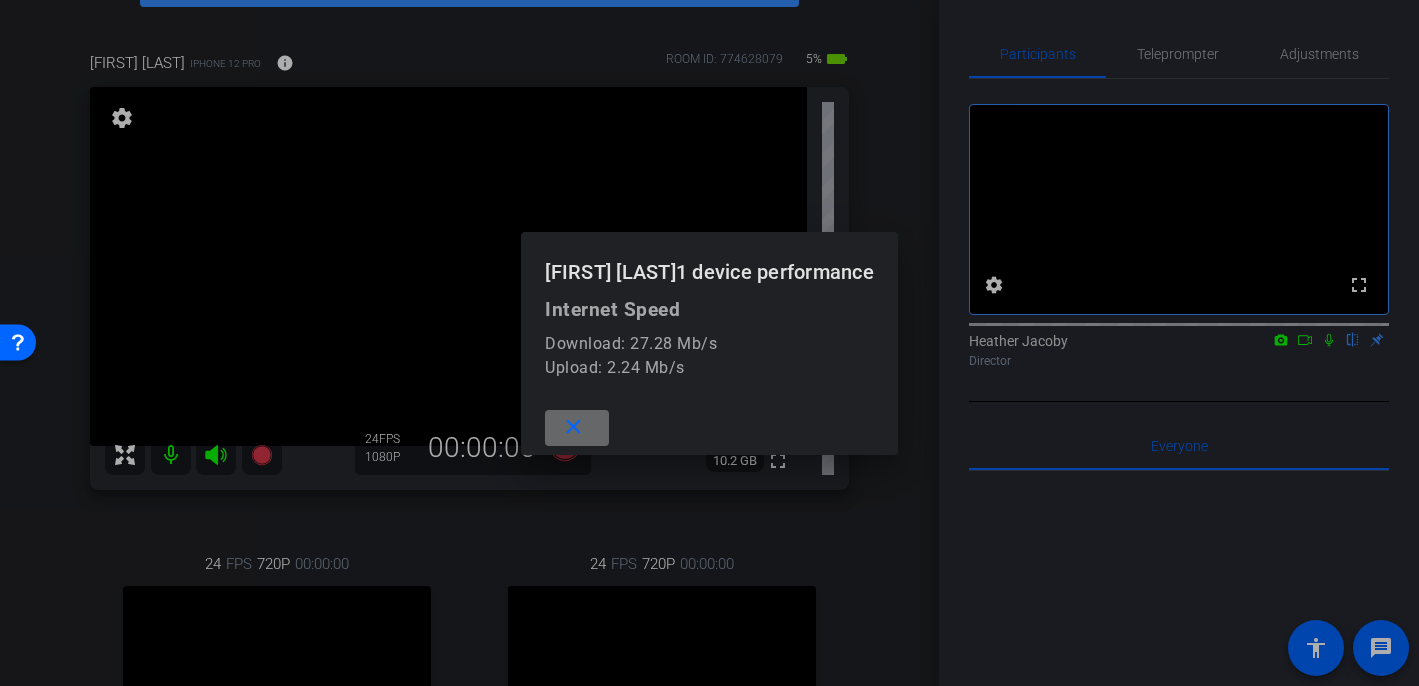 click on "close" at bounding box center (573, 427) 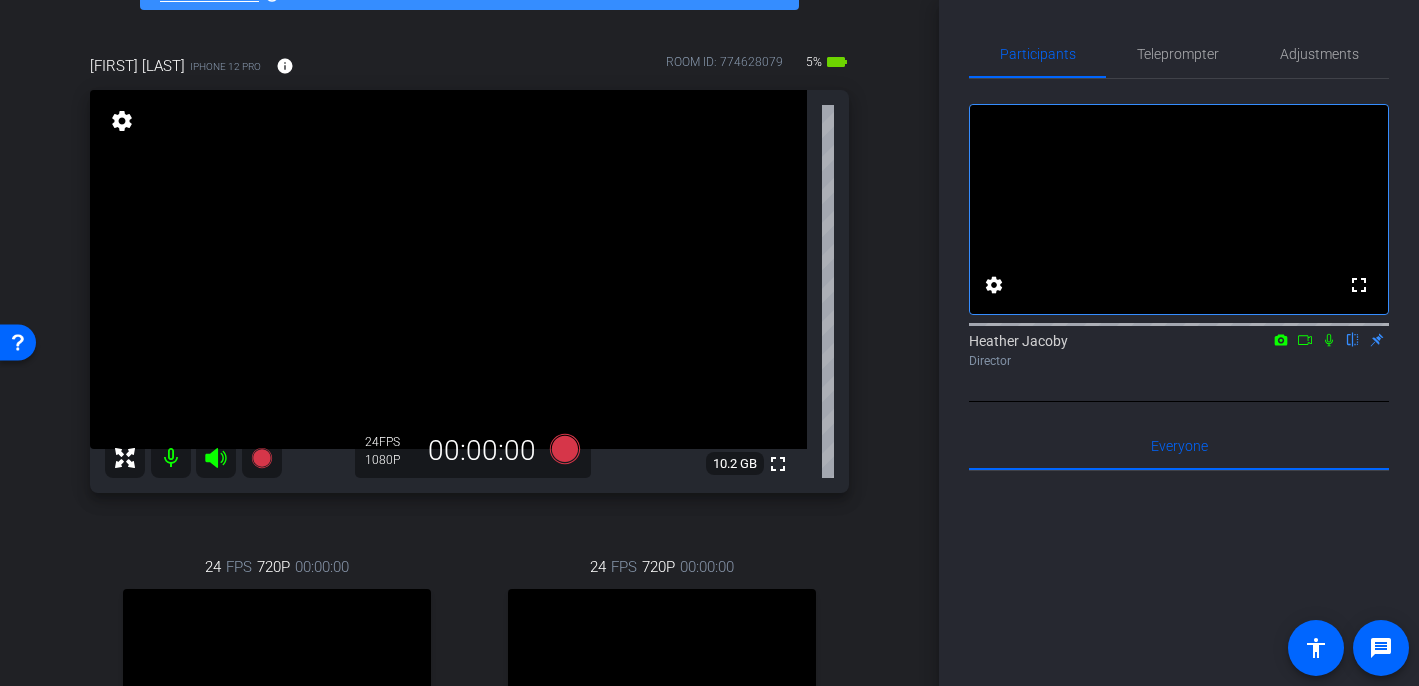 scroll, scrollTop: 131, scrollLeft: 0, axis: vertical 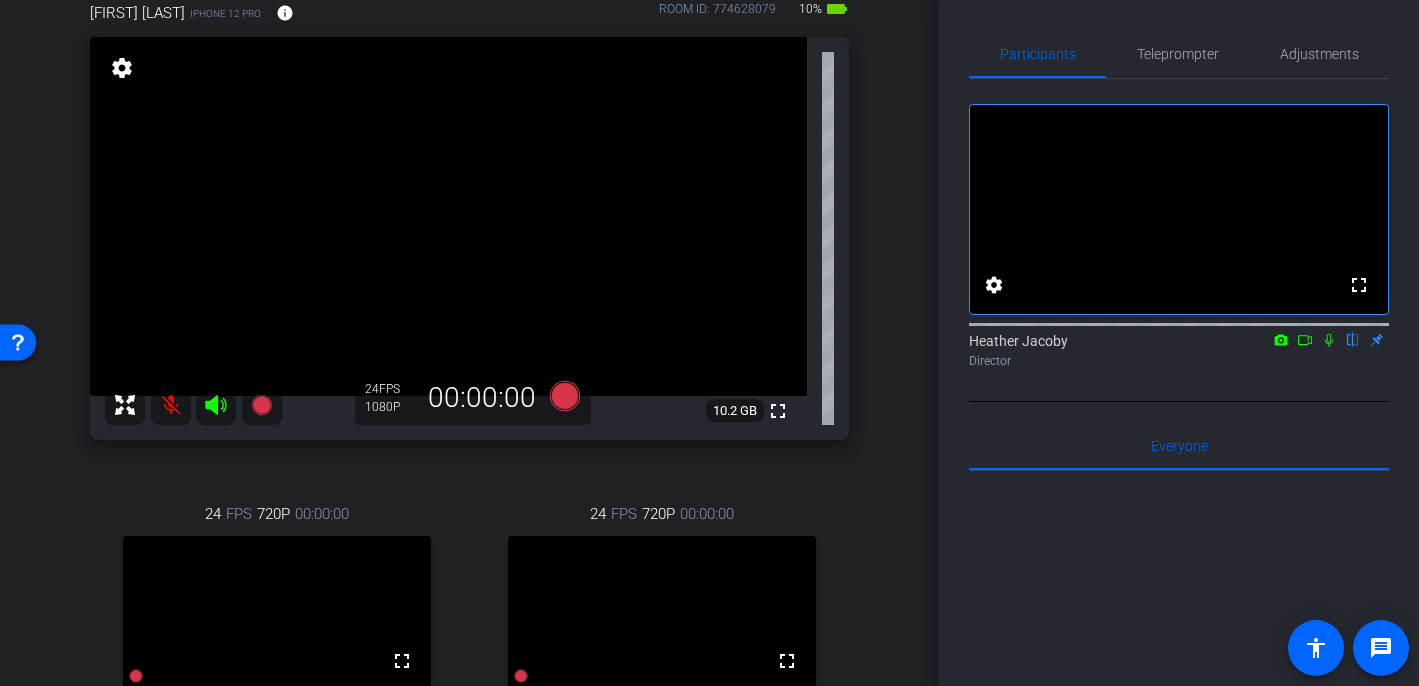 click at bounding box center [171, 405] 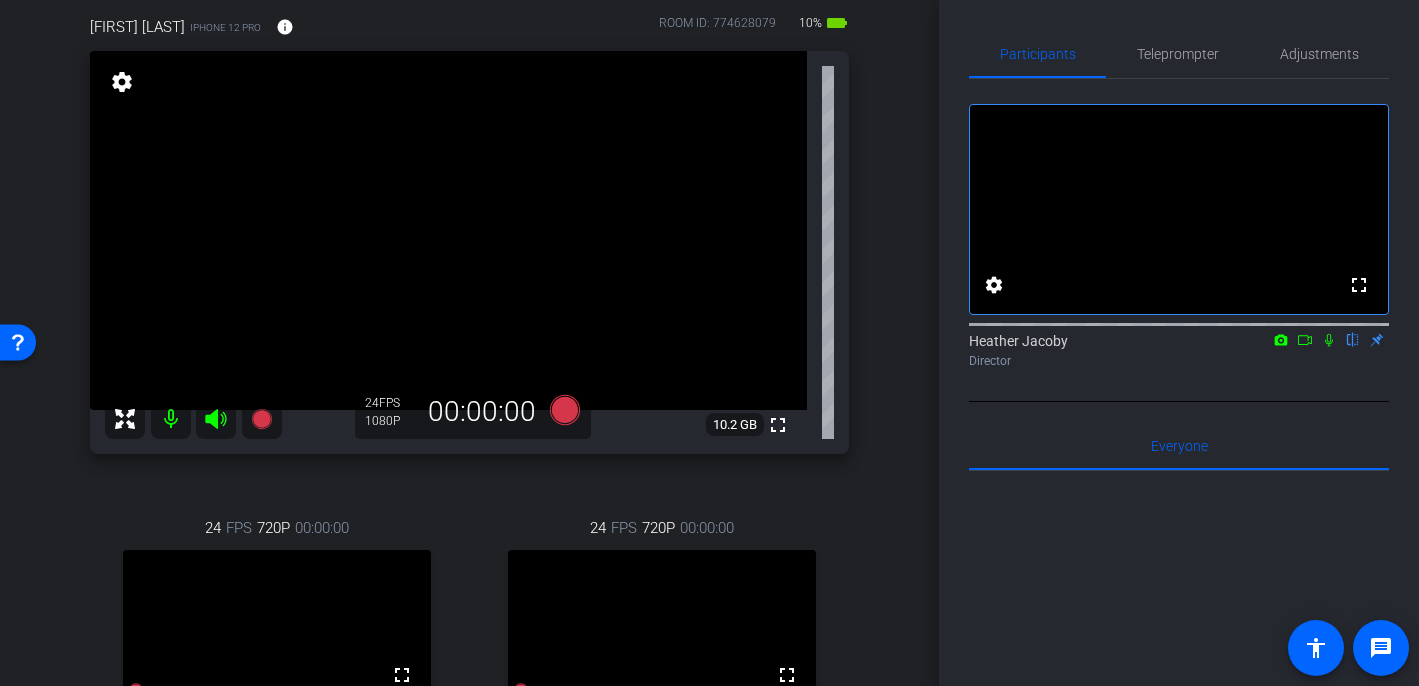 scroll, scrollTop: 162, scrollLeft: 0, axis: vertical 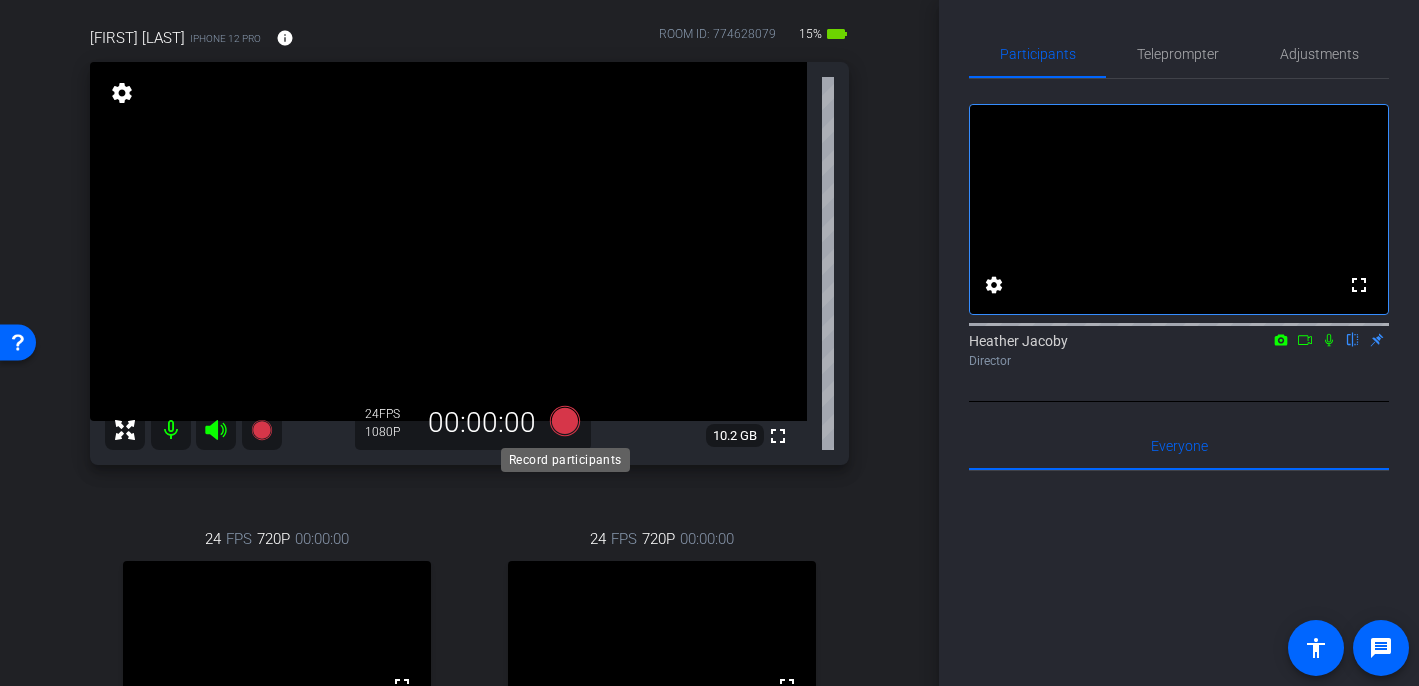 click 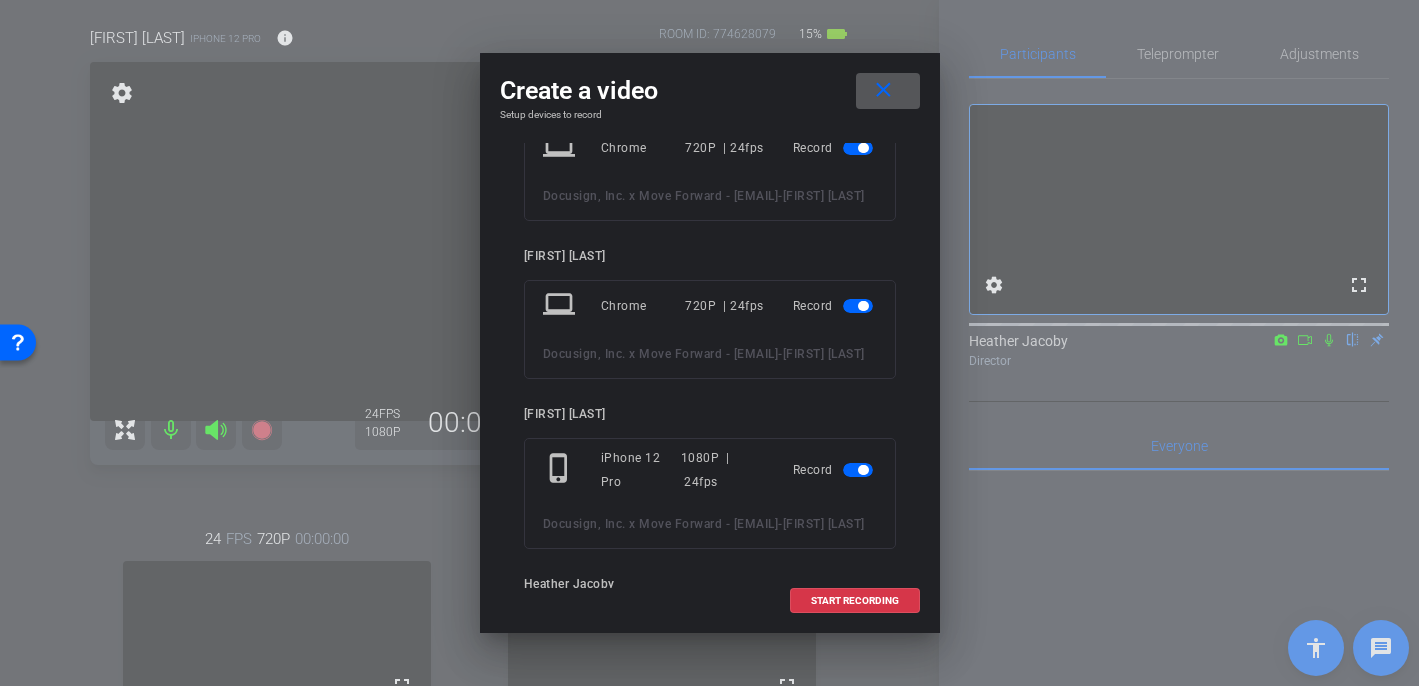 scroll, scrollTop: 71, scrollLeft: 0, axis: vertical 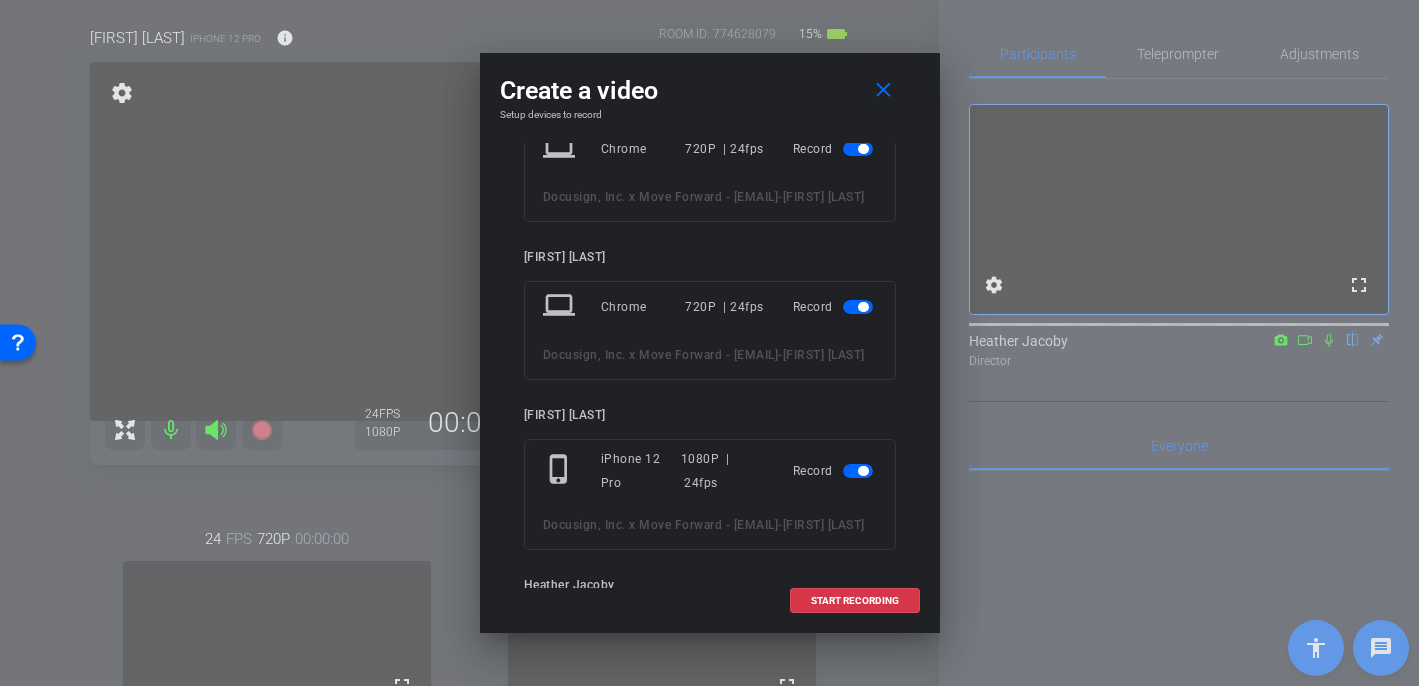 click at bounding box center [863, 307] 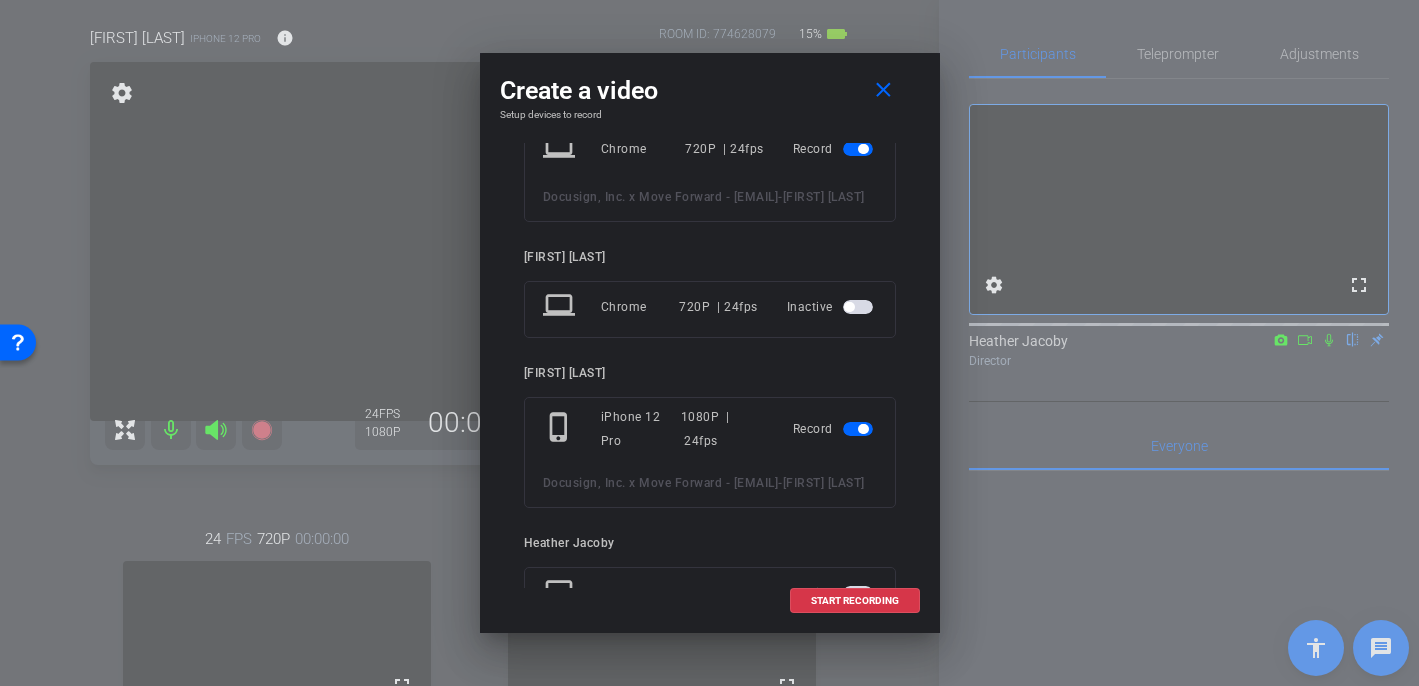 click at bounding box center (858, 149) 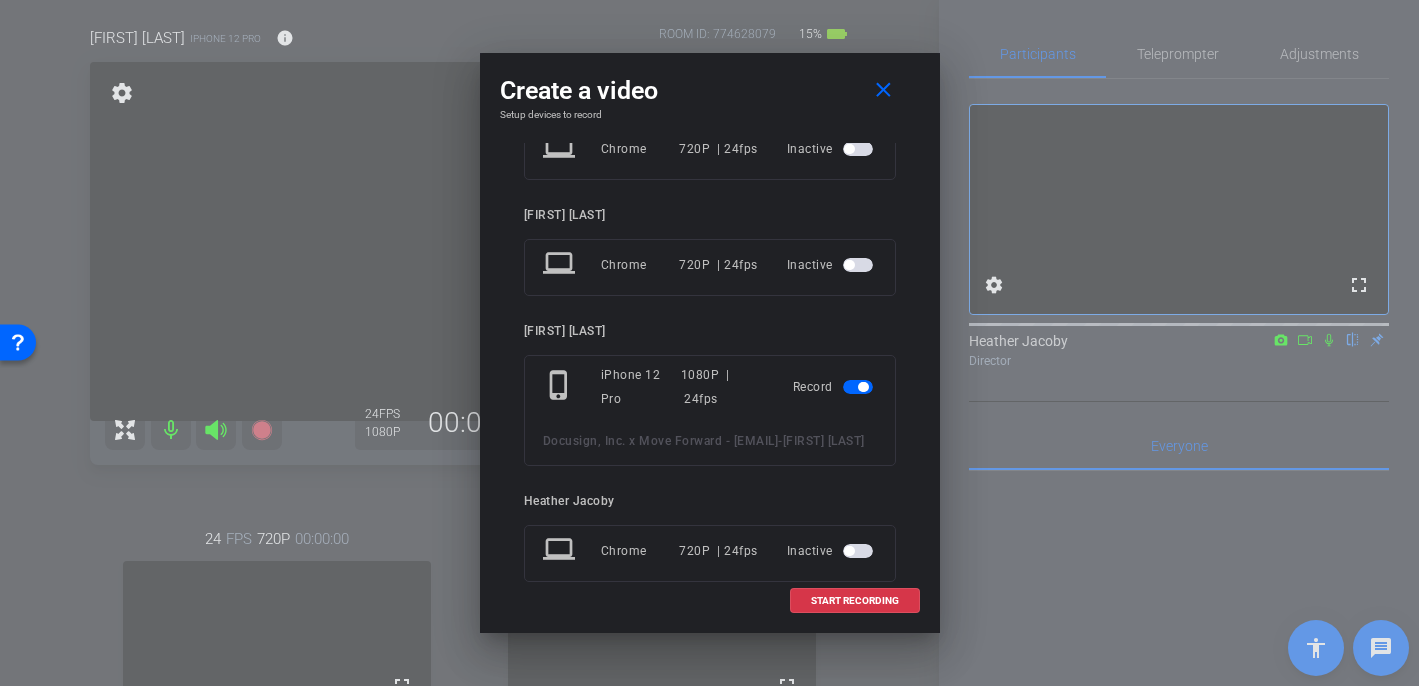 scroll, scrollTop: 159, scrollLeft: 0, axis: vertical 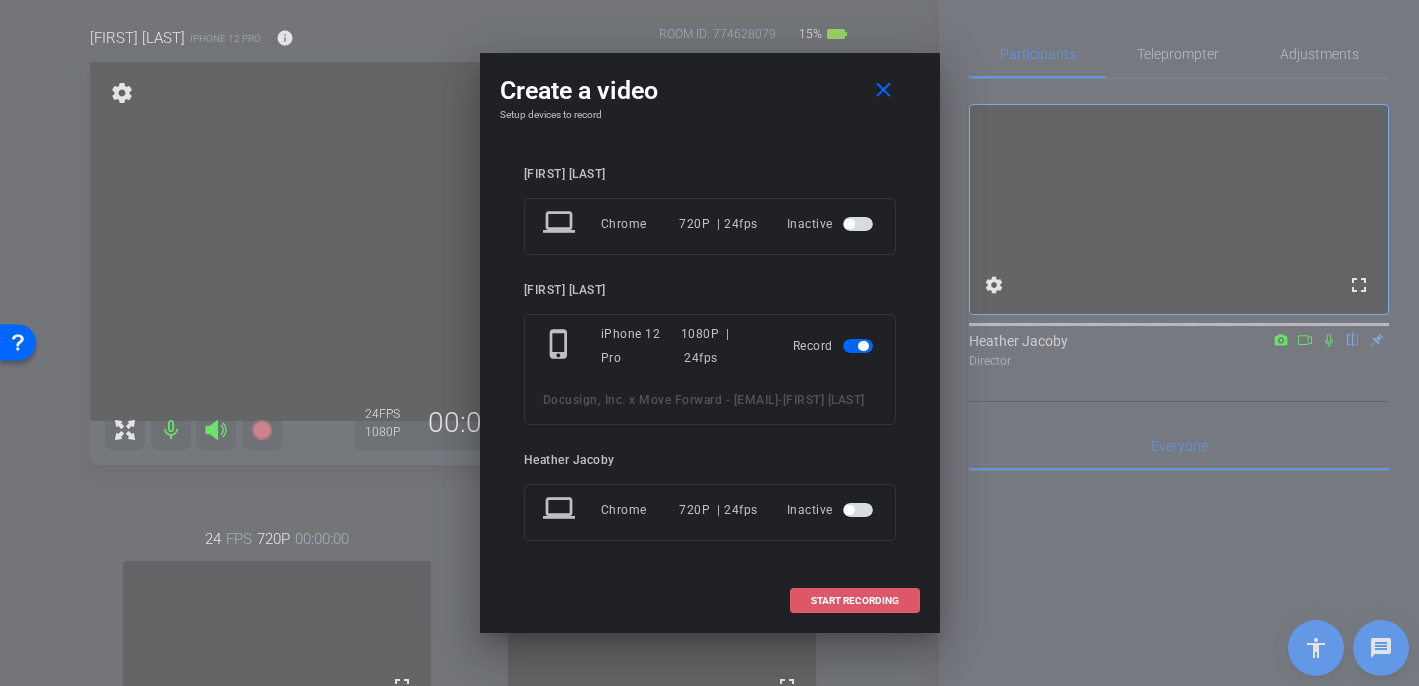 click on "START RECORDING" at bounding box center [855, 601] 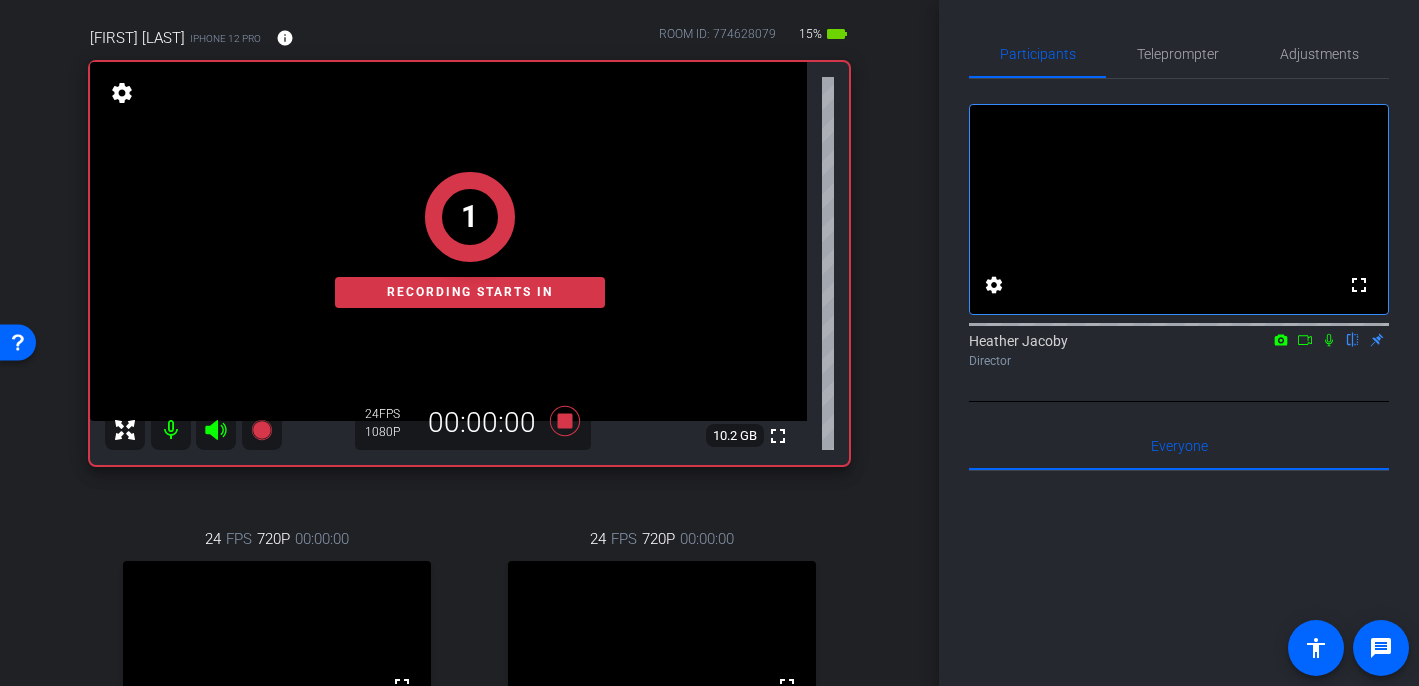 click 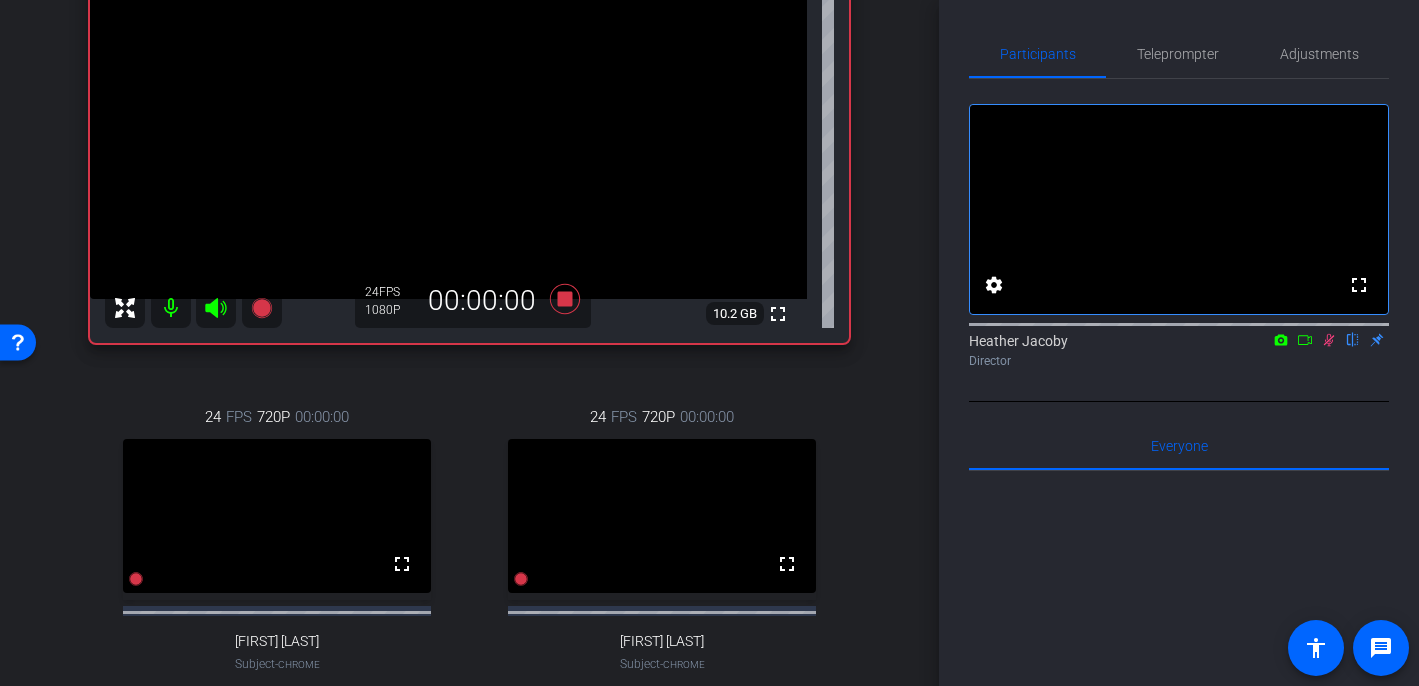 scroll, scrollTop: 152, scrollLeft: 0, axis: vertical 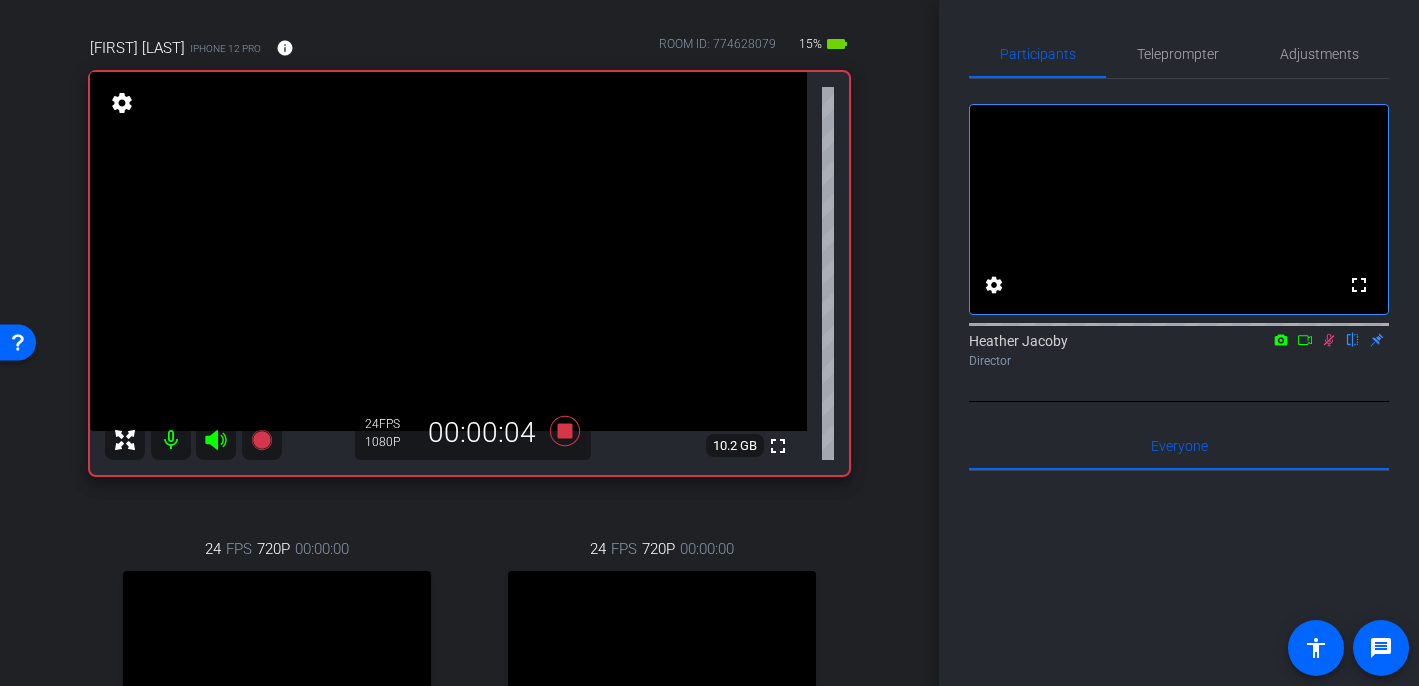 click 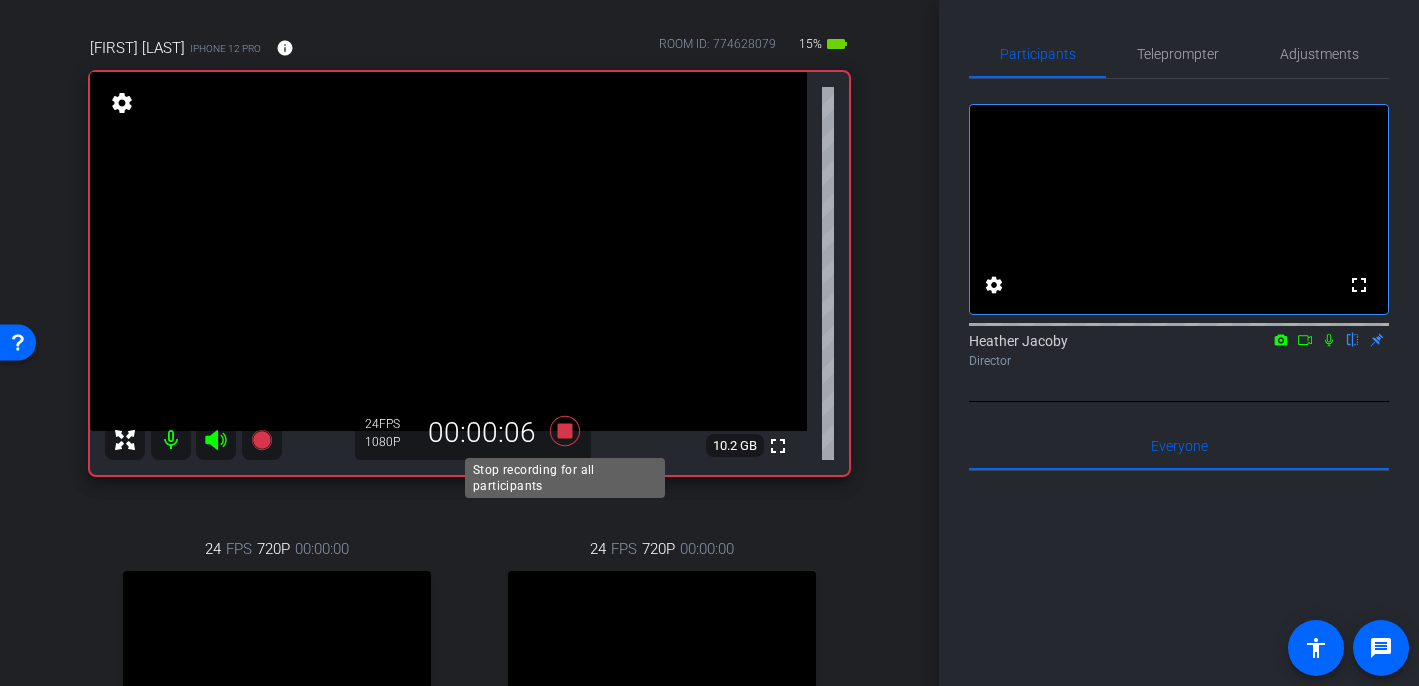 click 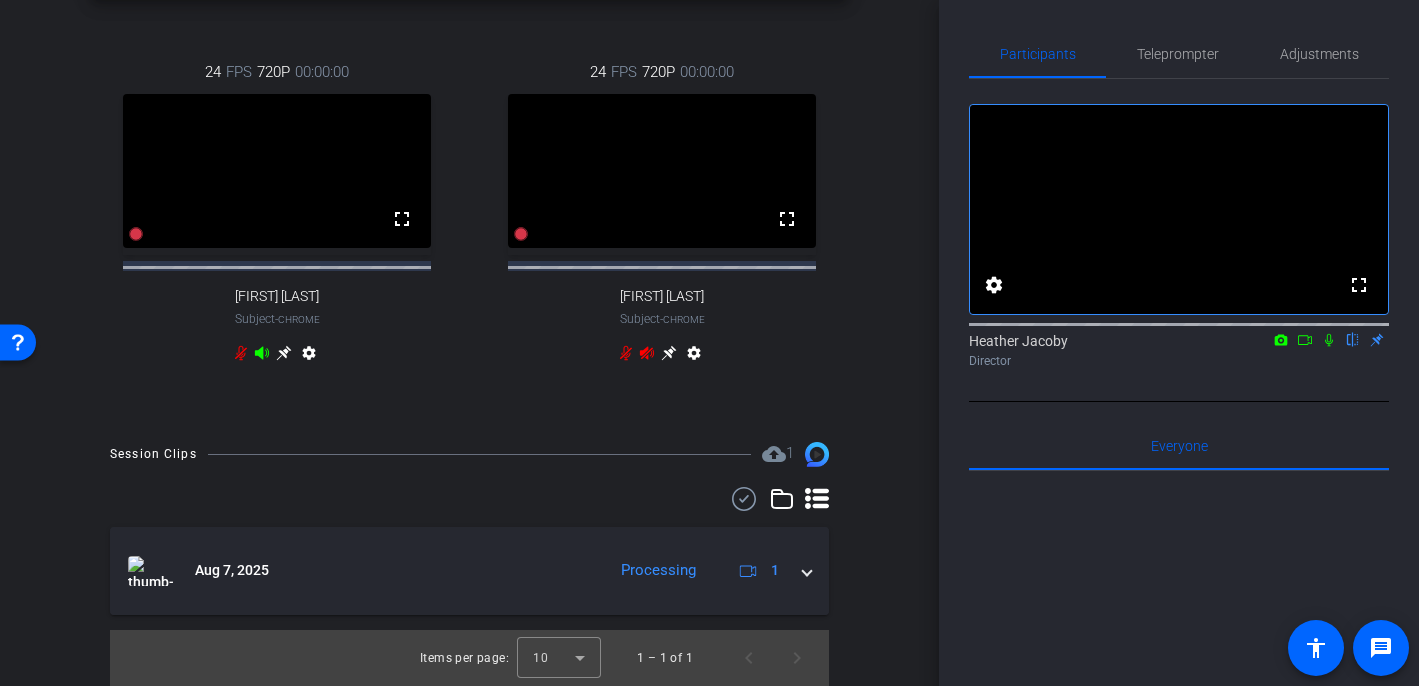 scroll, scrollTop: 648, scrollLeft: 0, axis: vertical 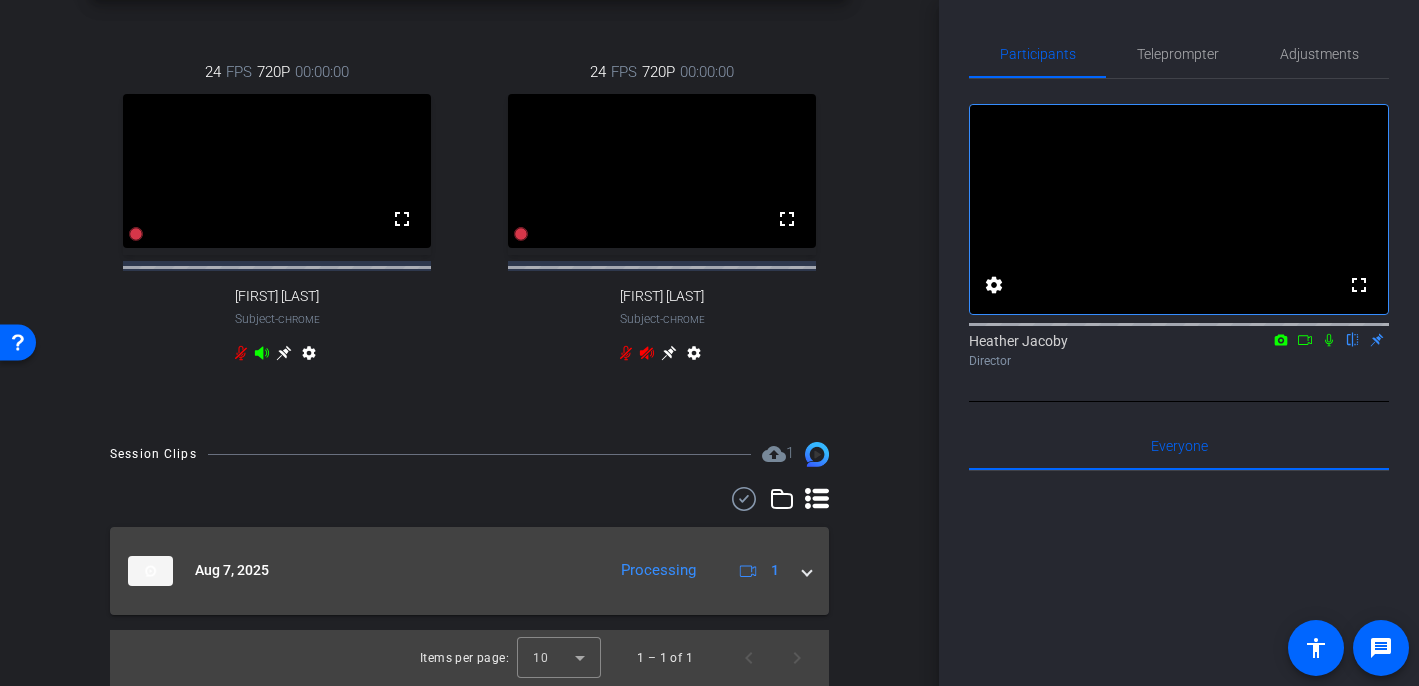 click at bounding box center (807, 570) 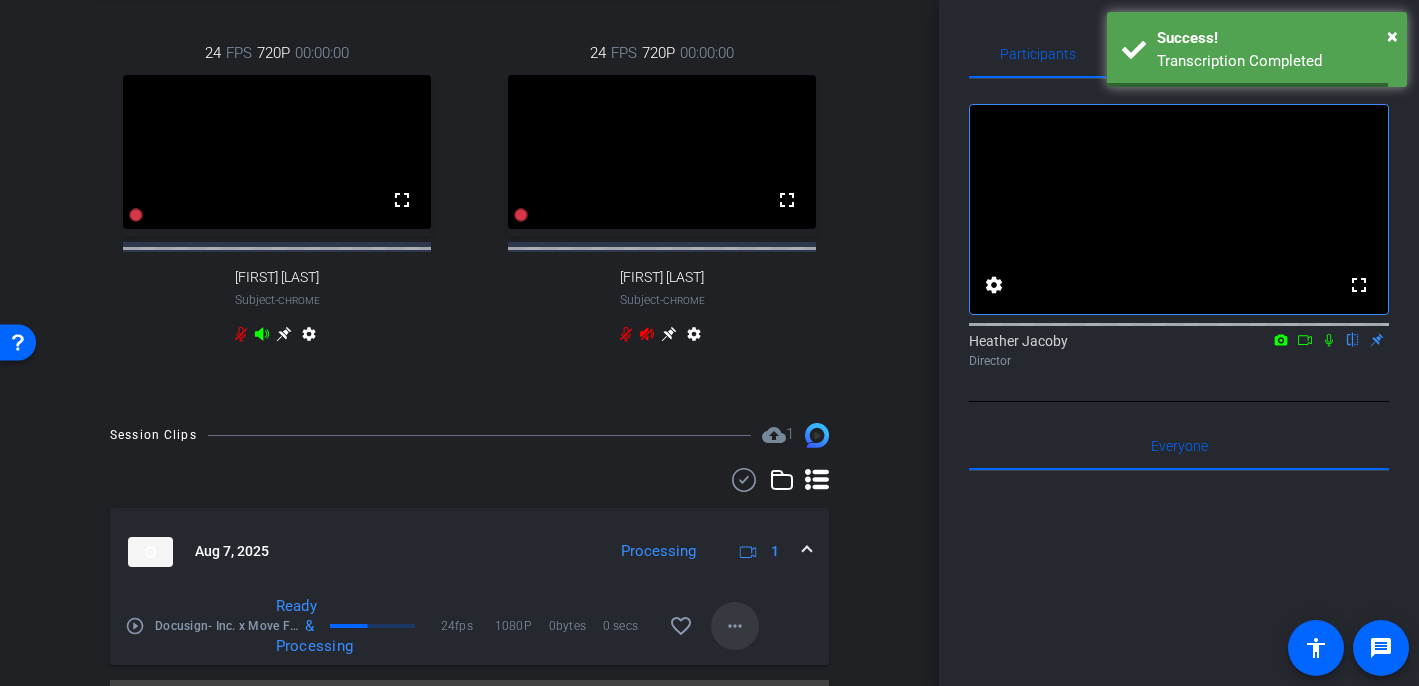 click on "more_horiz" at bounding box center [735, 626] 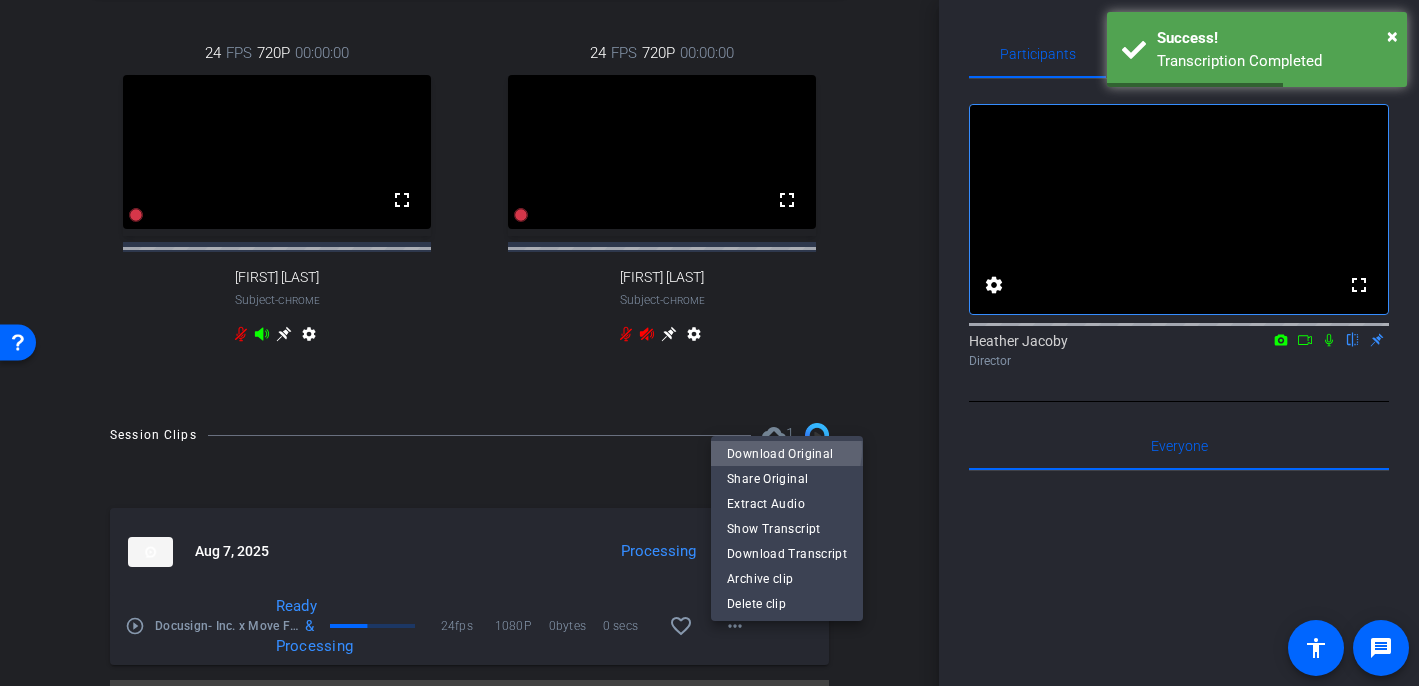 click on "Download Original" at bounding box center (787, 454) 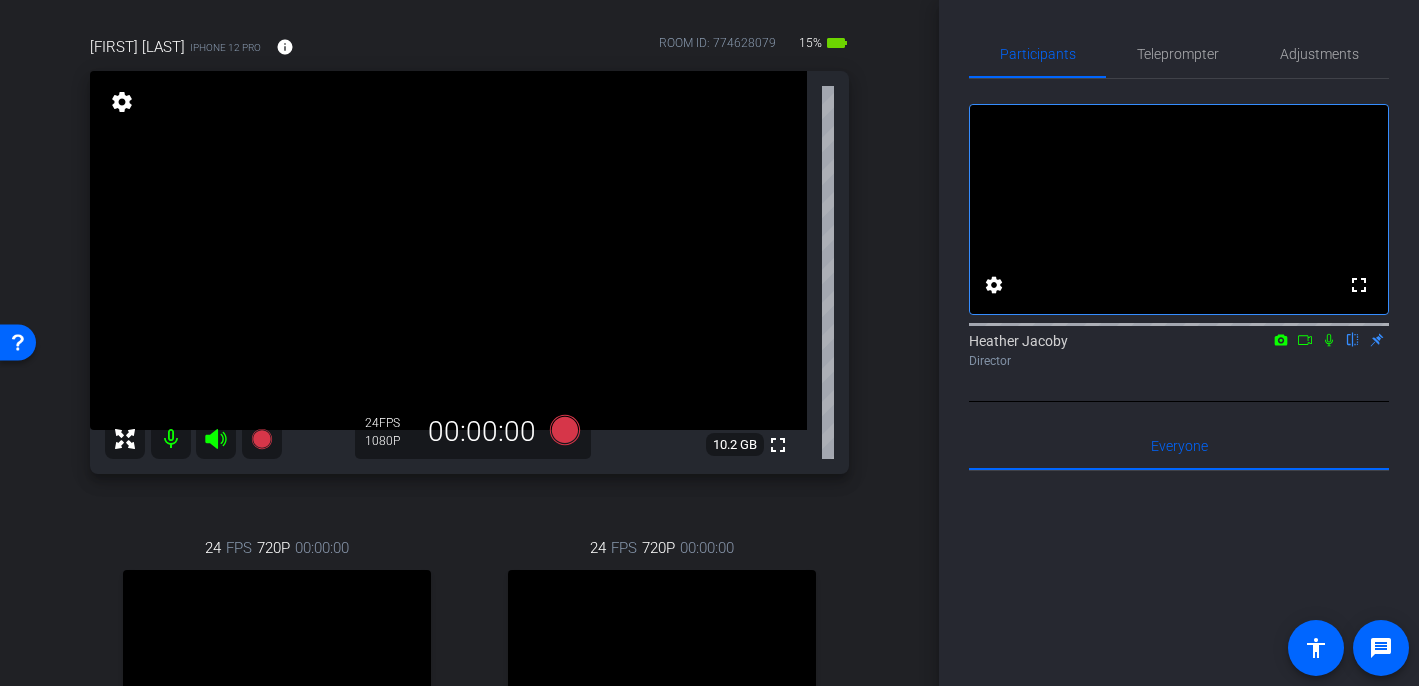 scroll, scrollTop: 136, scrollLeft: 0, axis: vertical 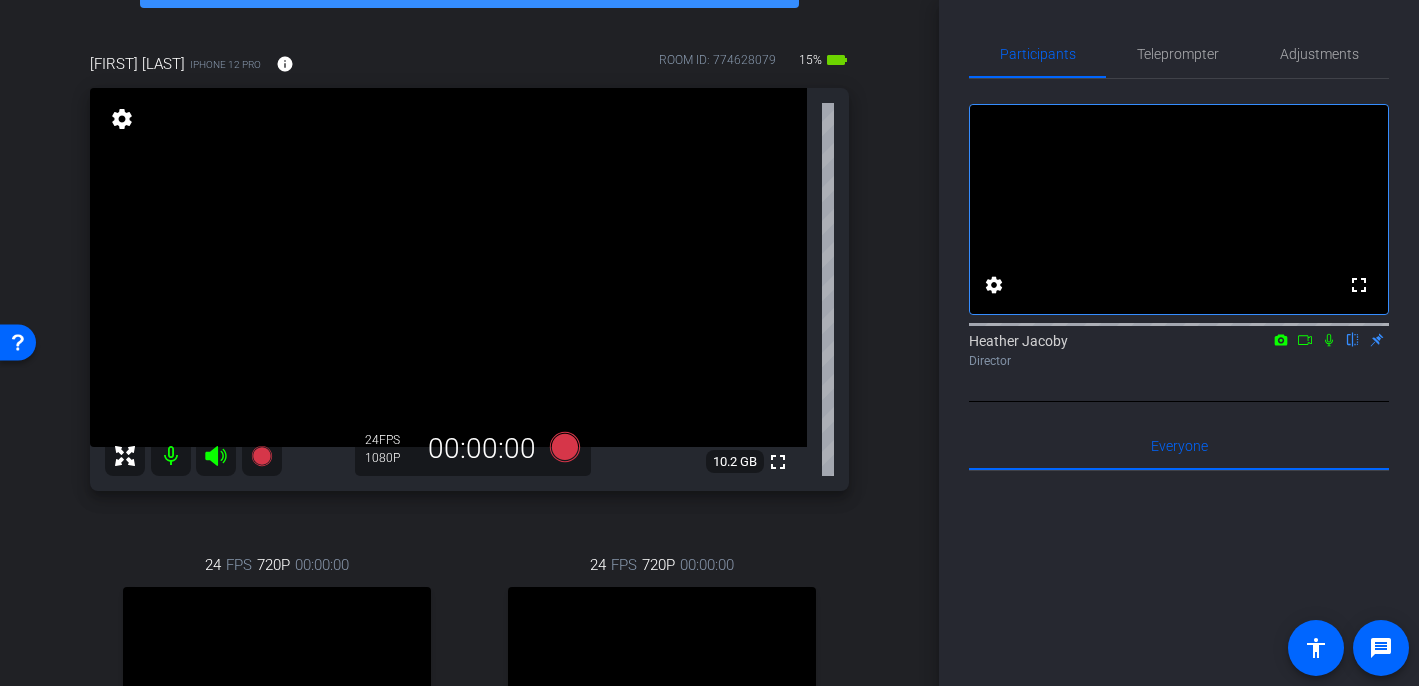 click at bounding box center (171, 456) 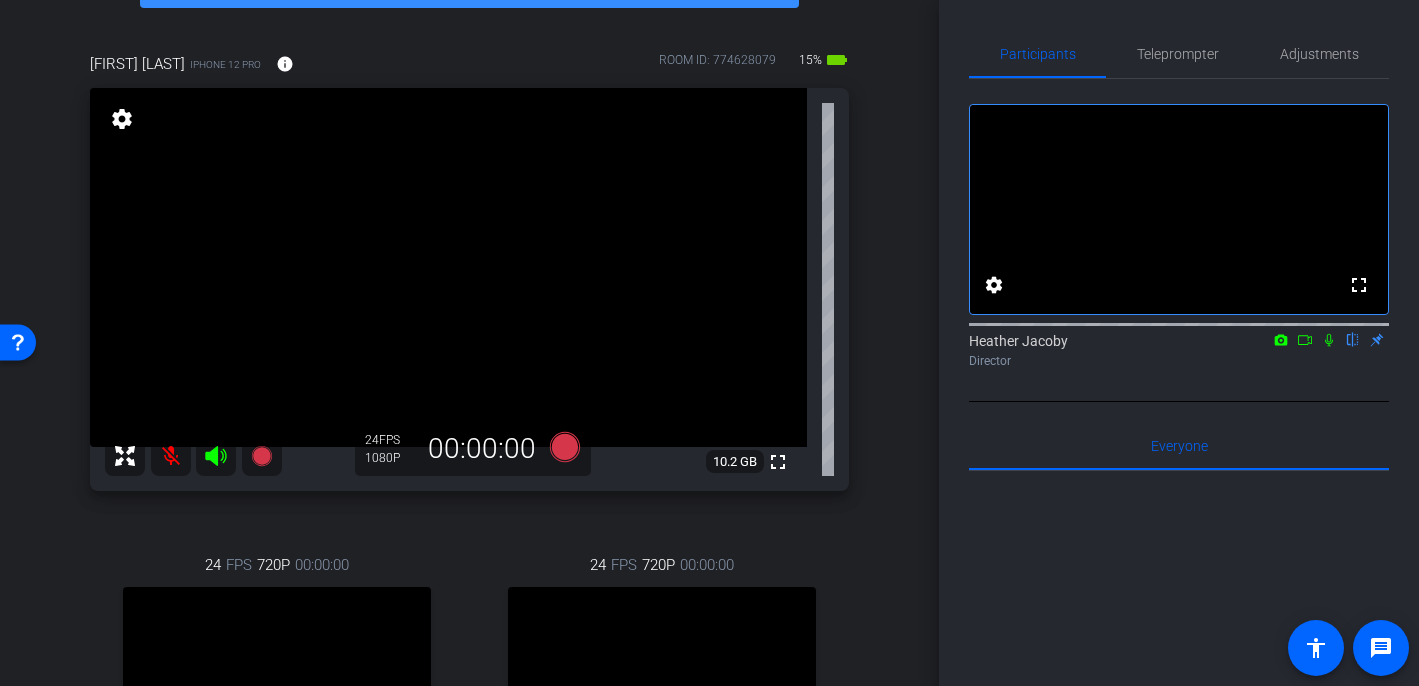 click 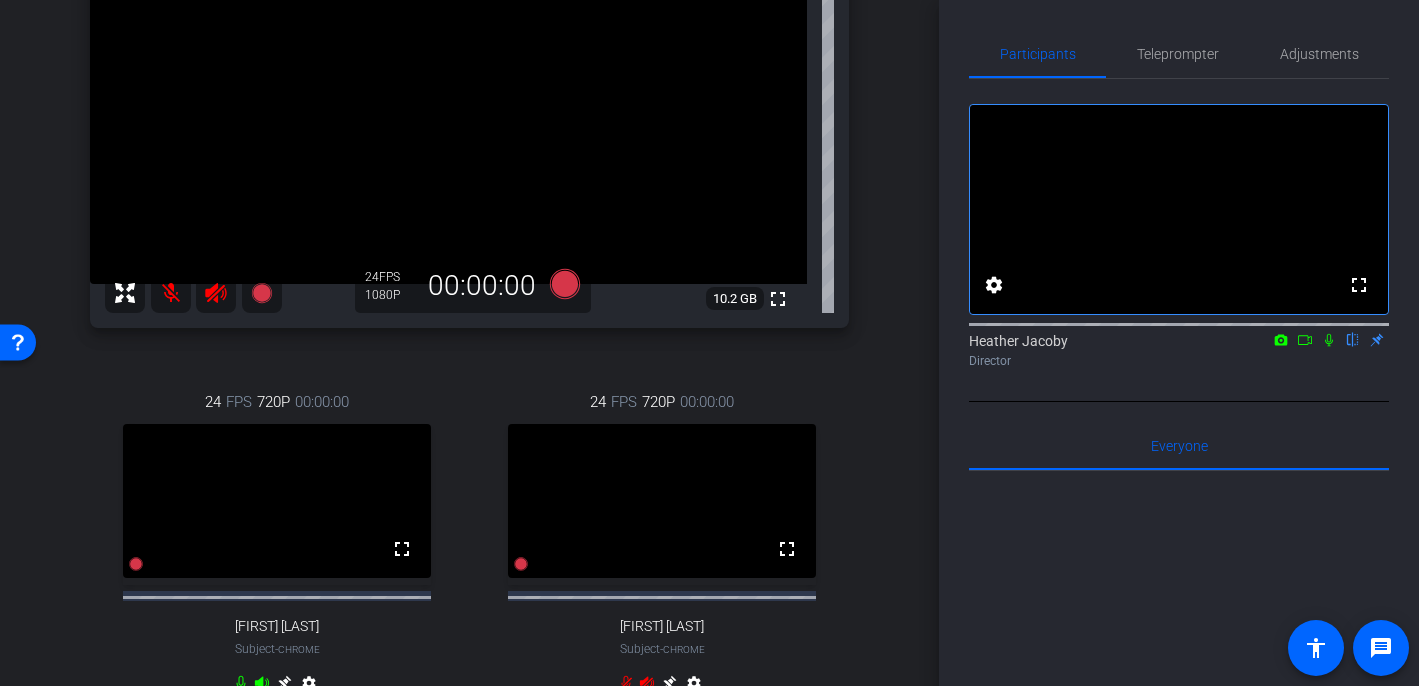 scroll, scrollTop: 247, scrollLeft: 0, axis: vertical 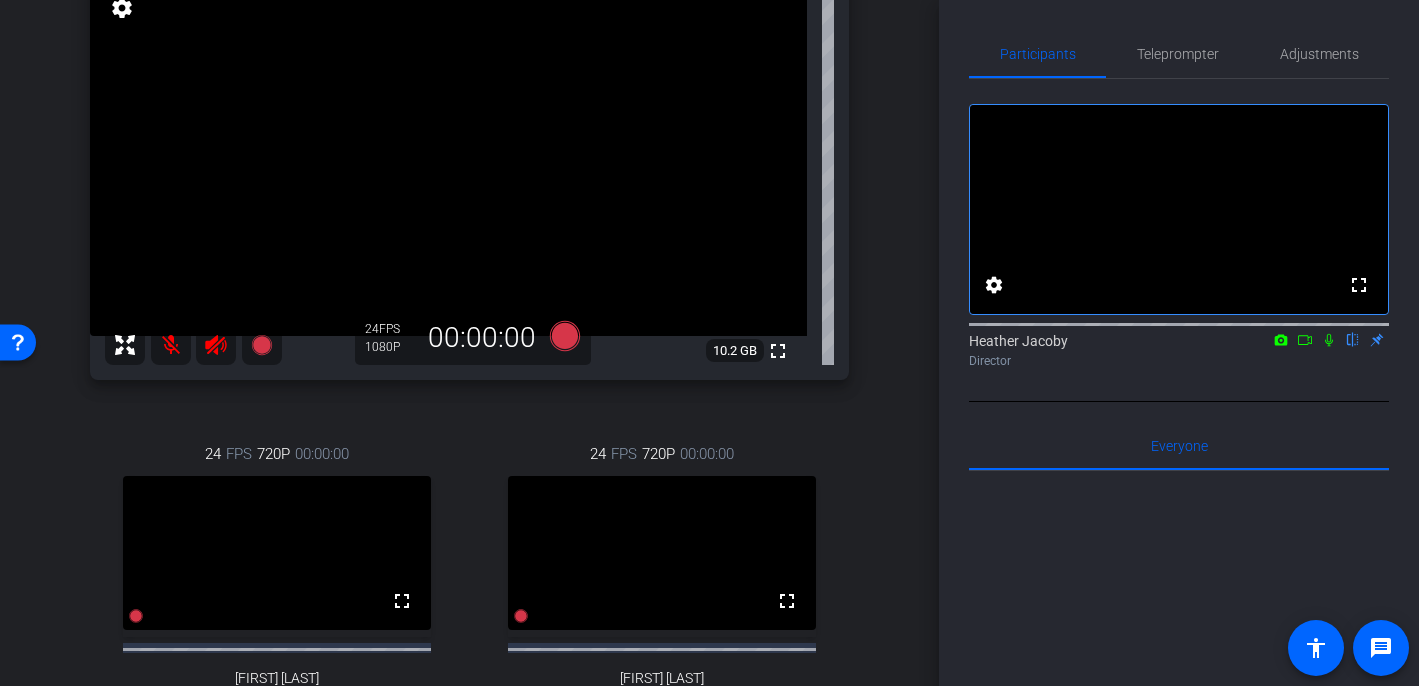 click 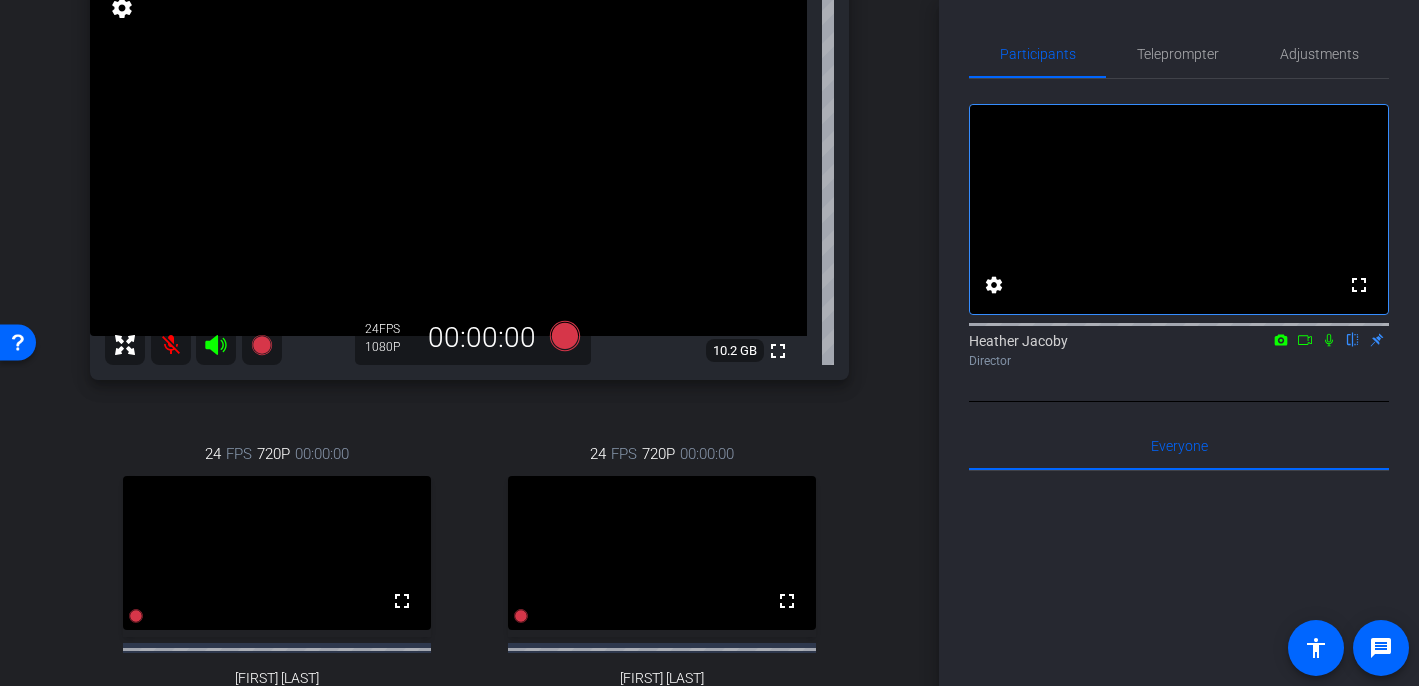 click at bounding box center (171, 345) 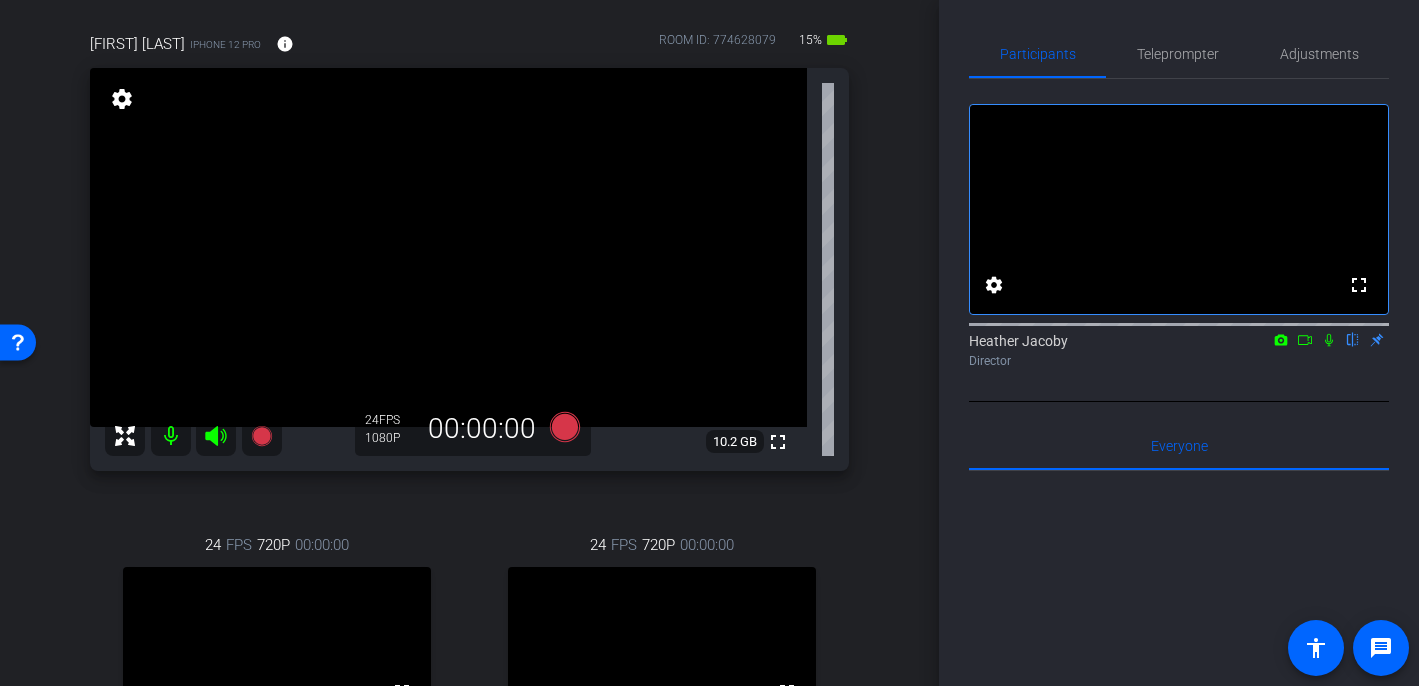 scroll, scrollTop: 153, scrollLeft: 0, axis: vertical 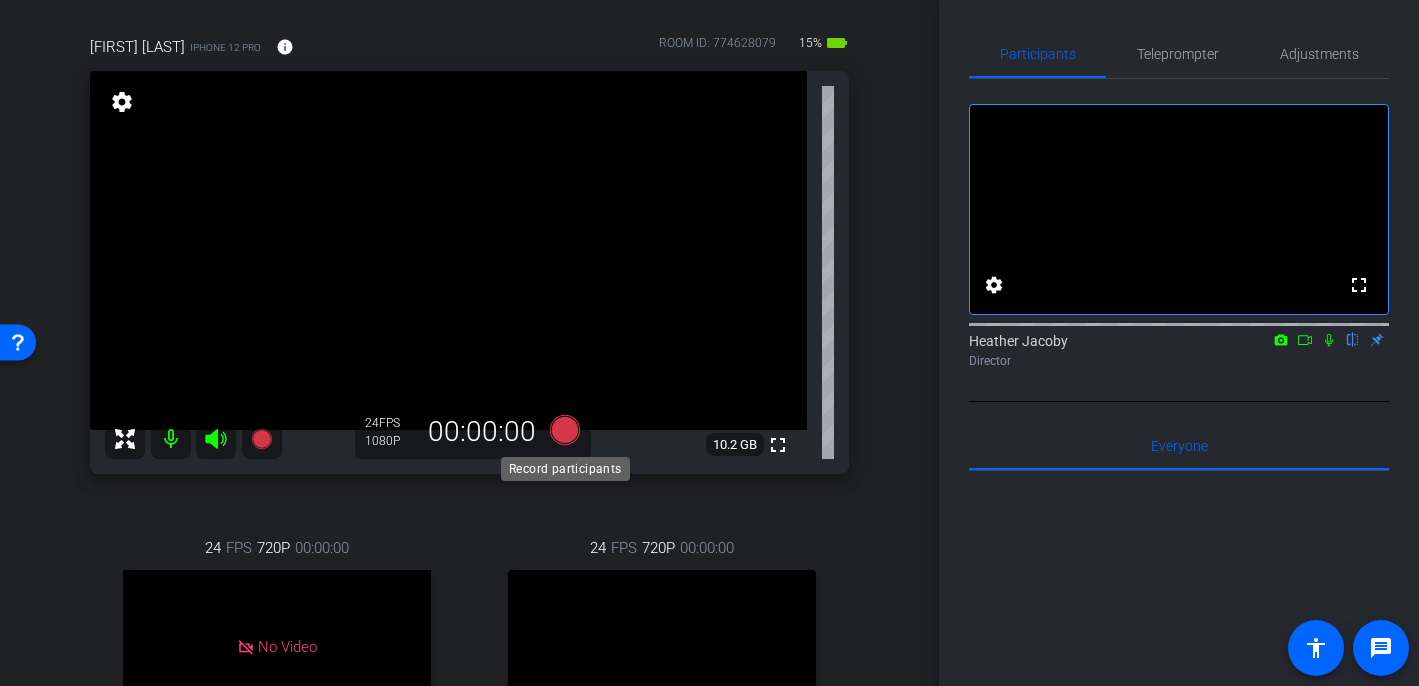 click 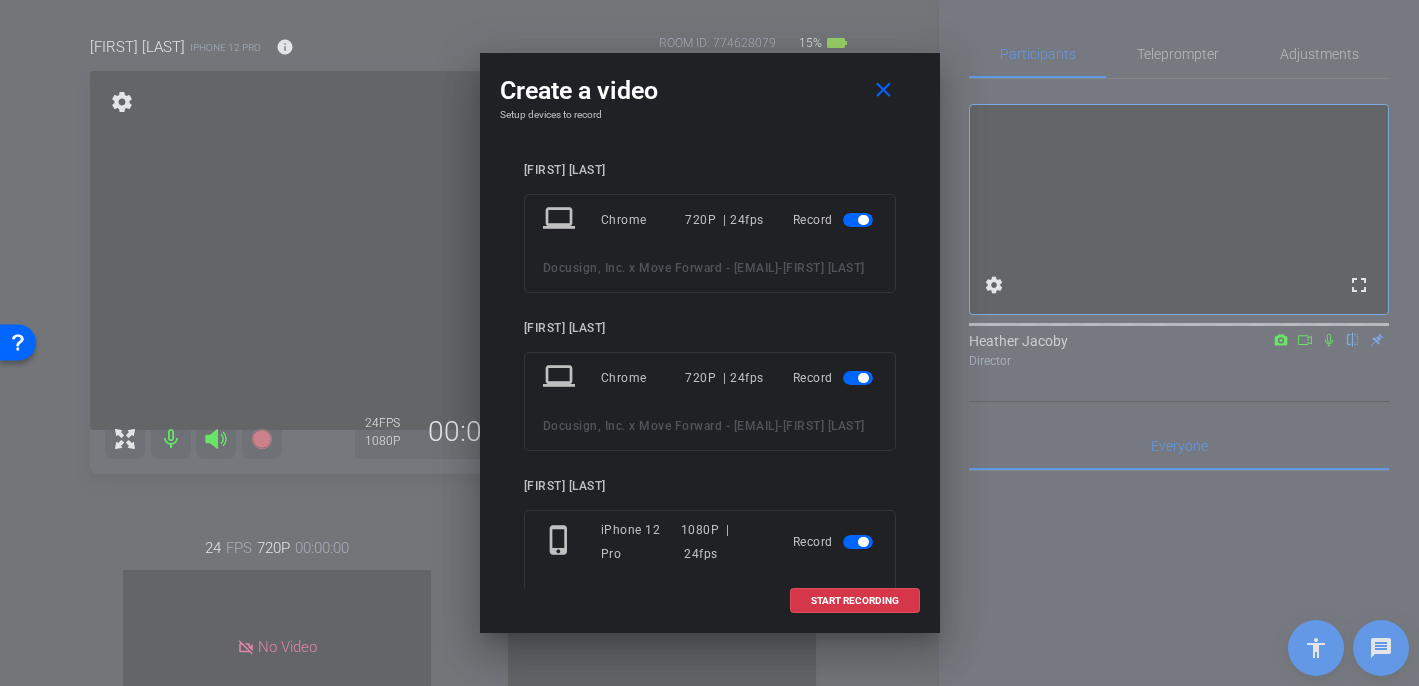 click at bounding box center [858, 220] 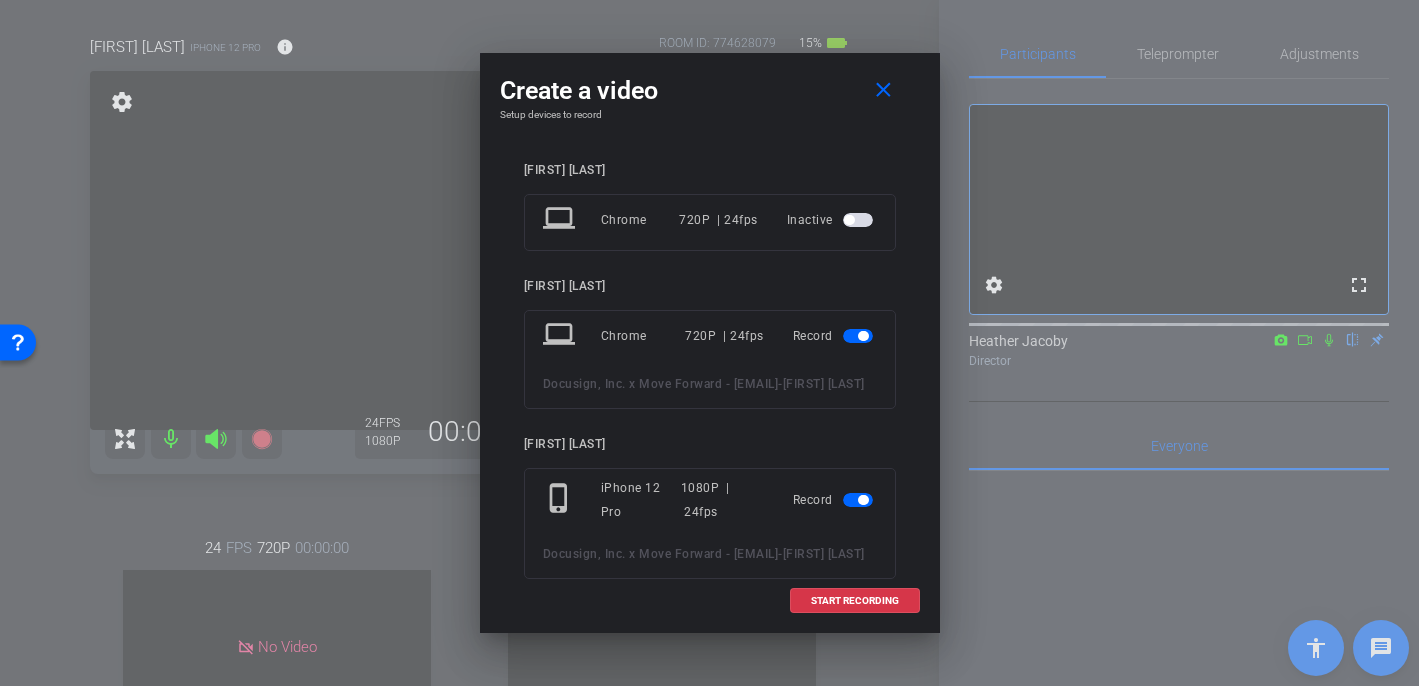 click at bounding box center (858, 336) 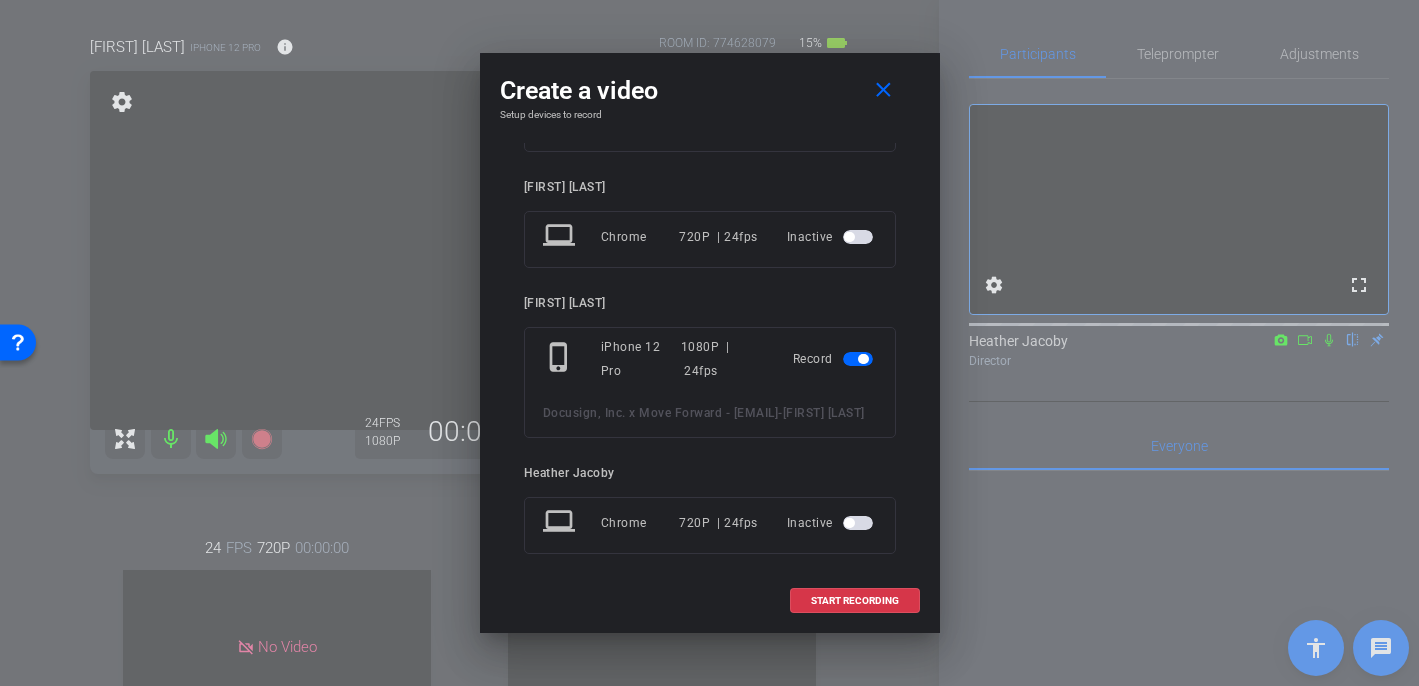 scroll, scrollTop: 122, scrollLeft: 0, axis: vertical 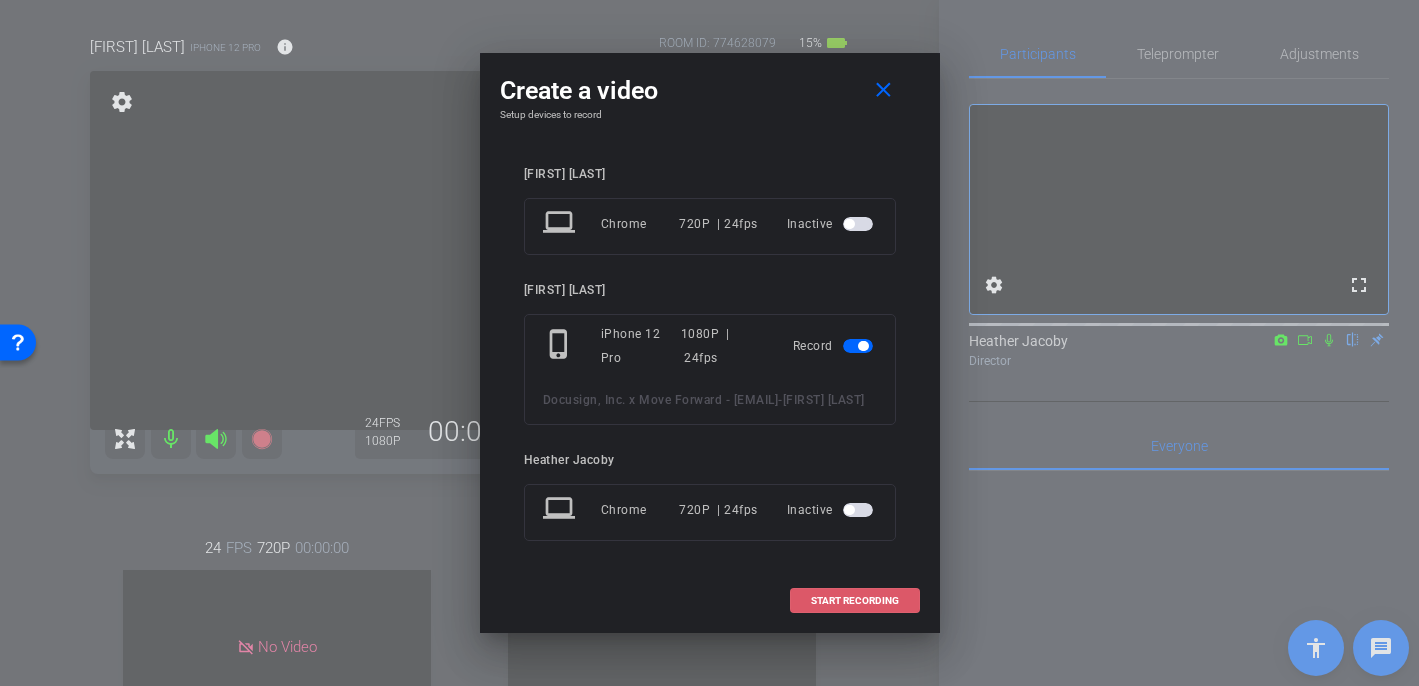 click on "START RECORDING" at bounding box center (855, 601) 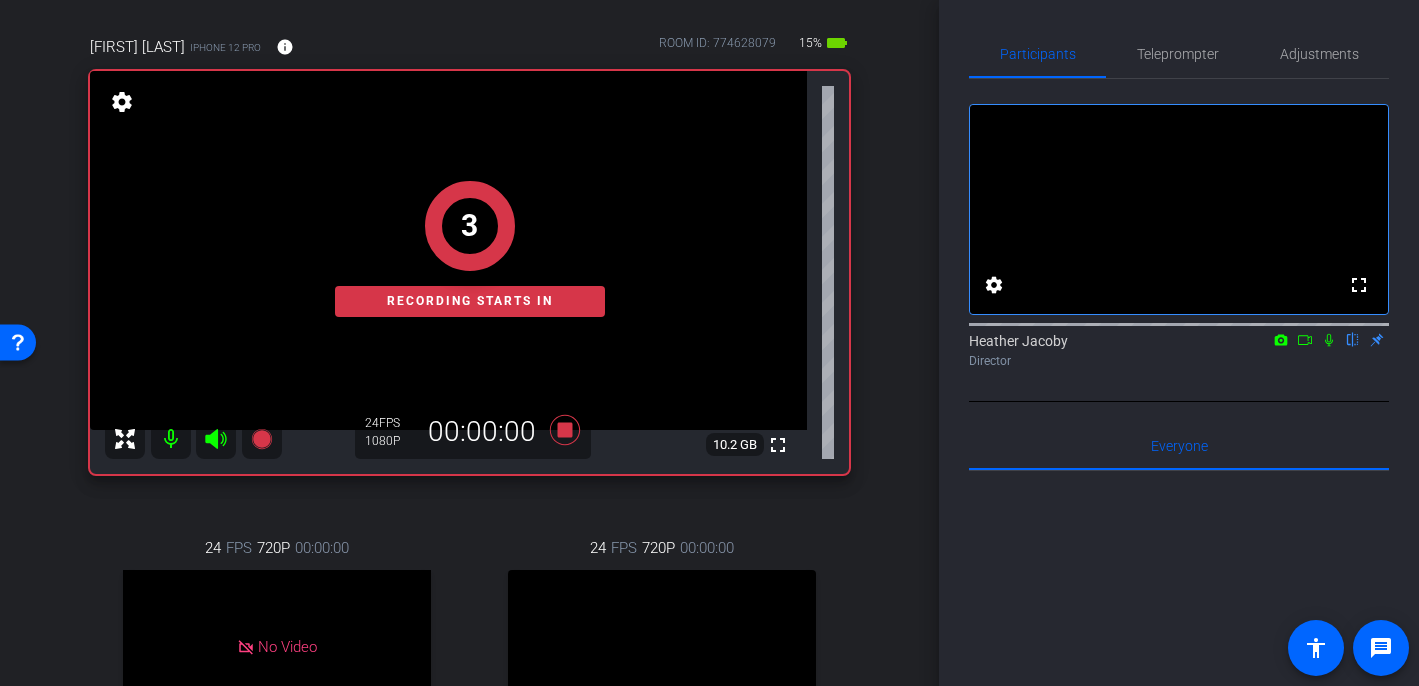 click 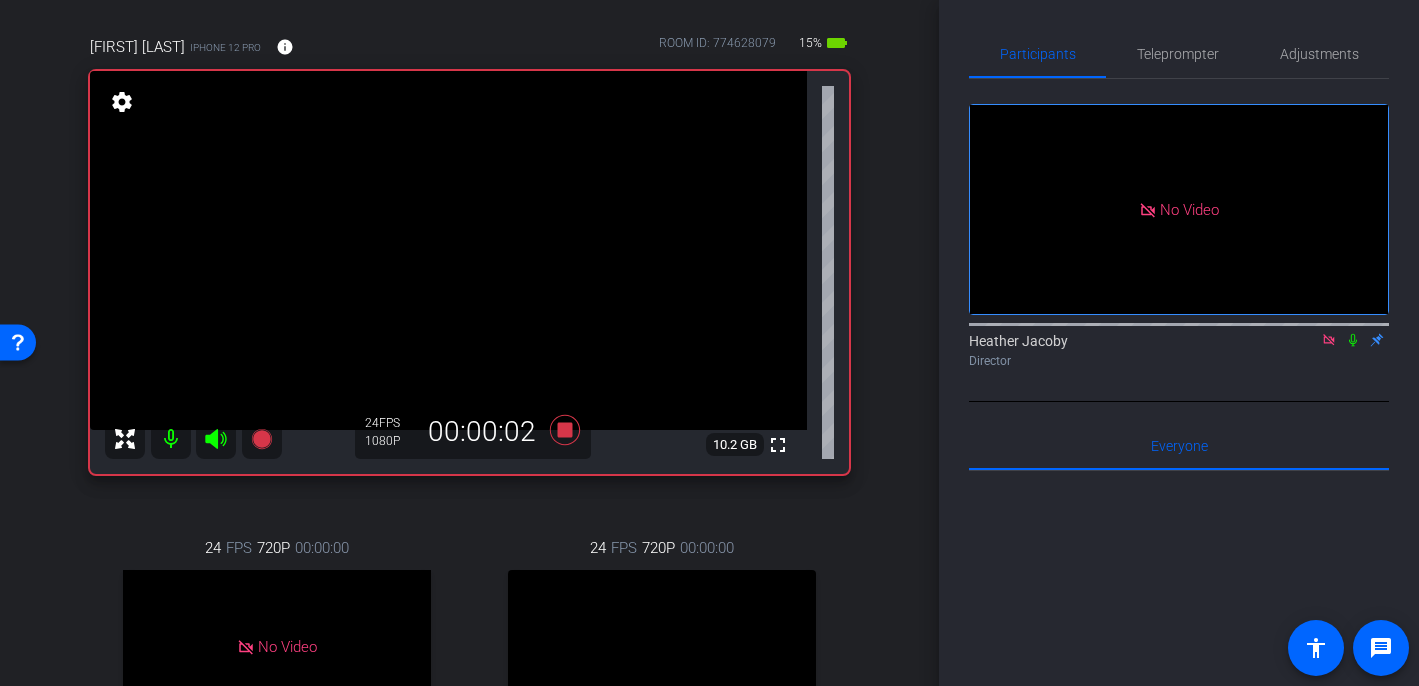 click 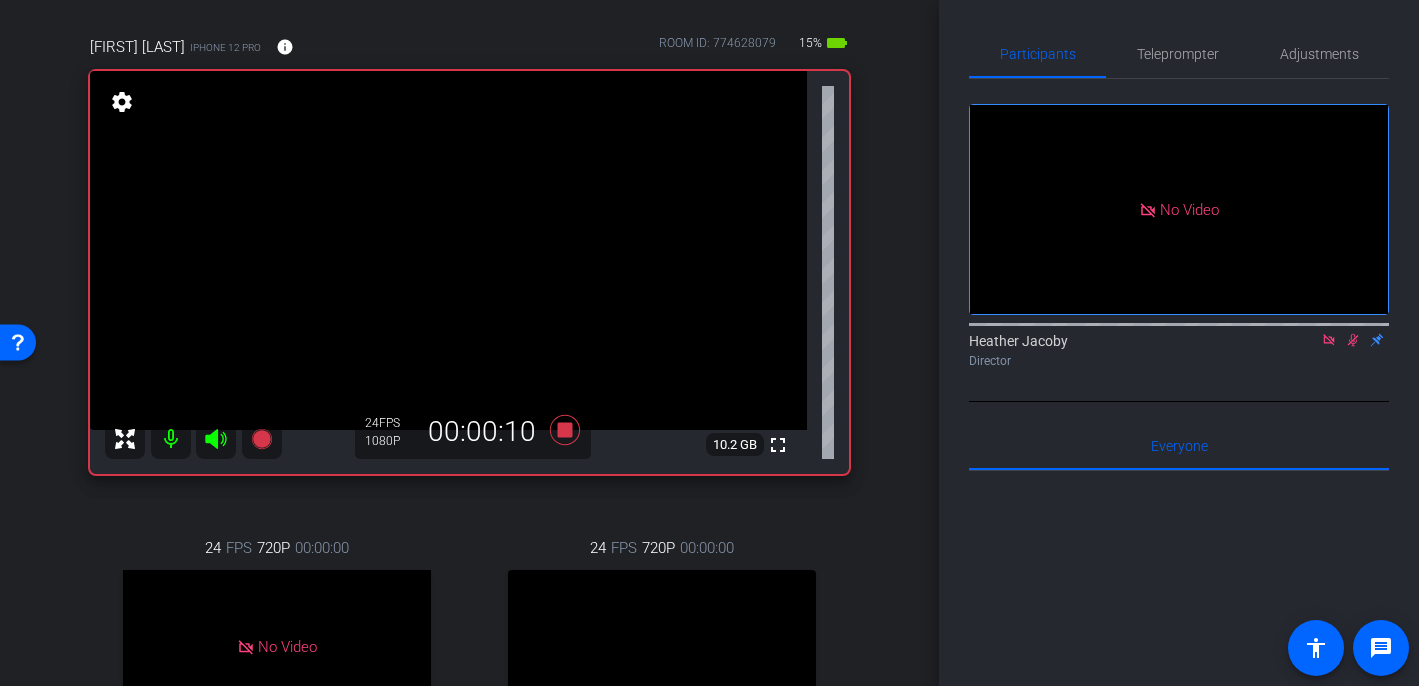 click 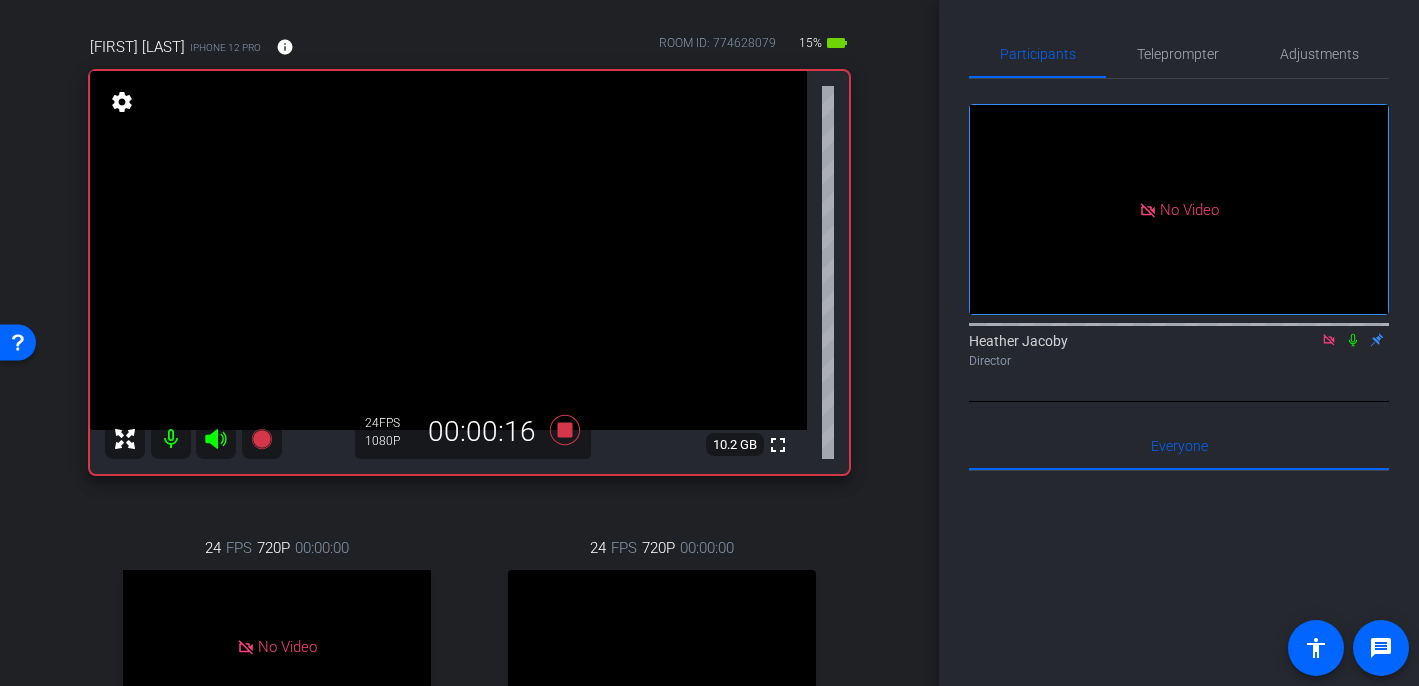click 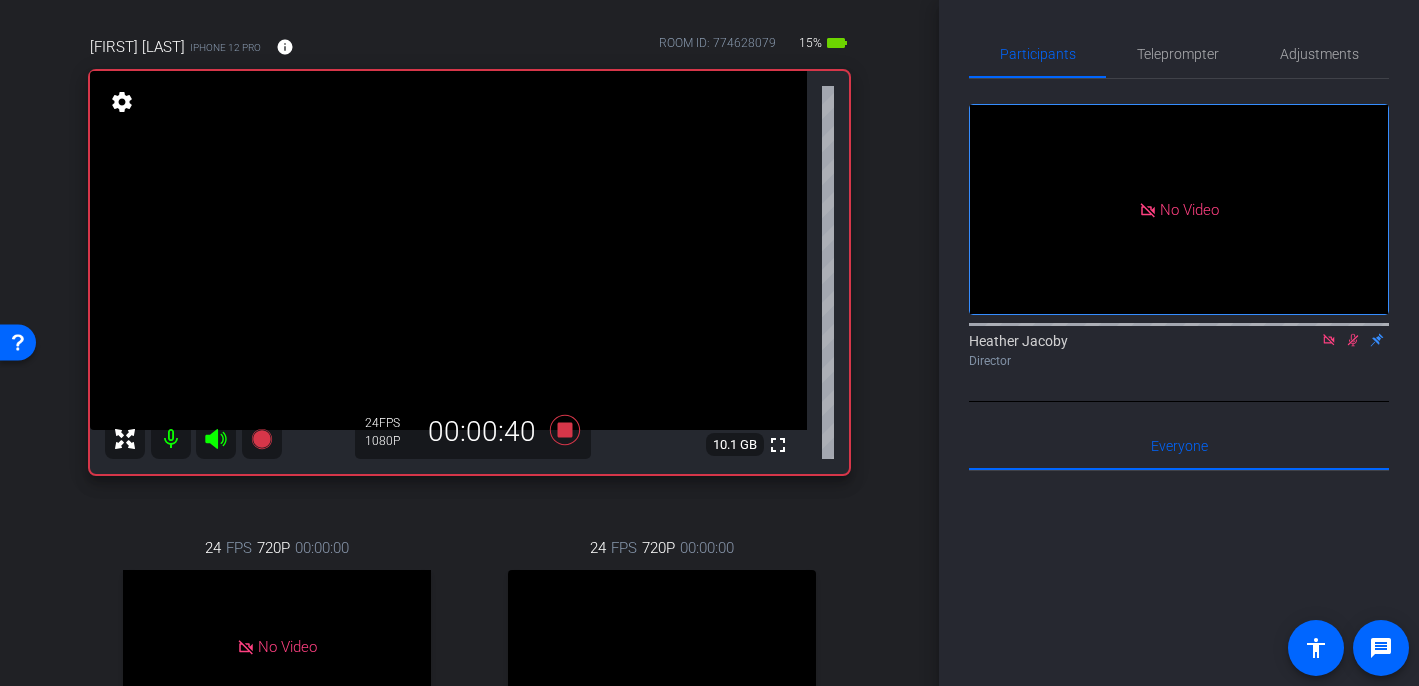 click 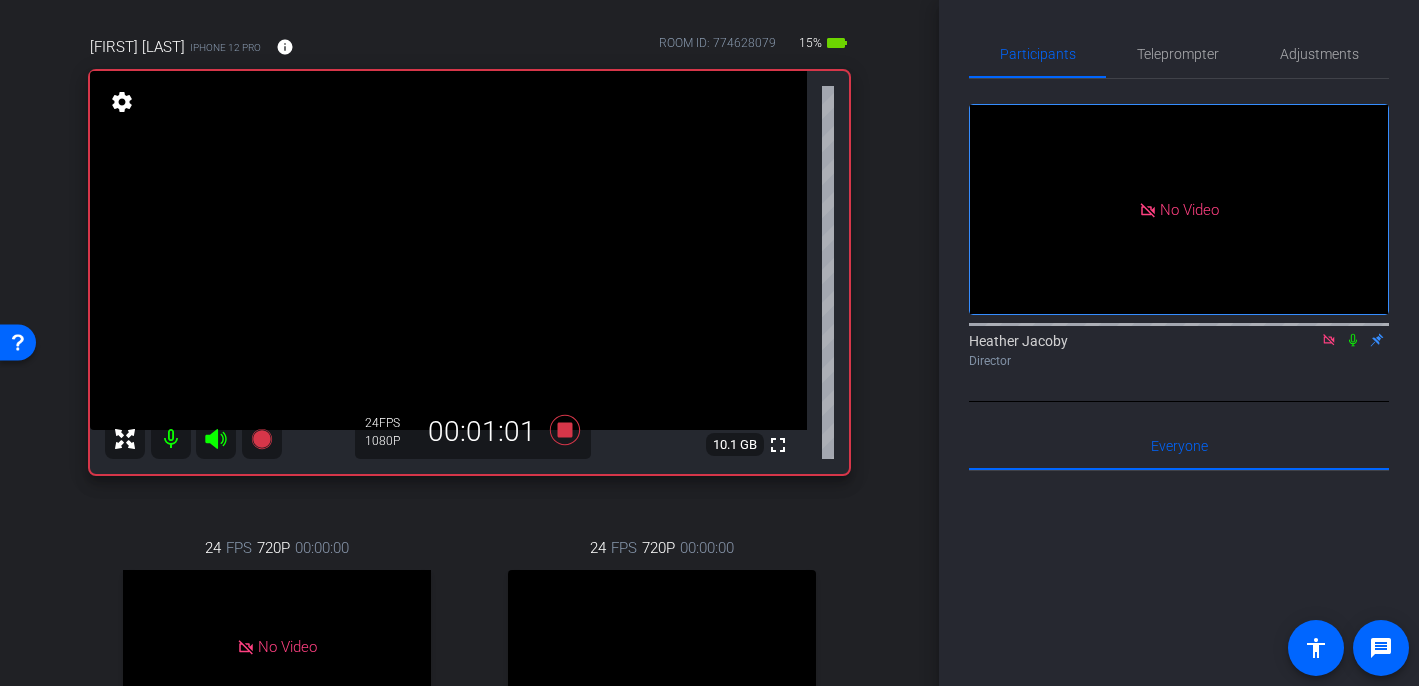 click 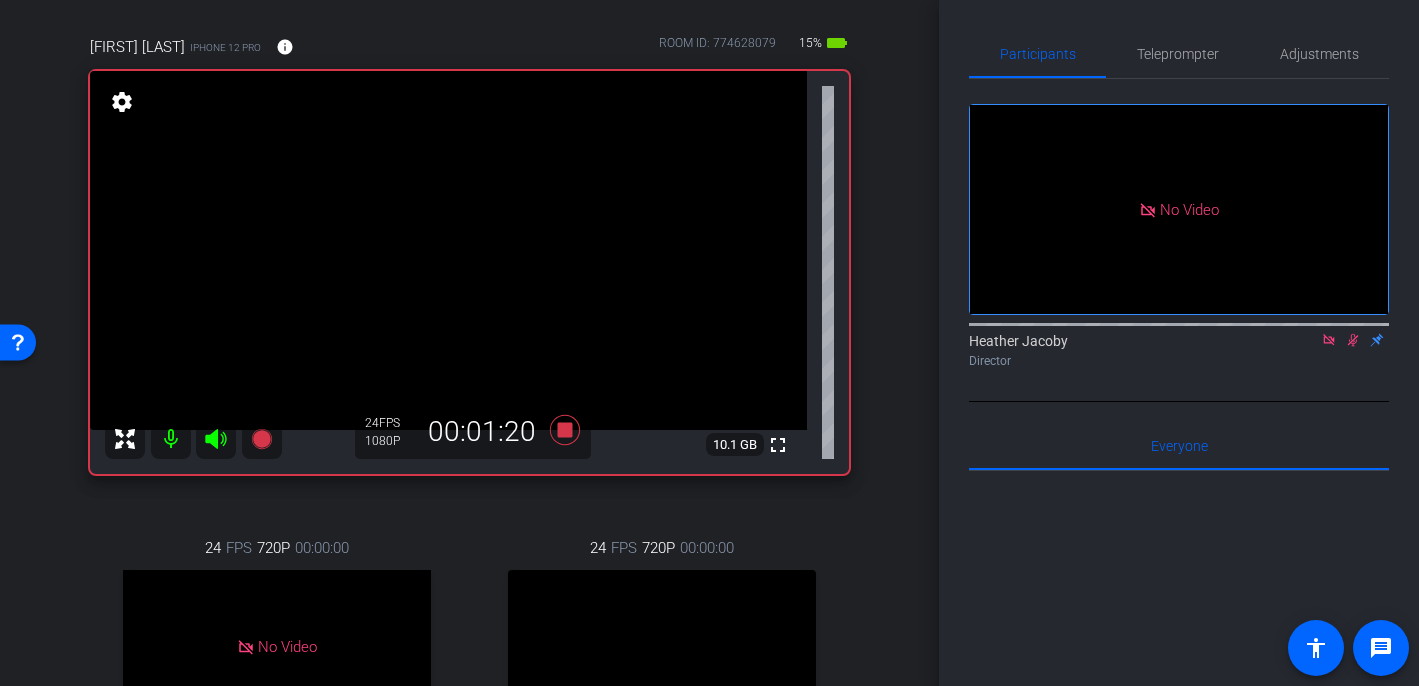 click 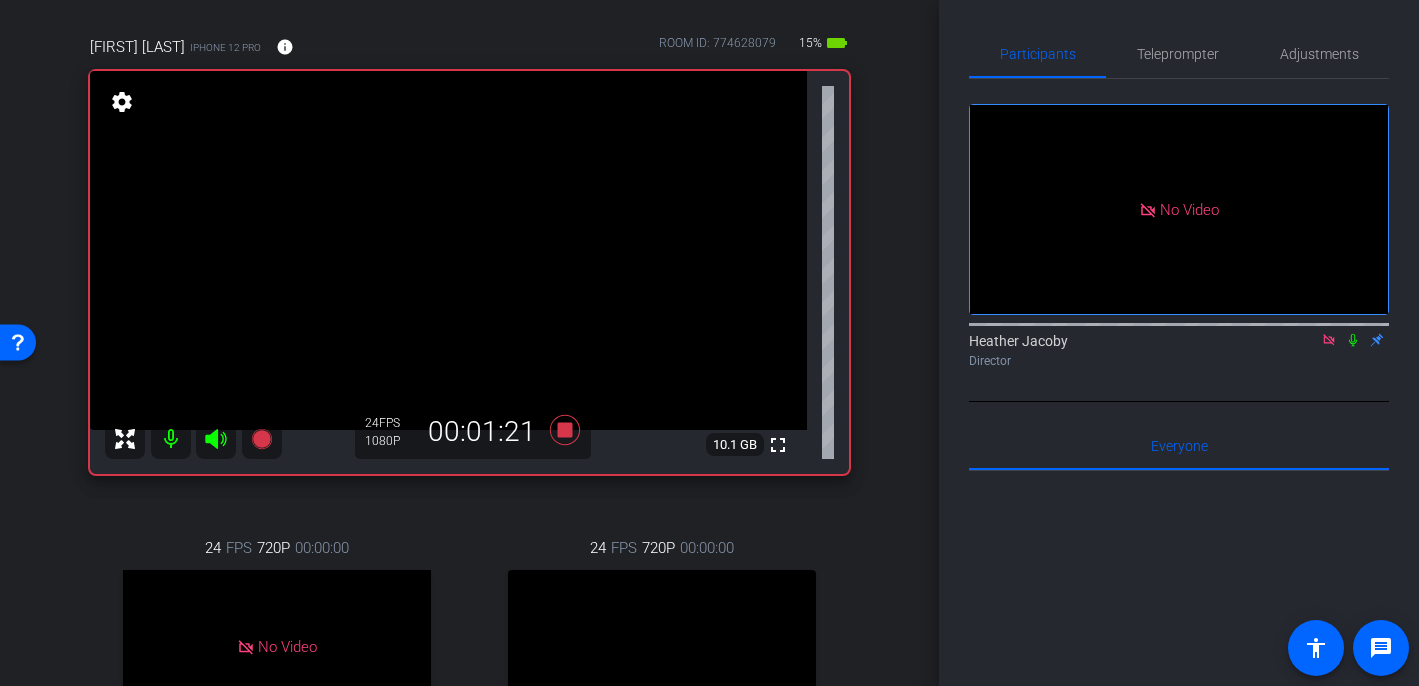 click 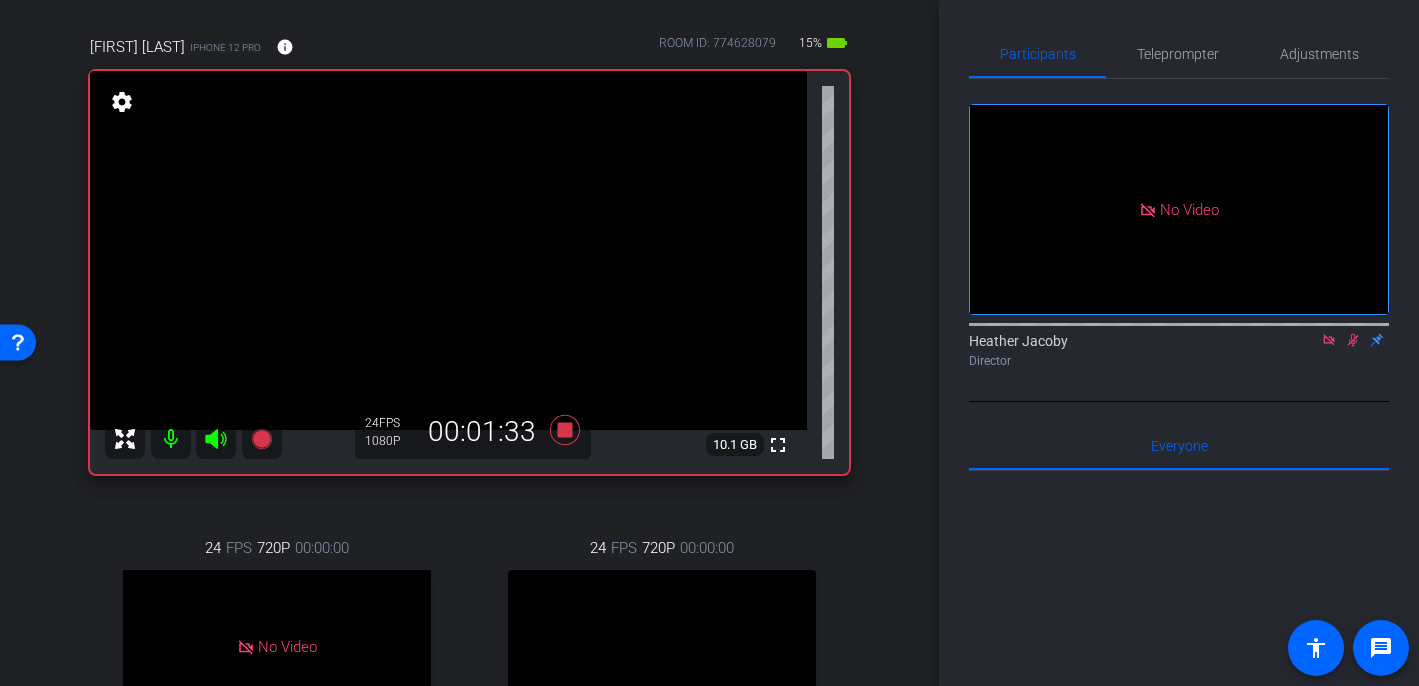 click 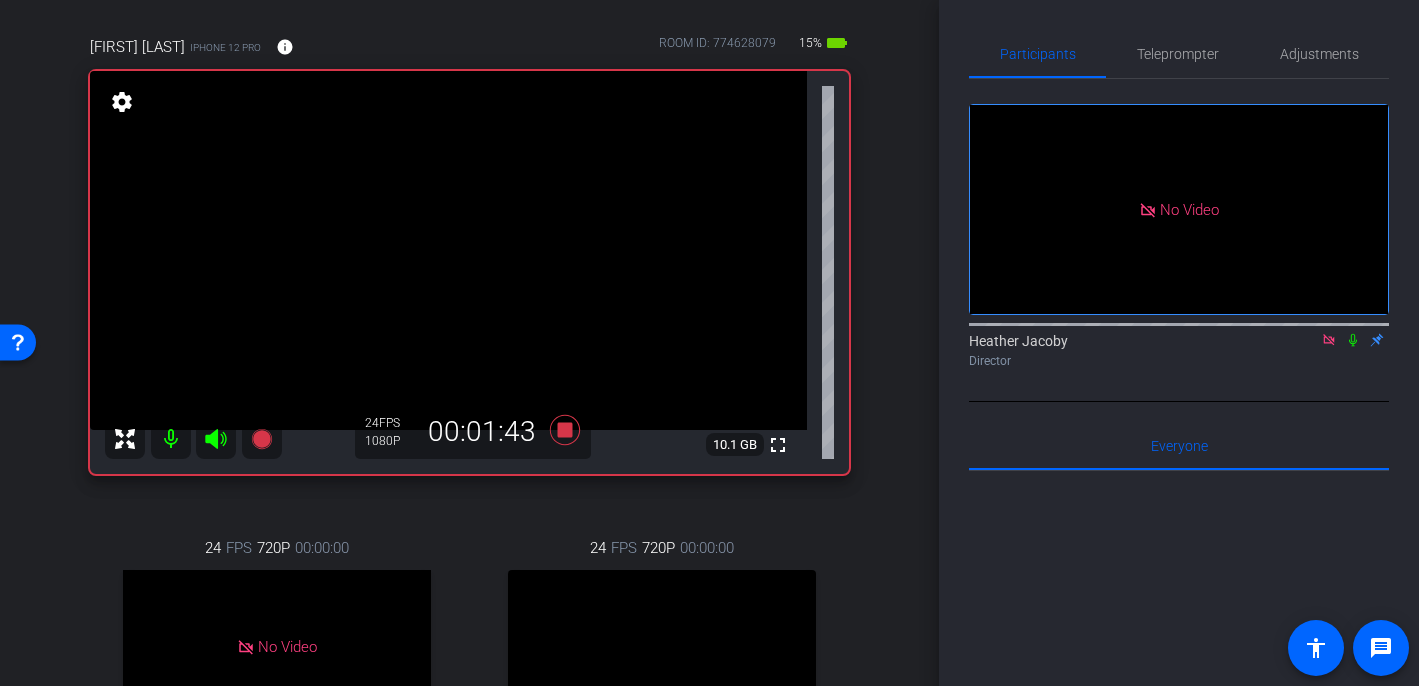 click 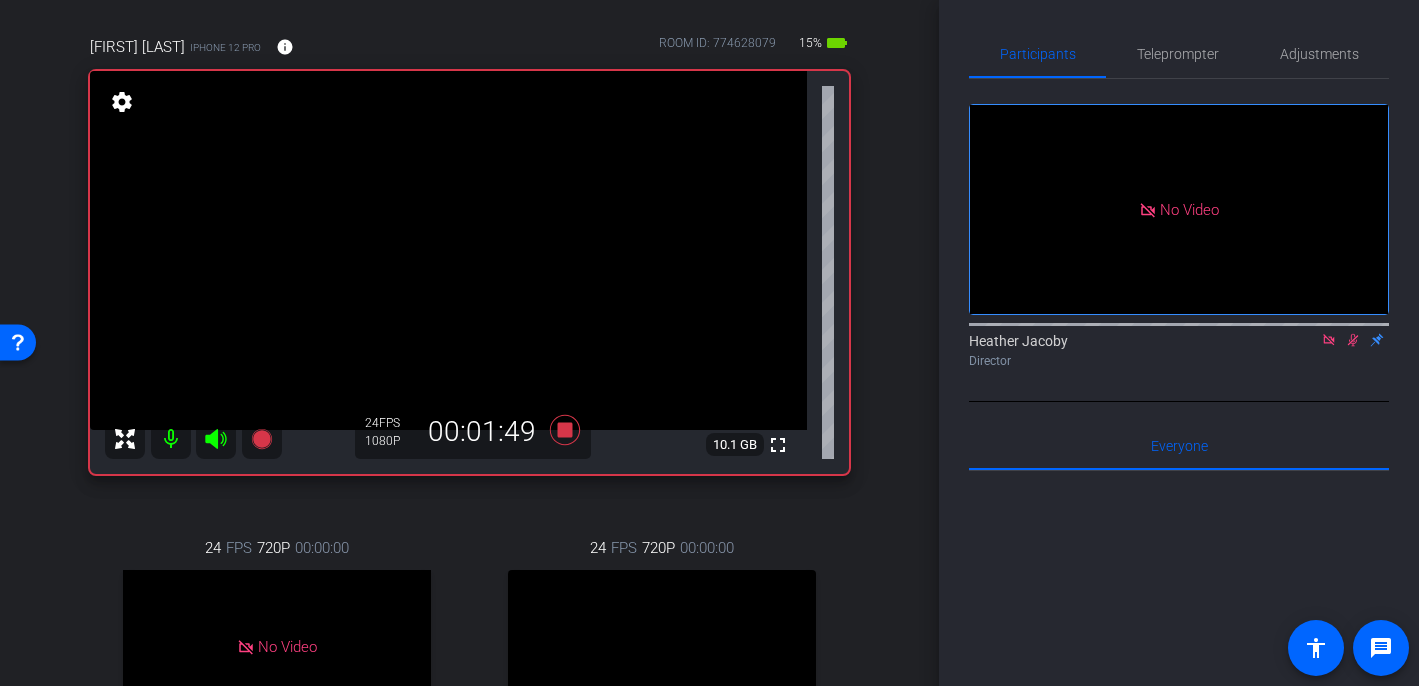 click 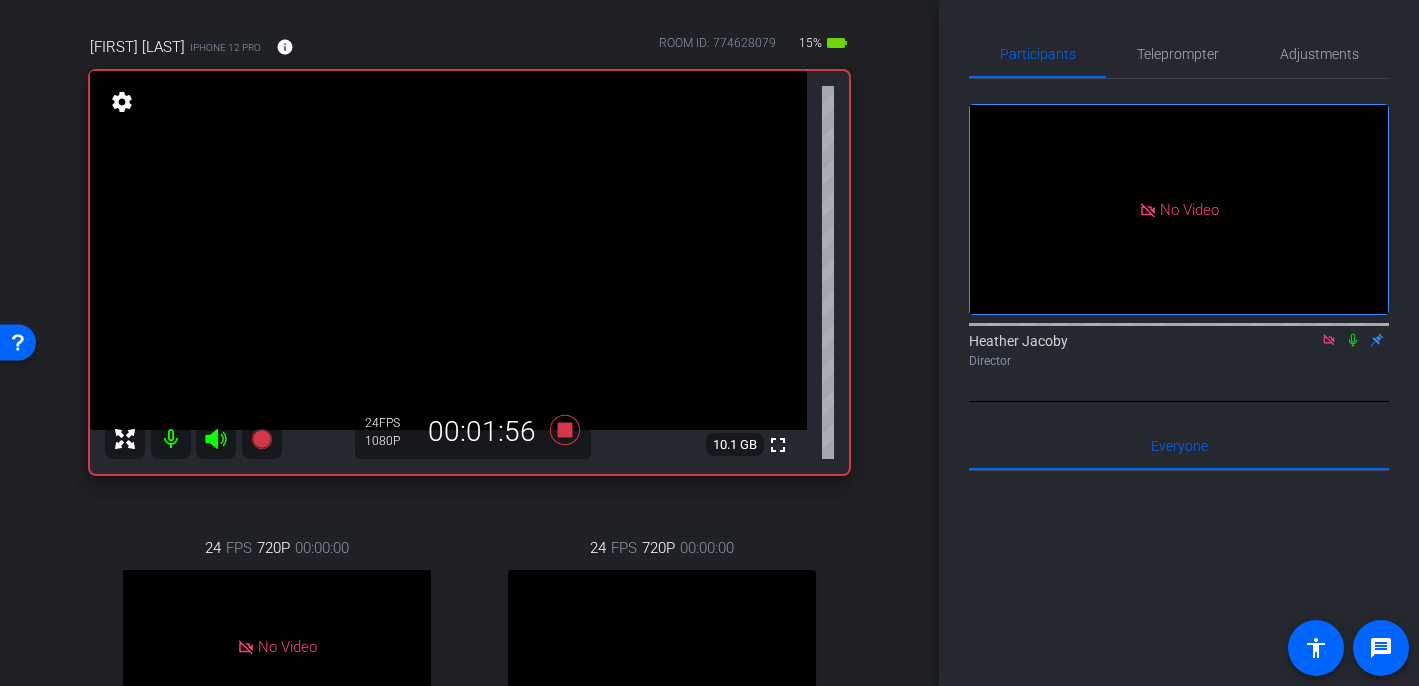 click 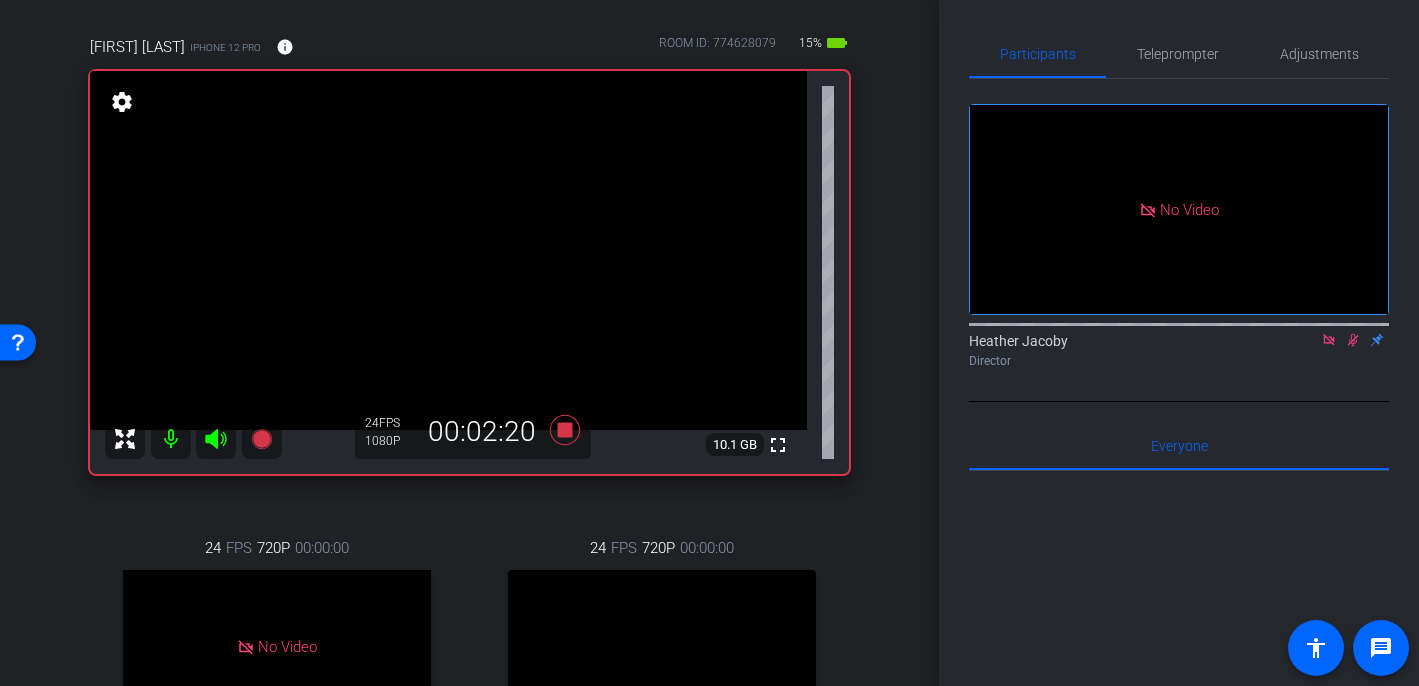 click 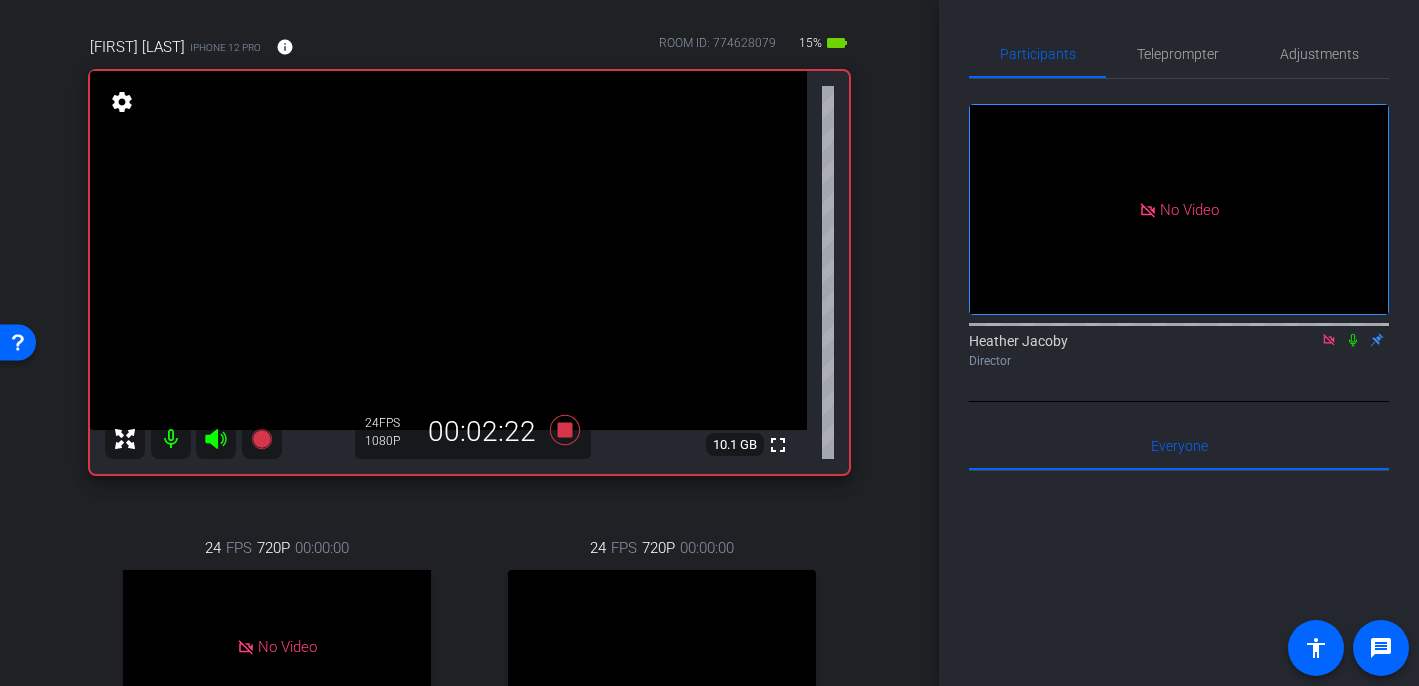 click 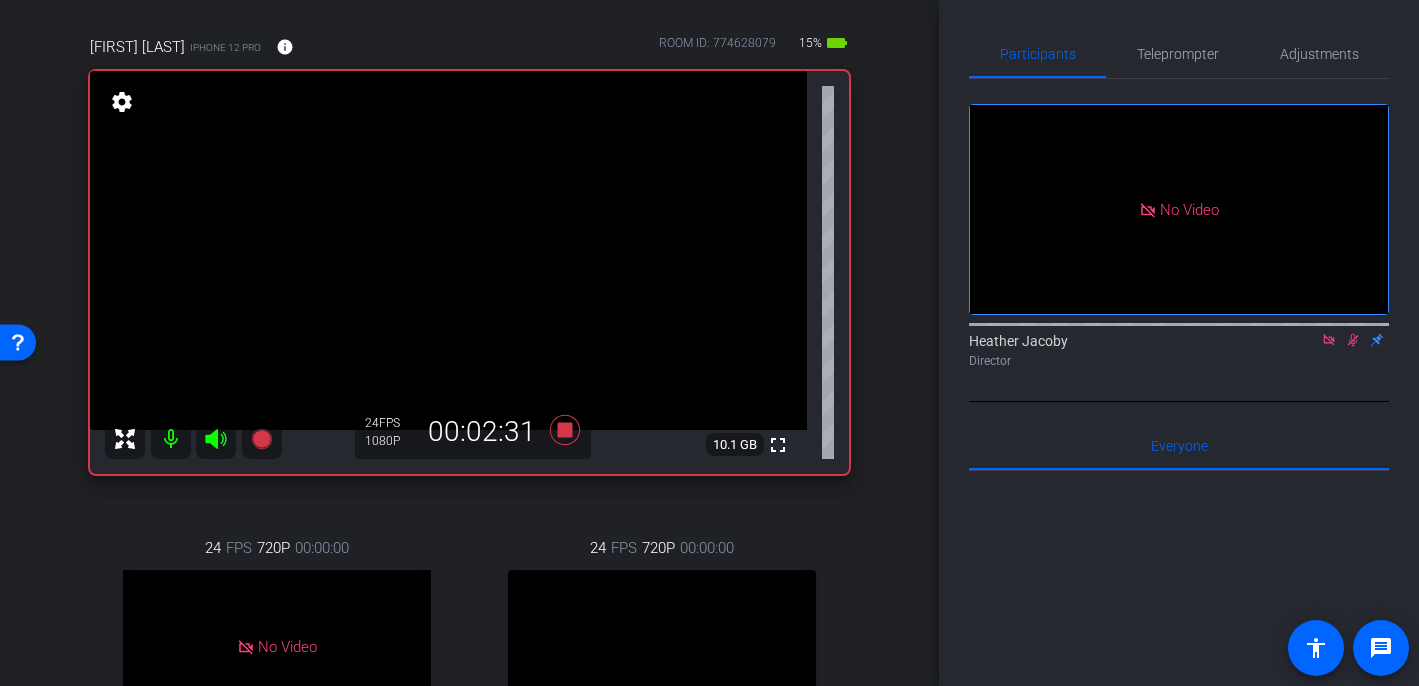 click 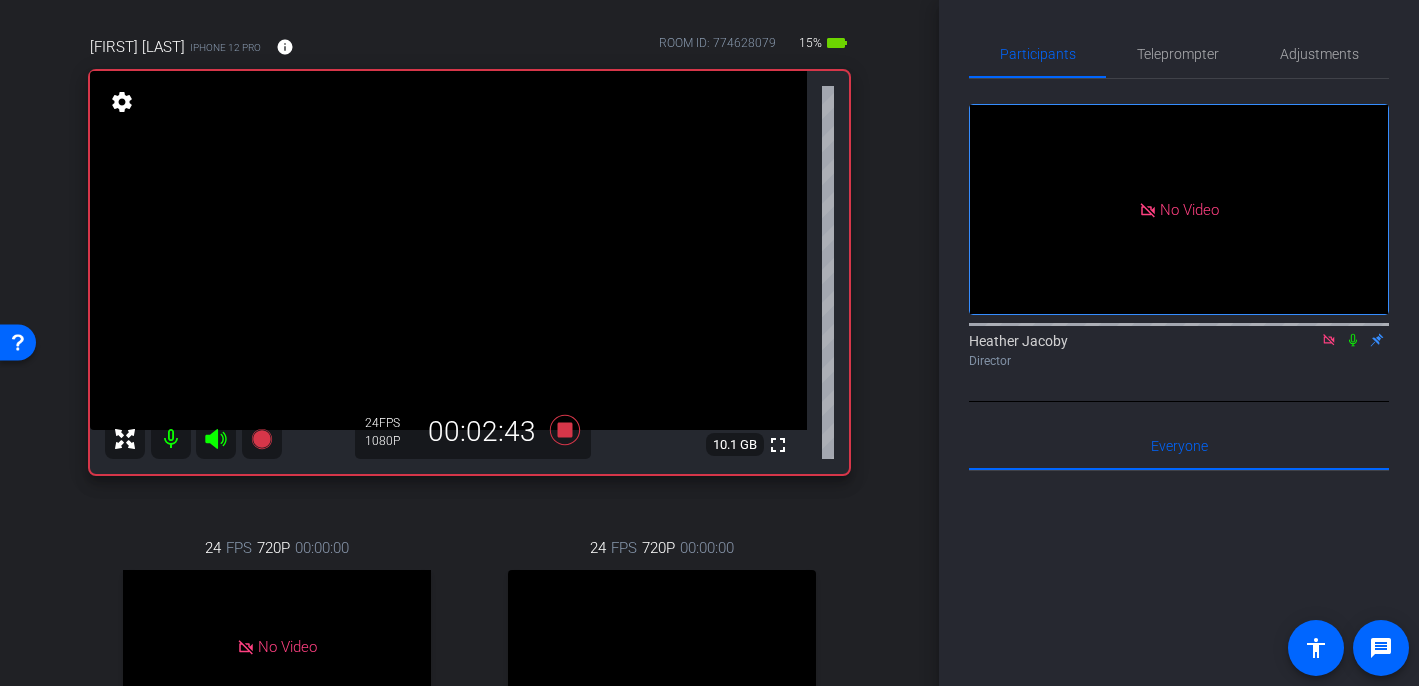 click 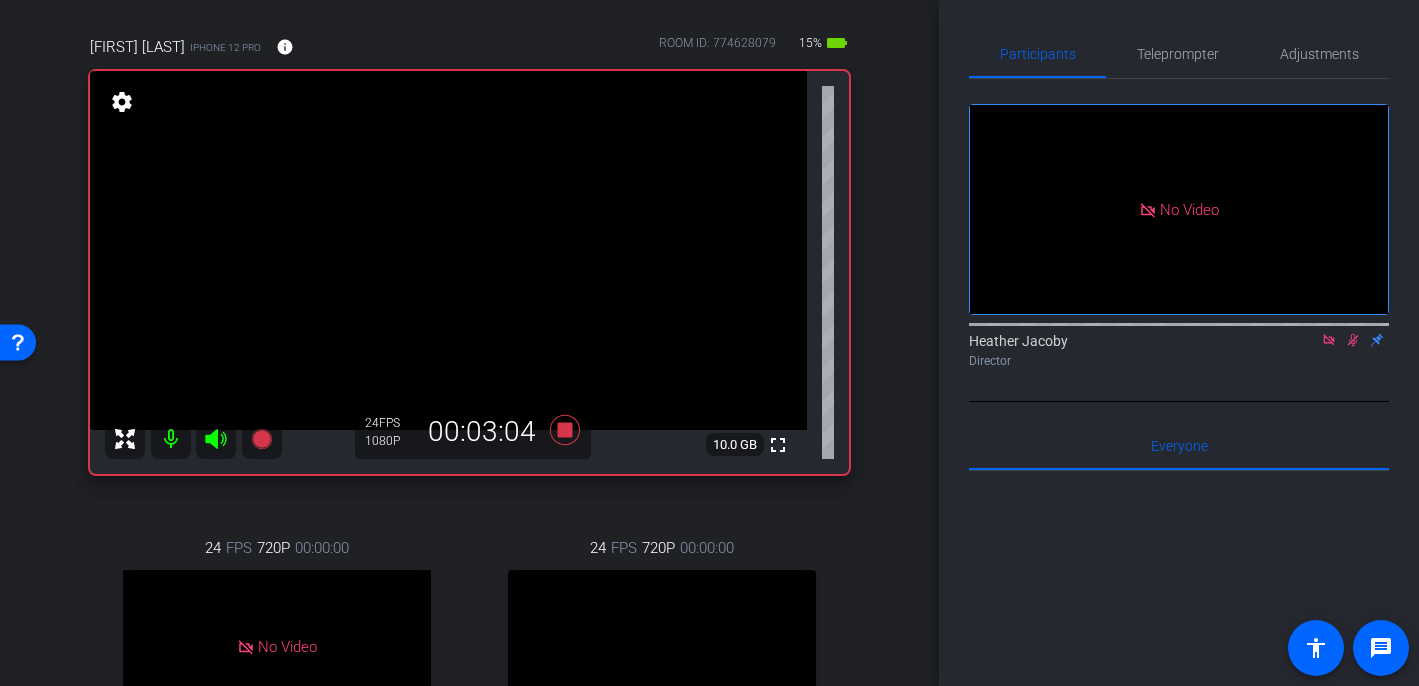 click 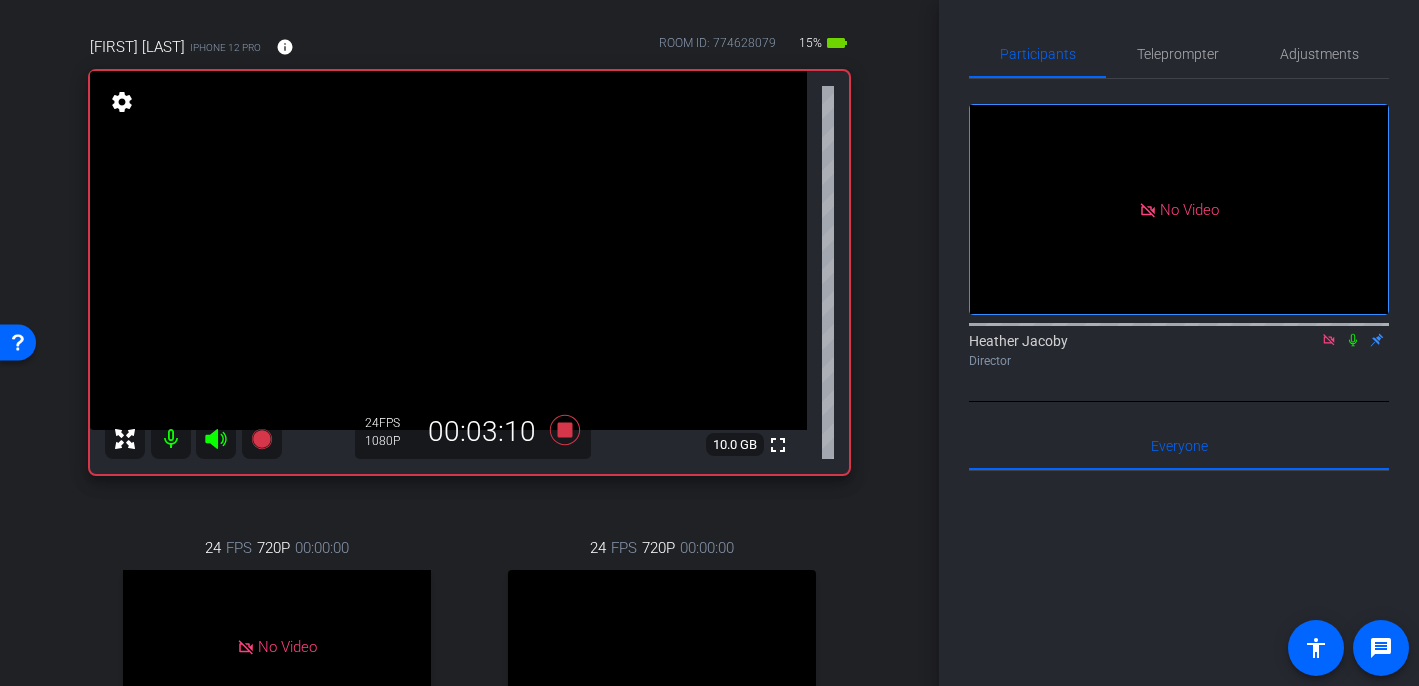 click 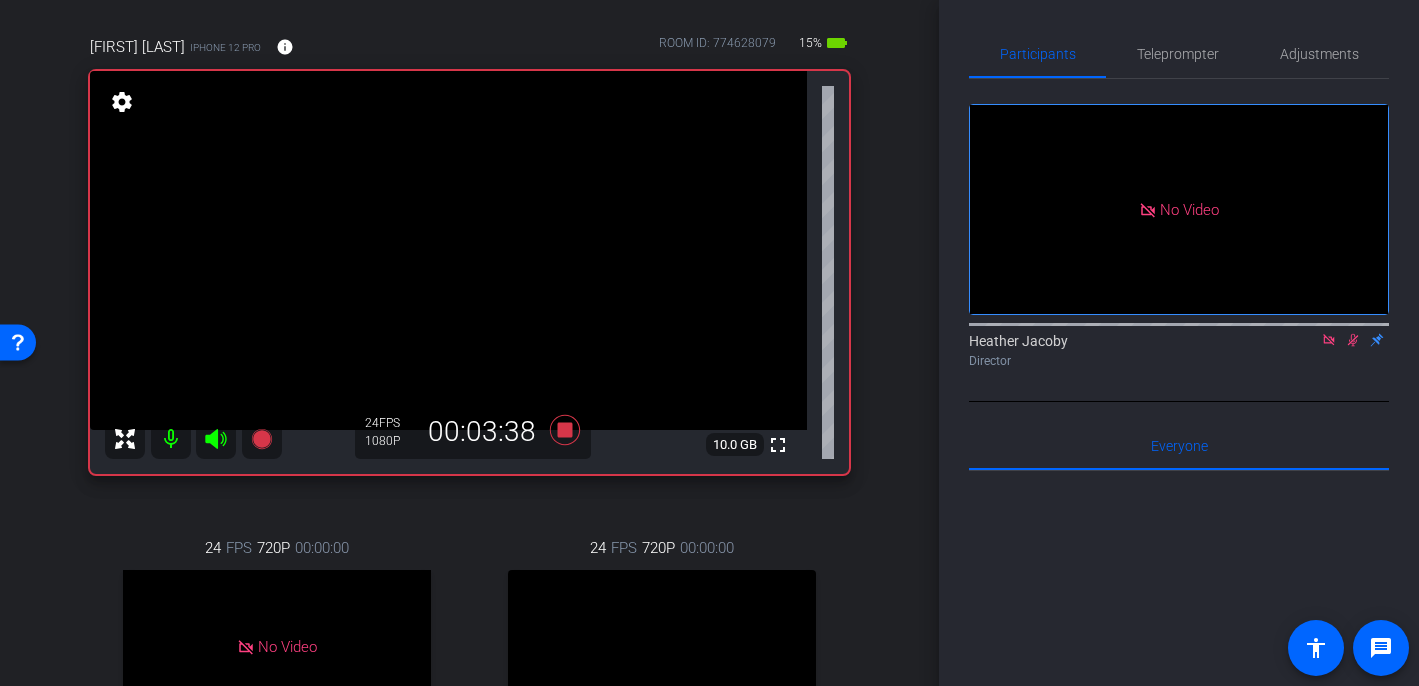 click 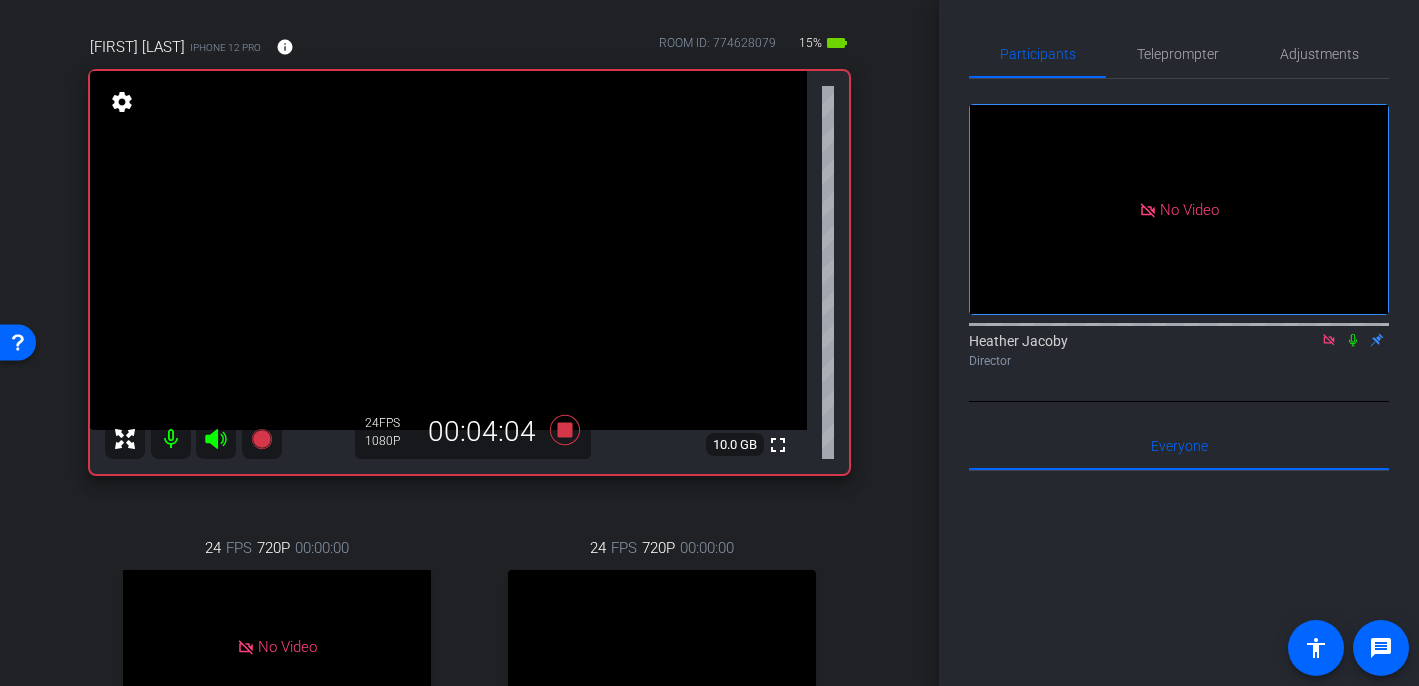 click 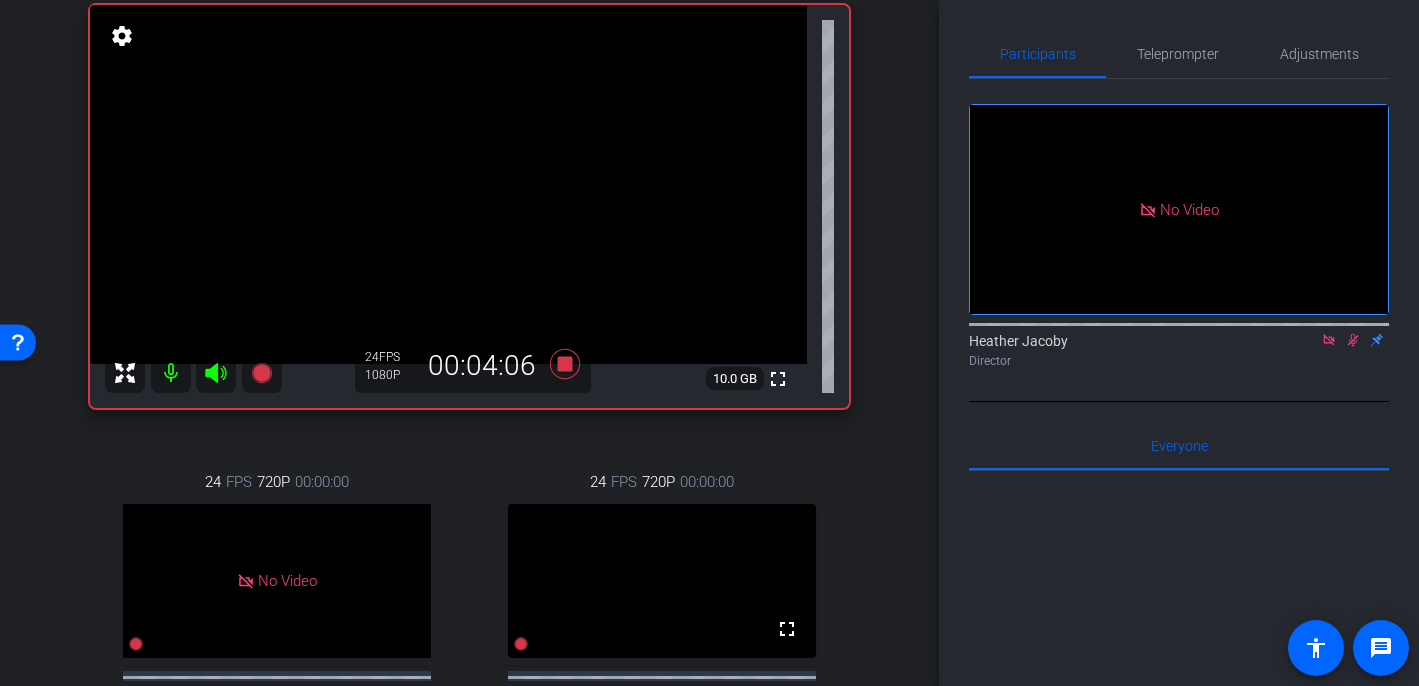 scroll, scrollTop: 216, scrollLeft: 0, axis: vertical 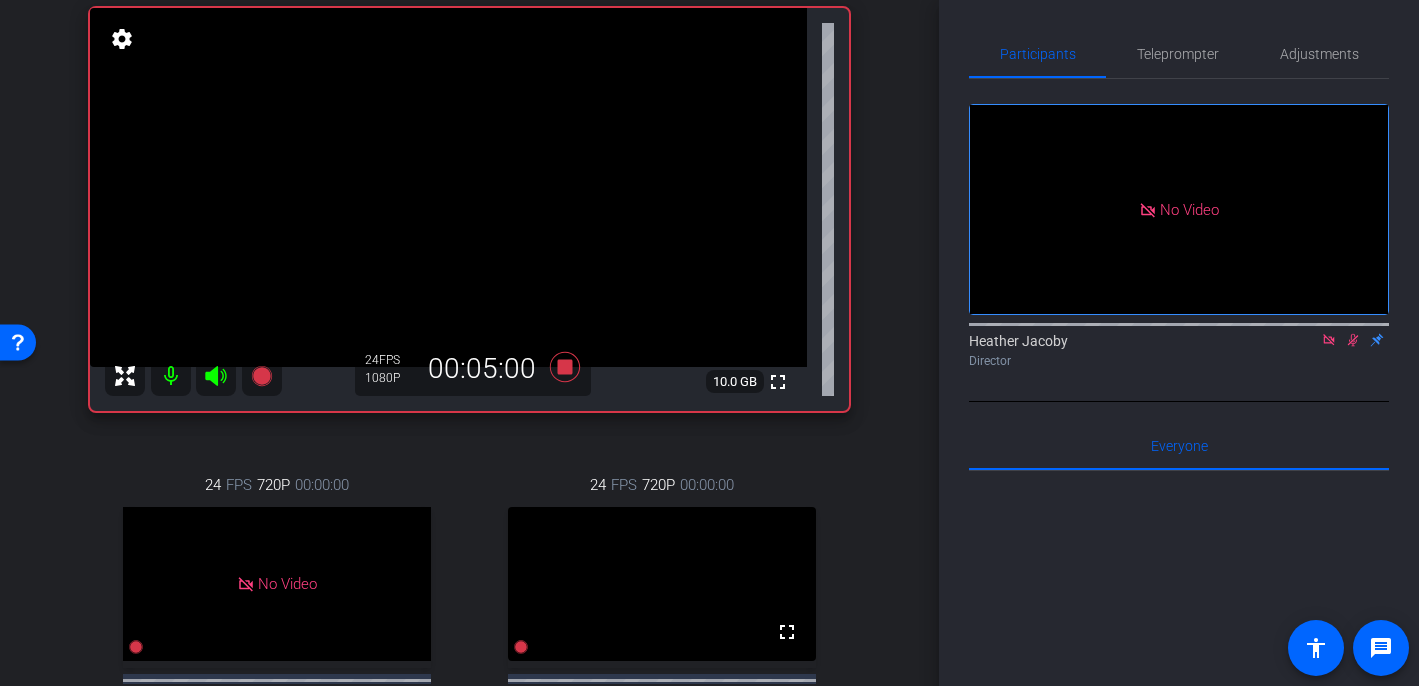 click 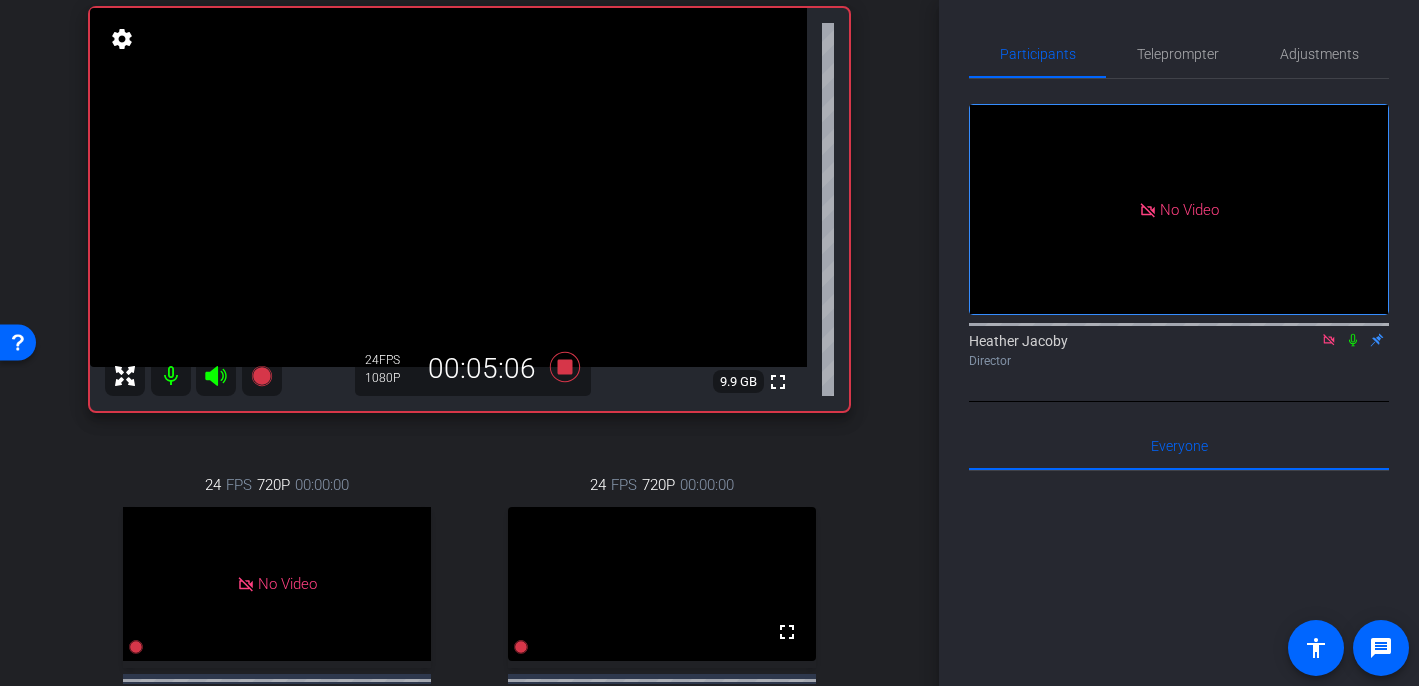 click 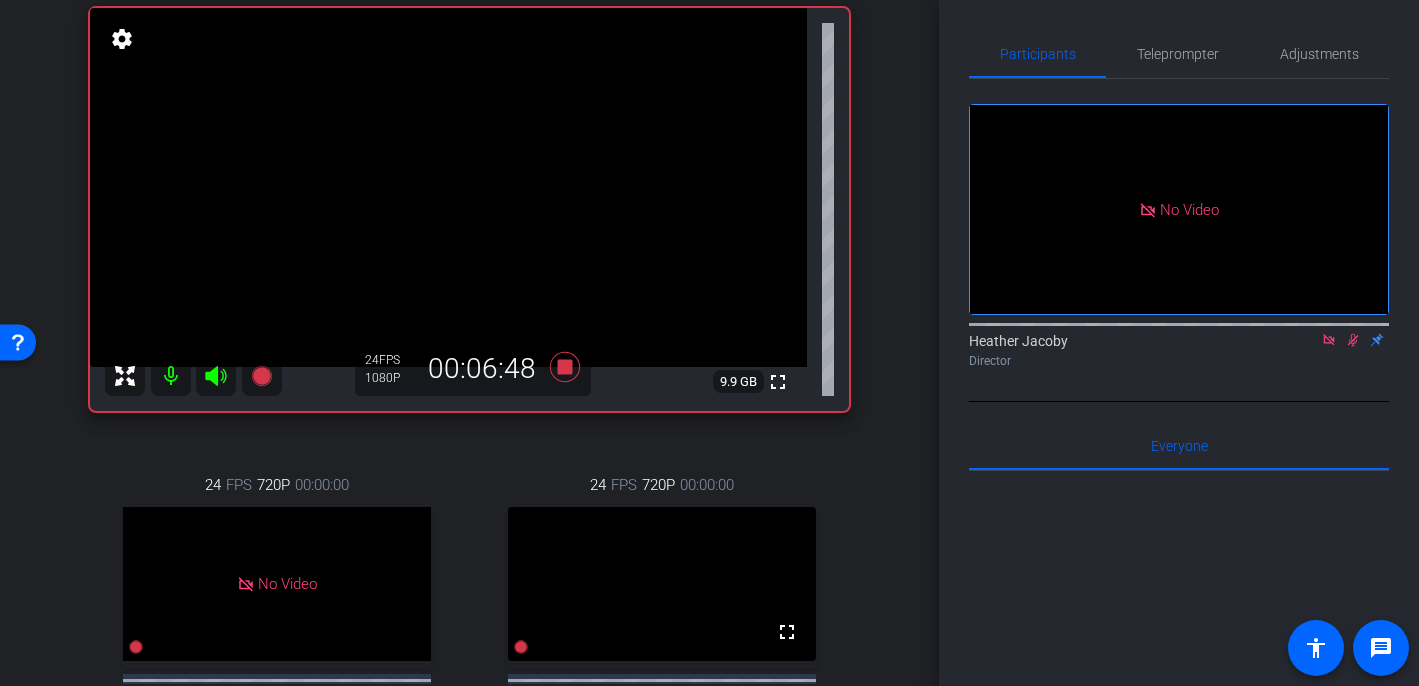 click 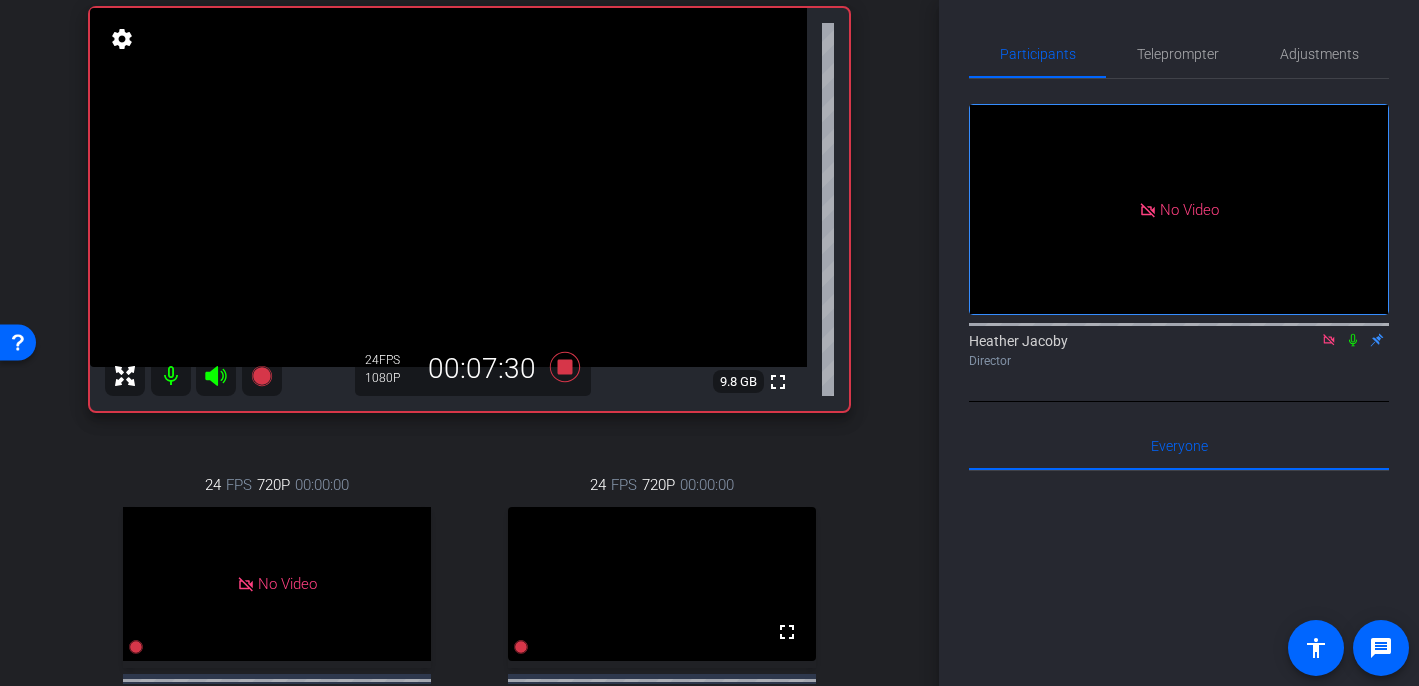 click 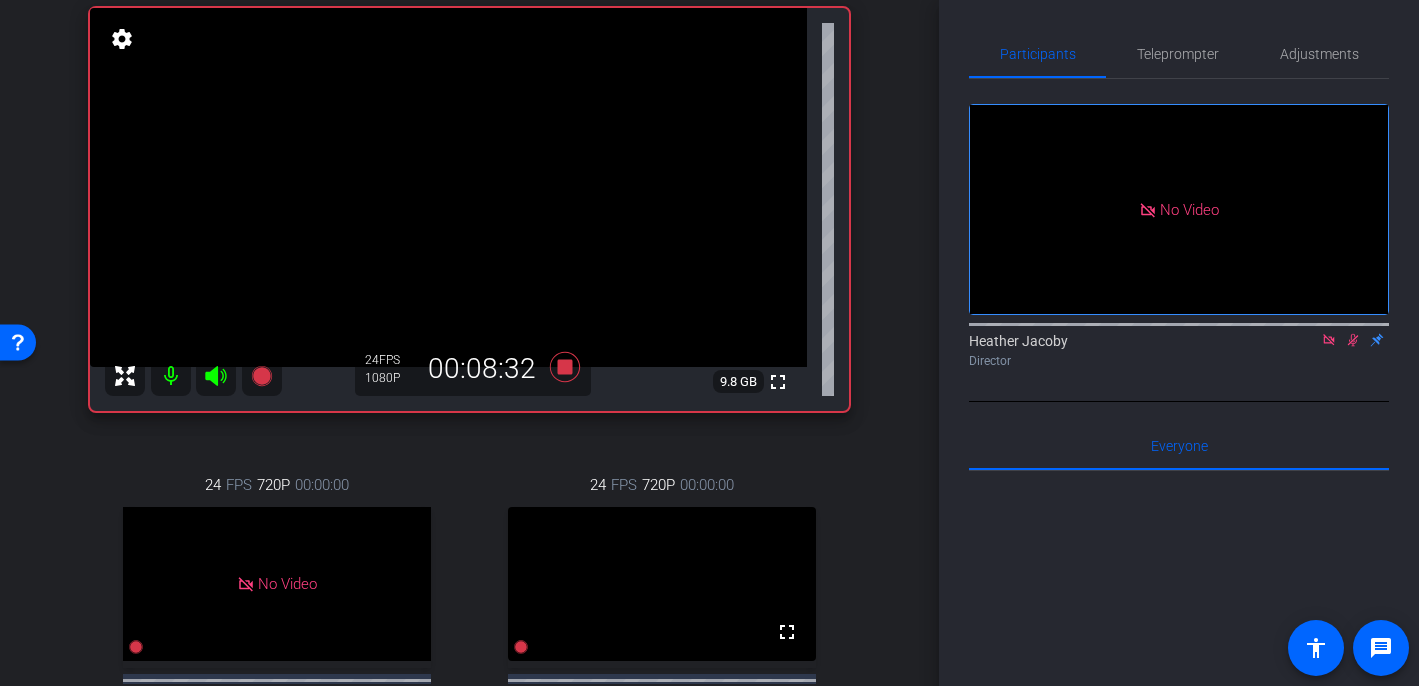 click 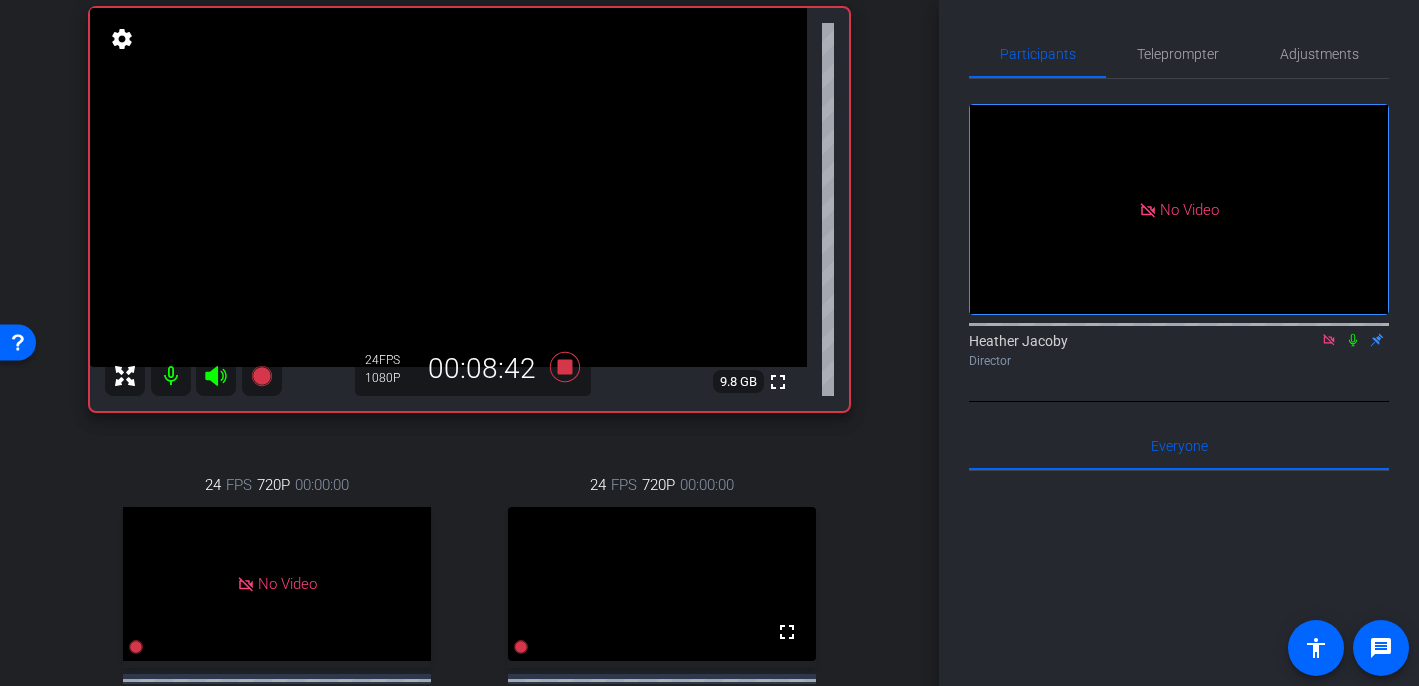 click 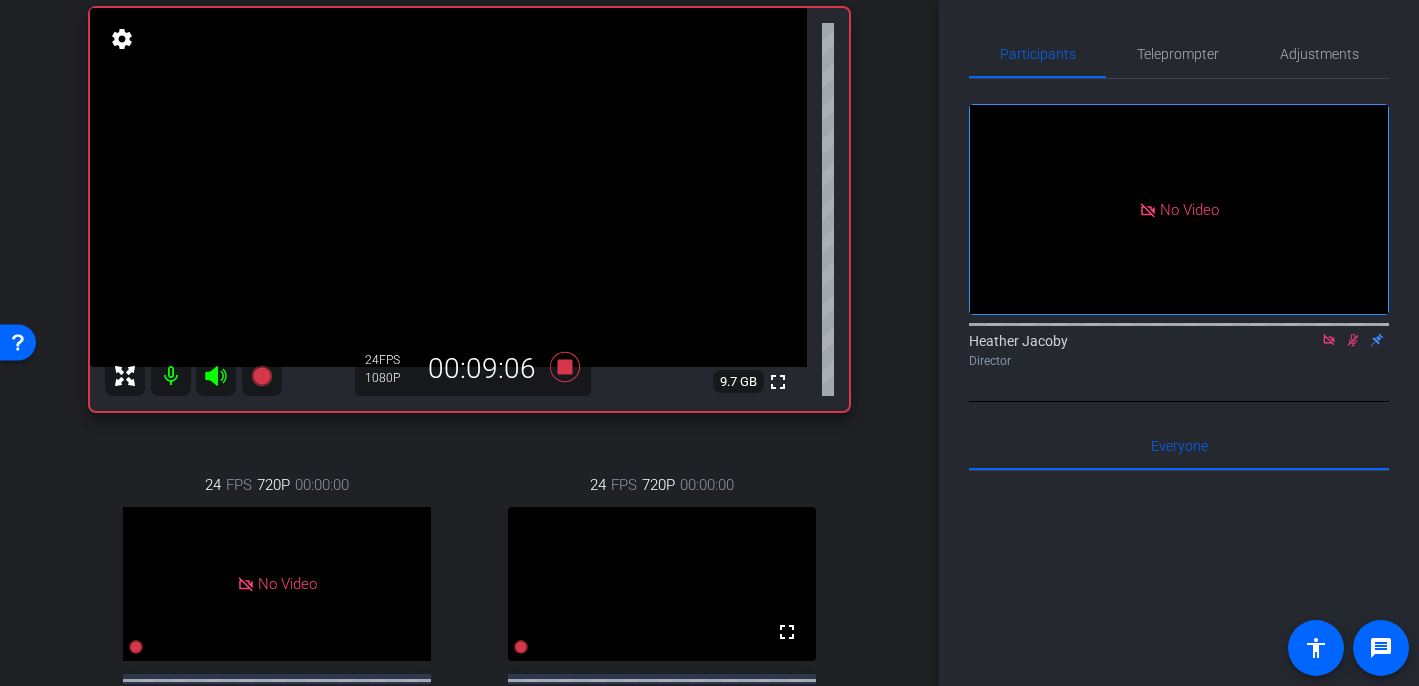 click 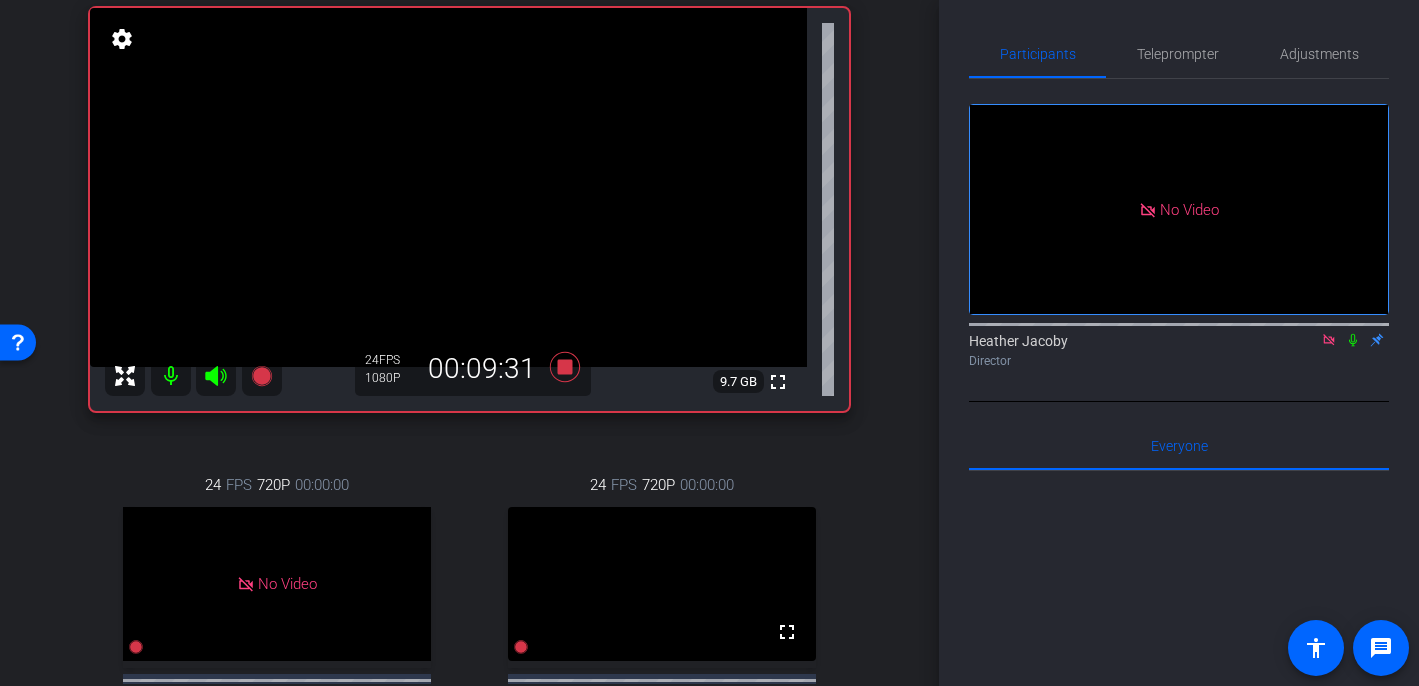 click 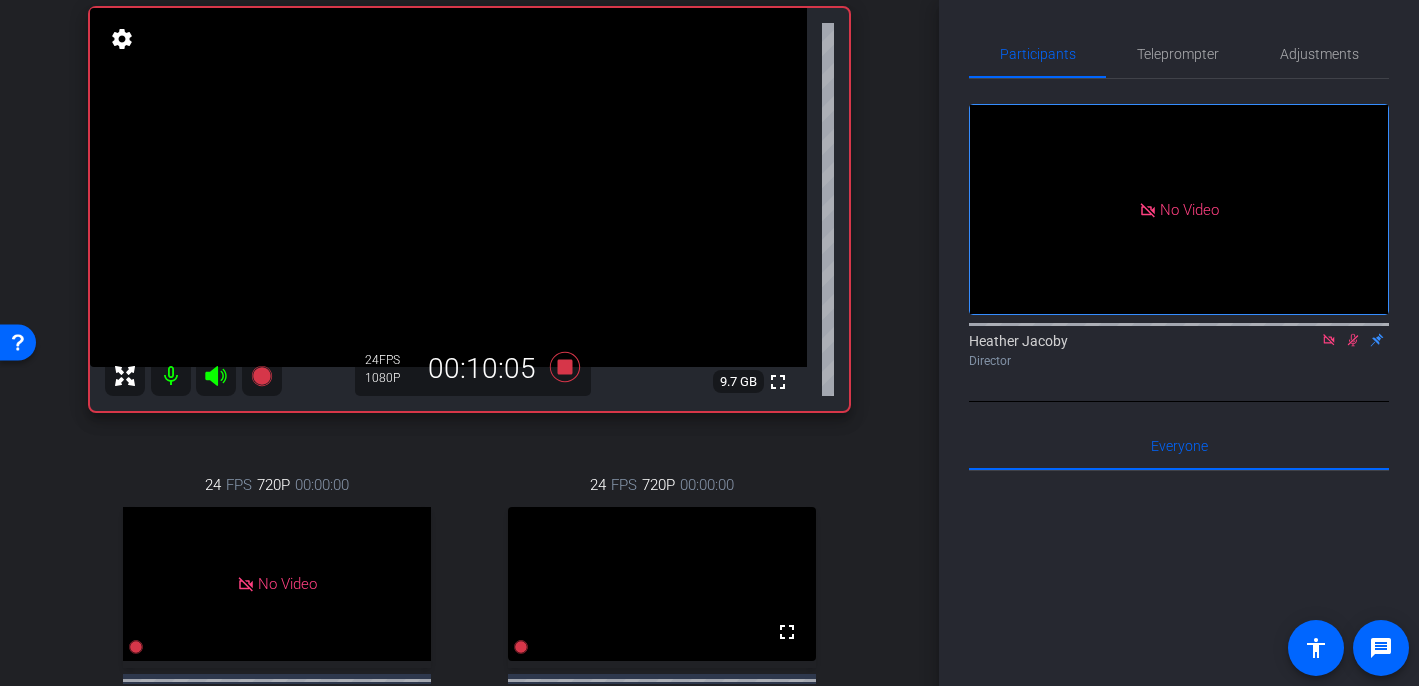 click 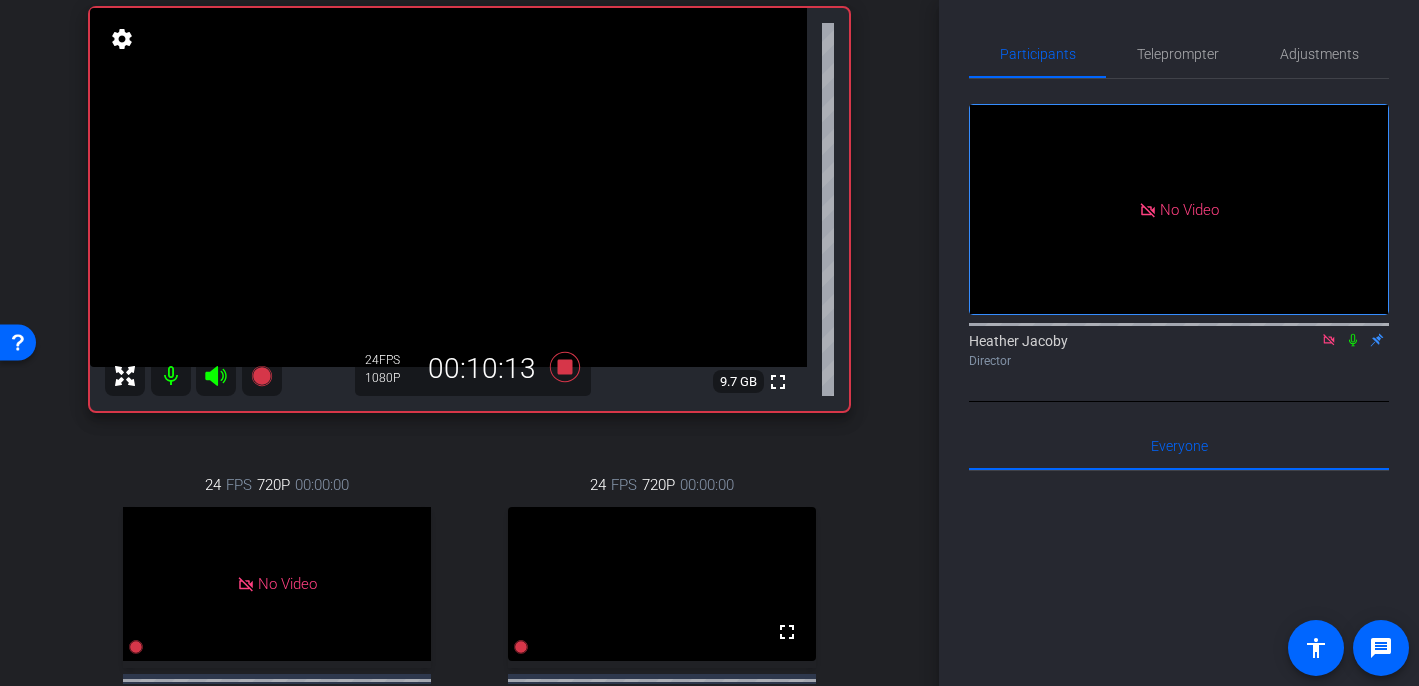 click 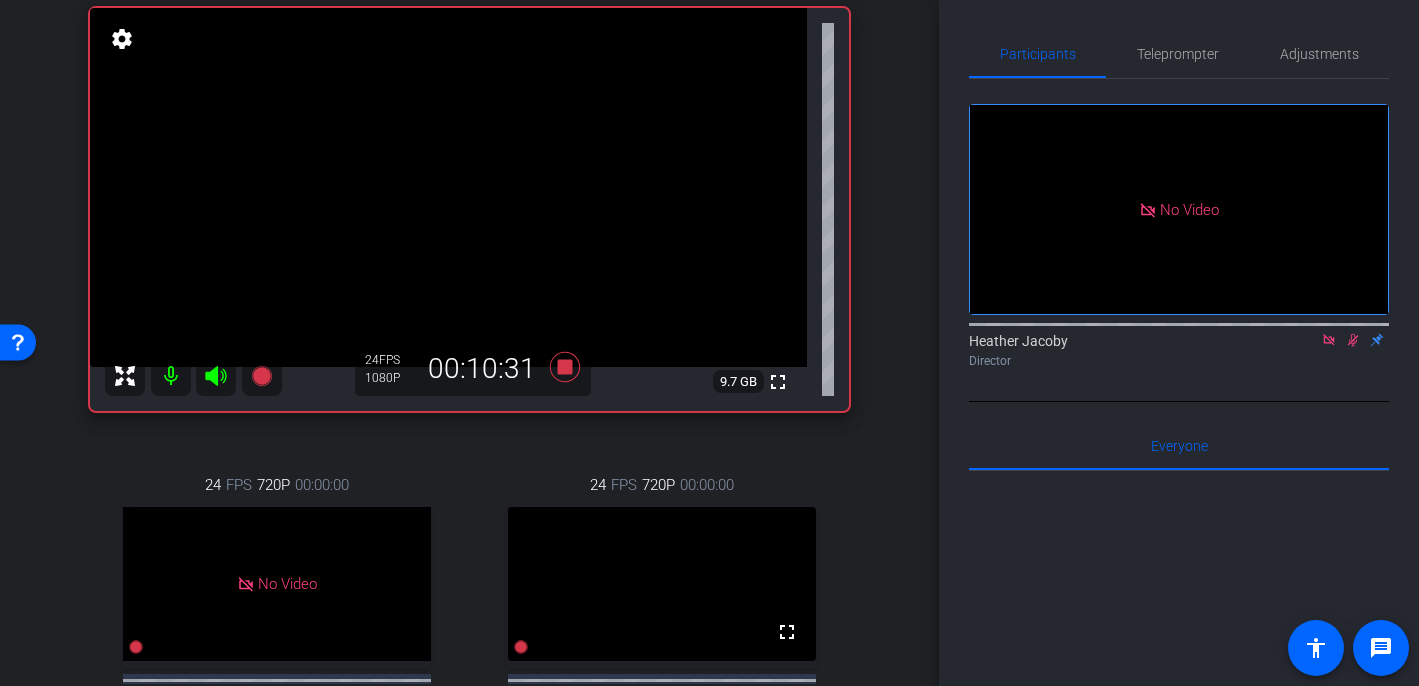 click 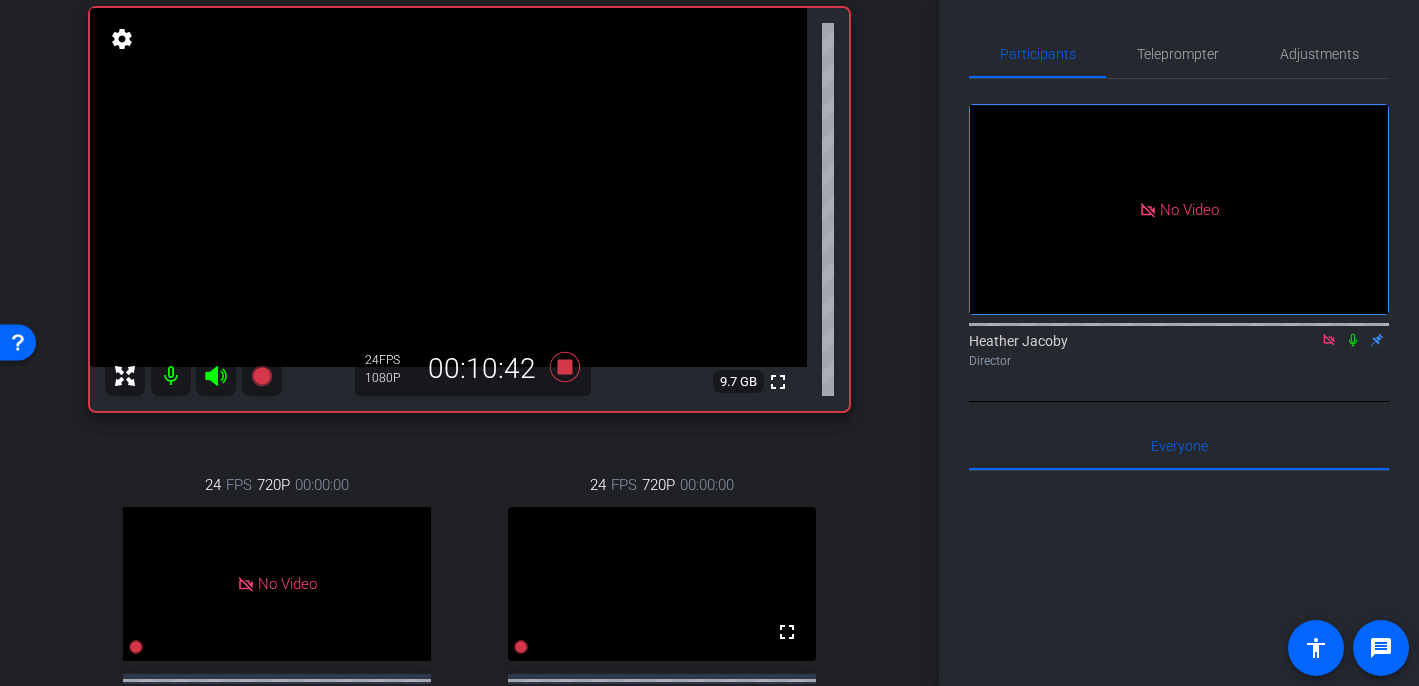 click 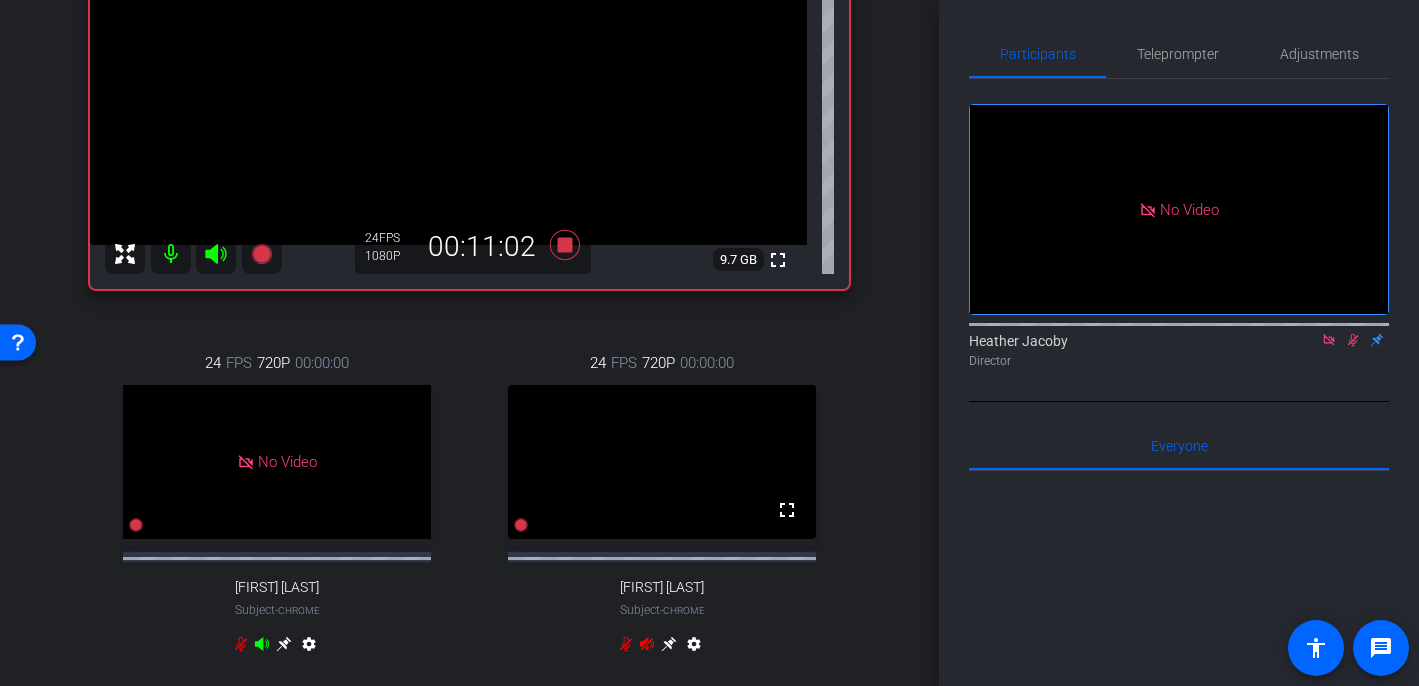 scroll, scrollTop: 337, scrollLeft: 0, axis: vertical 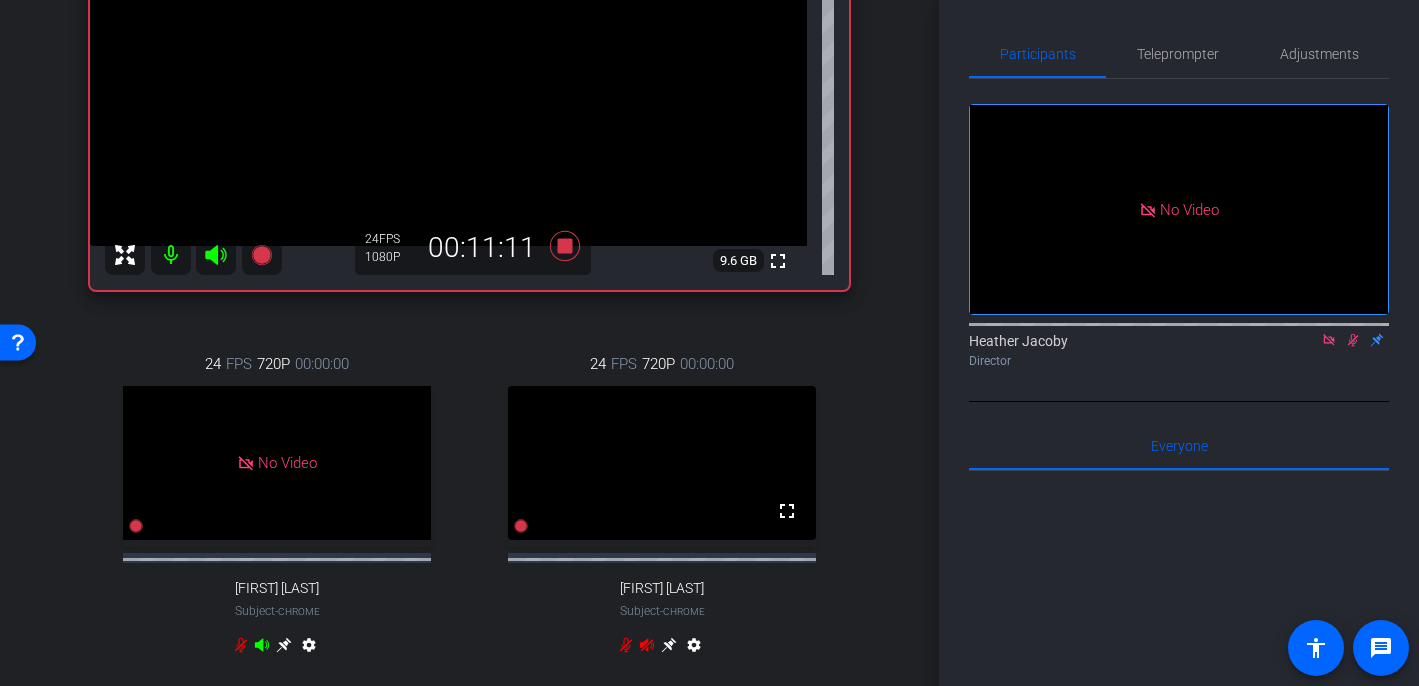 click 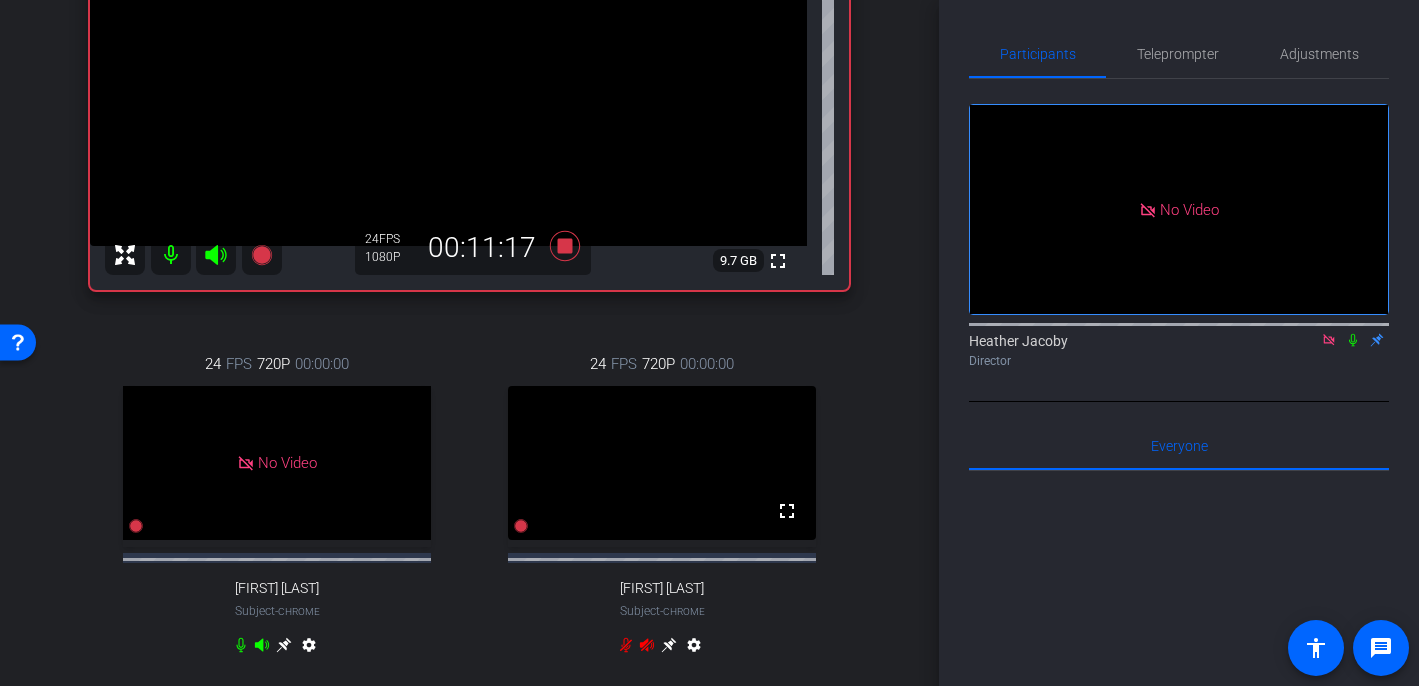 click 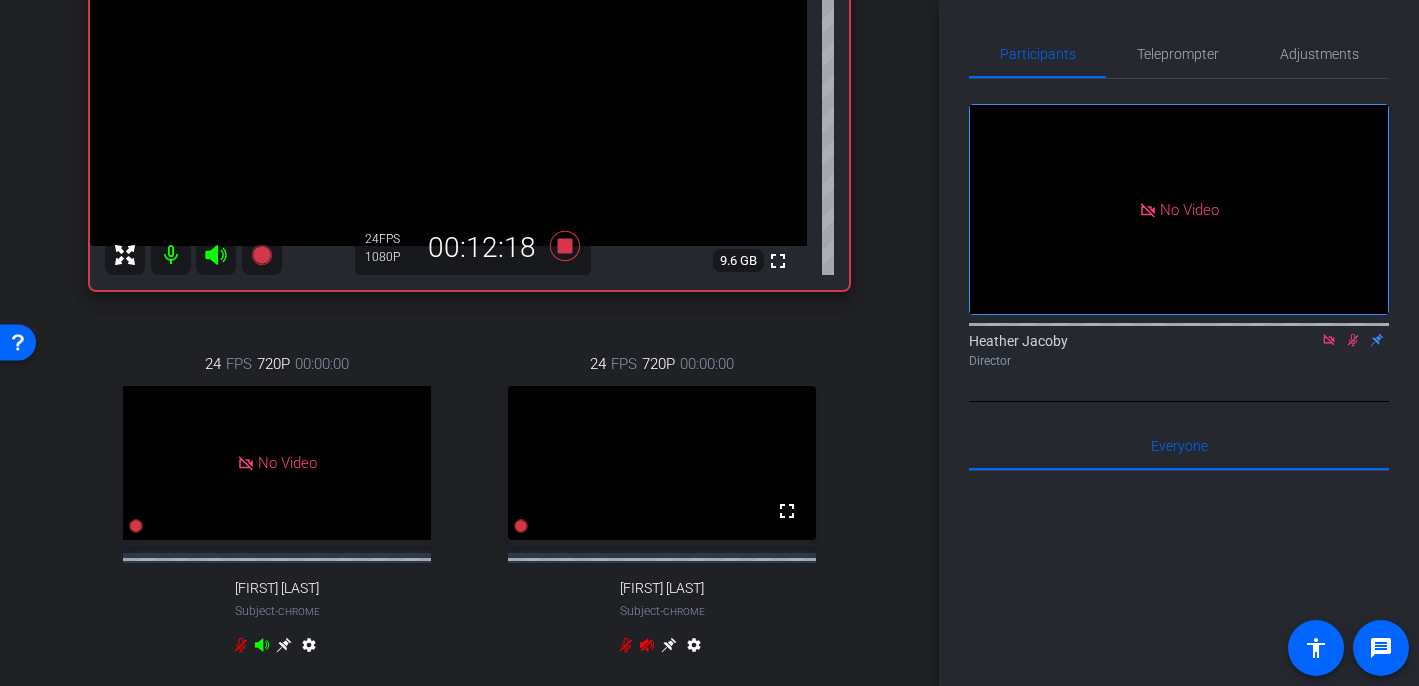 click 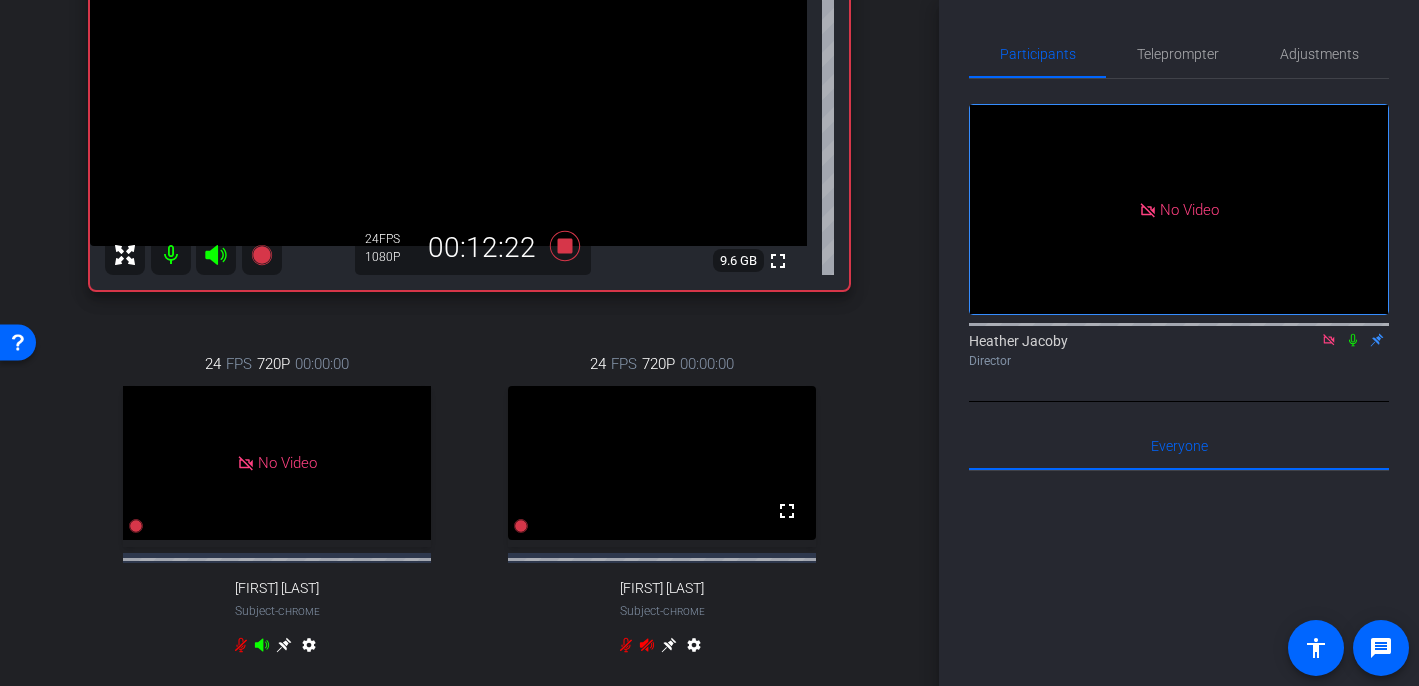 click 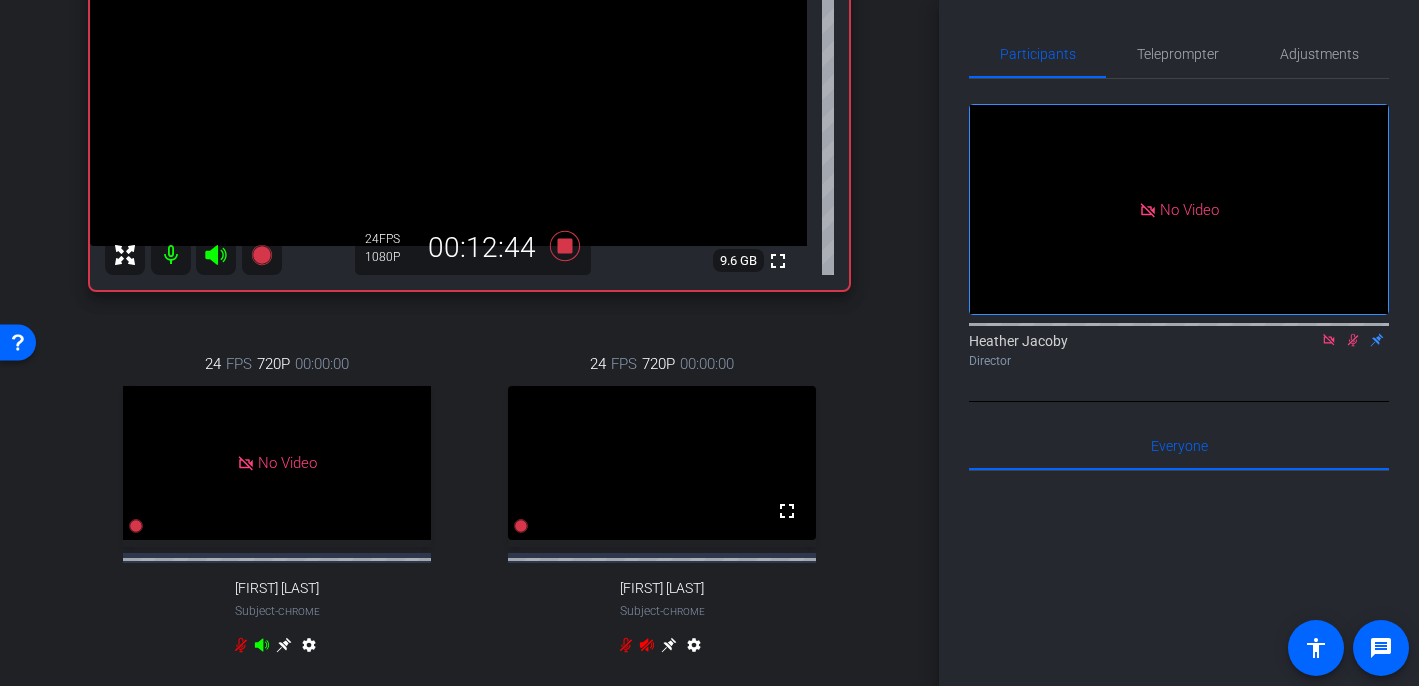 click 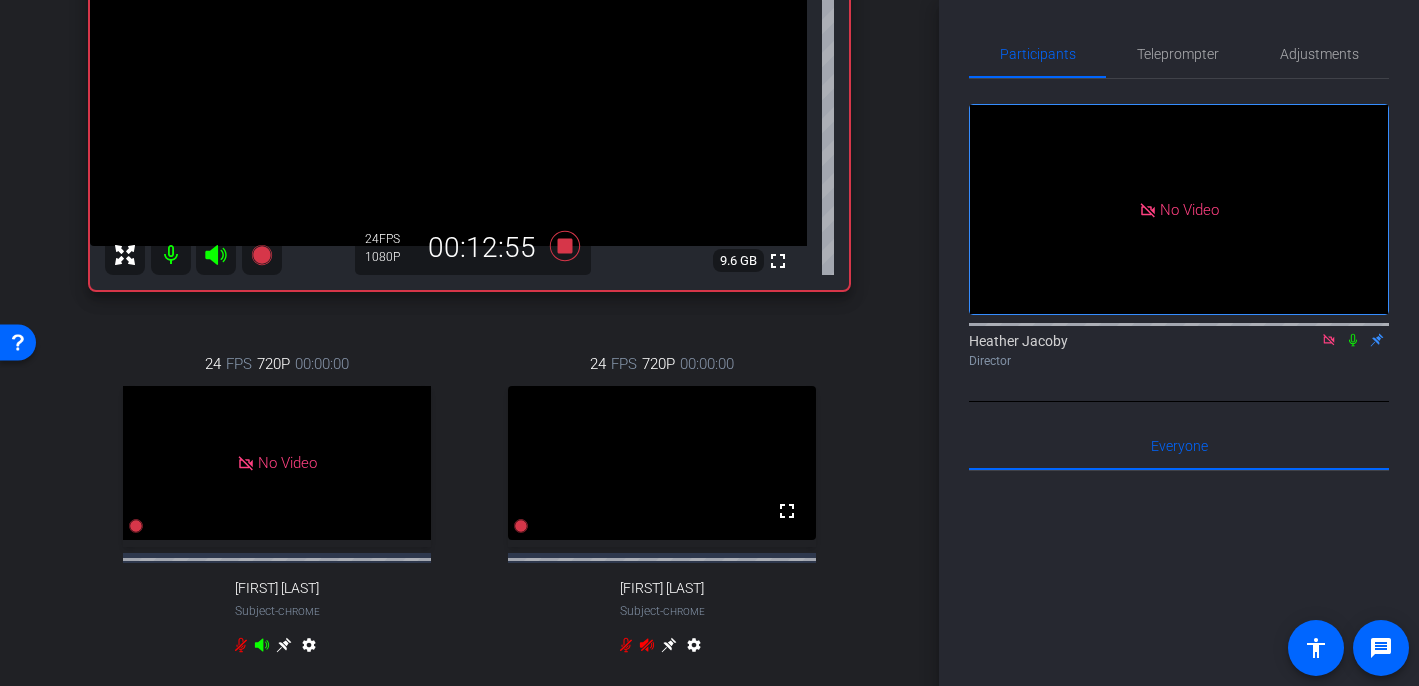 click 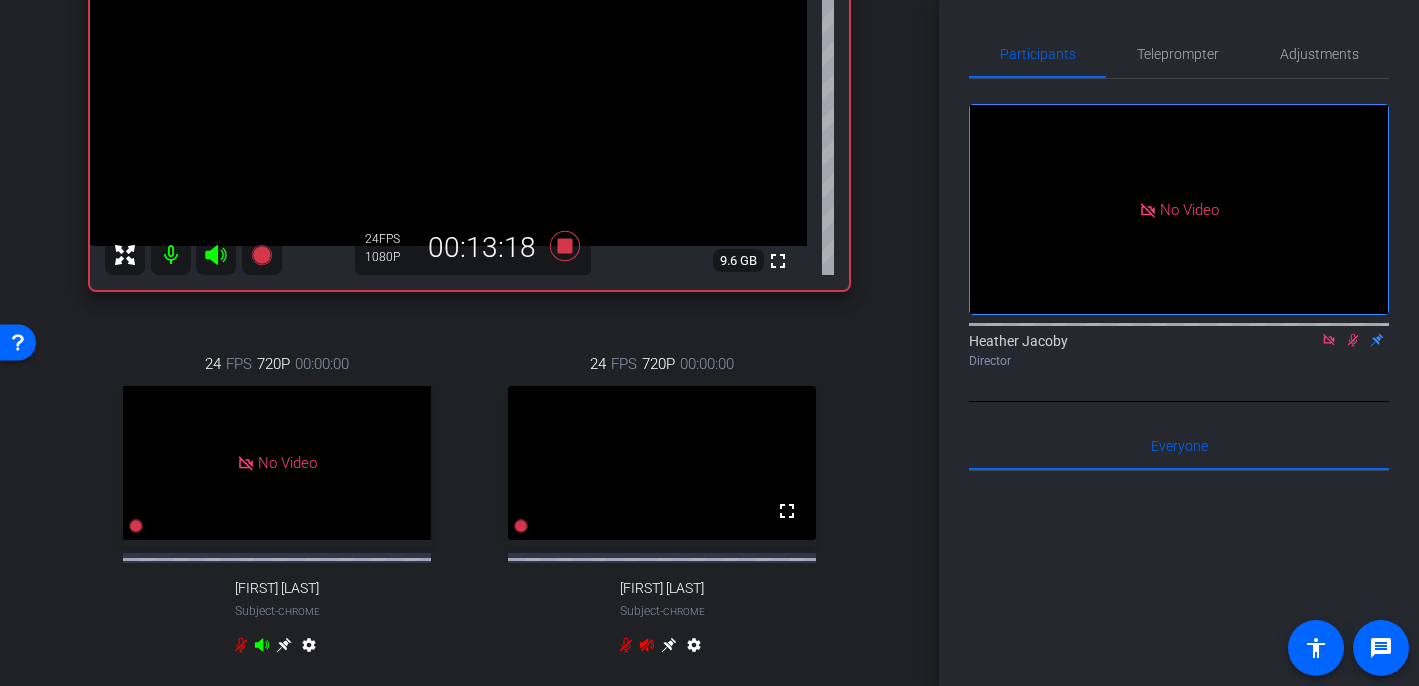 click 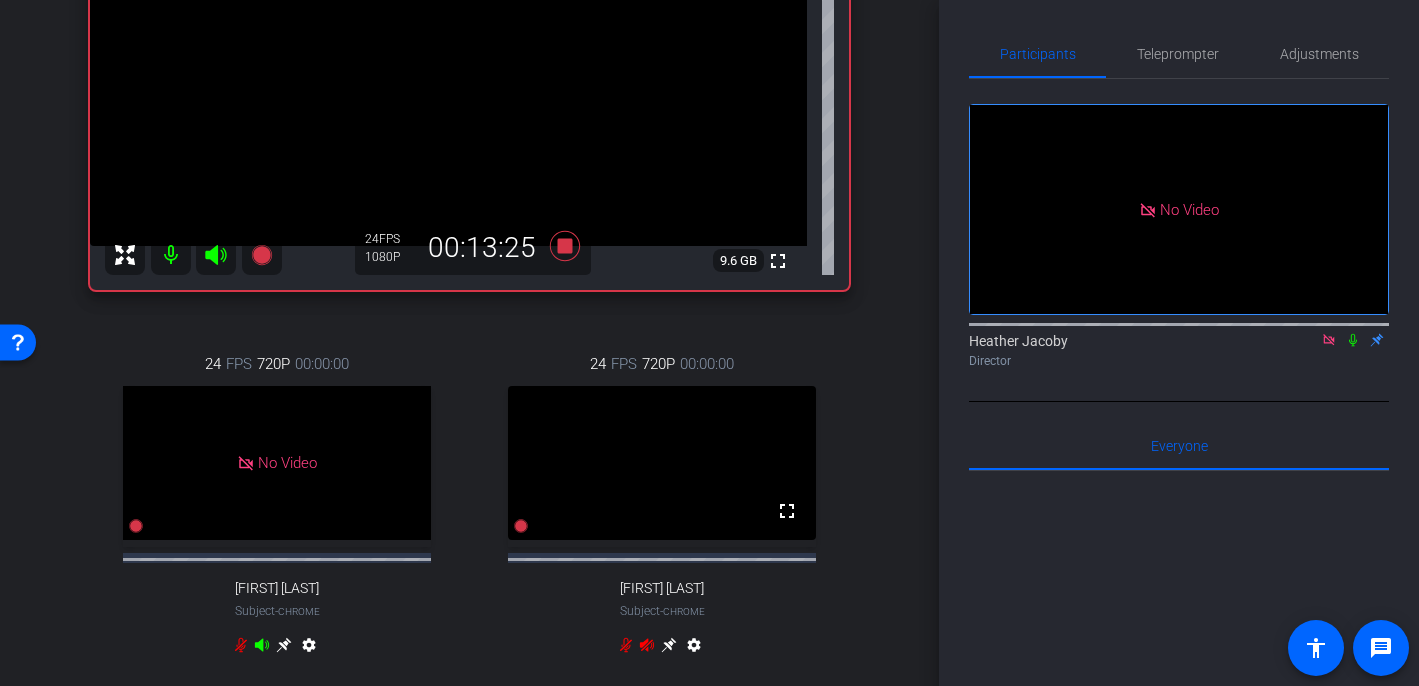 click 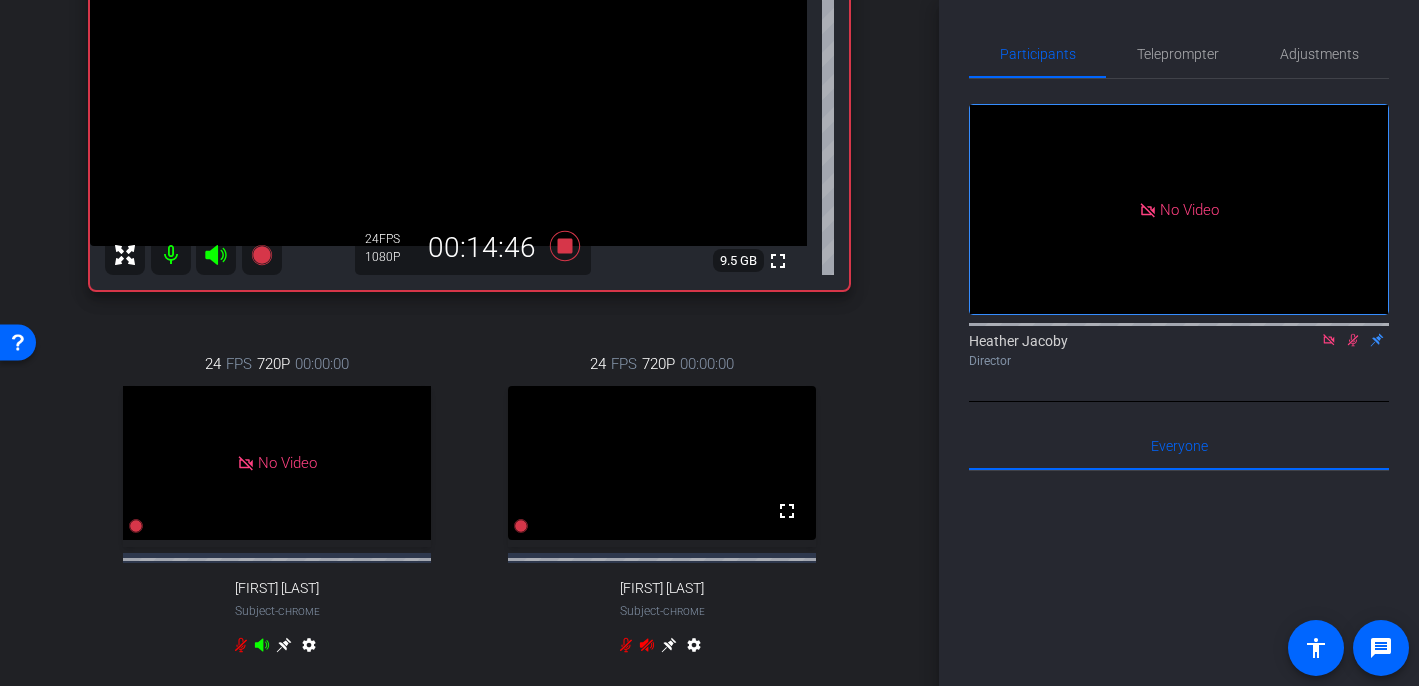 click 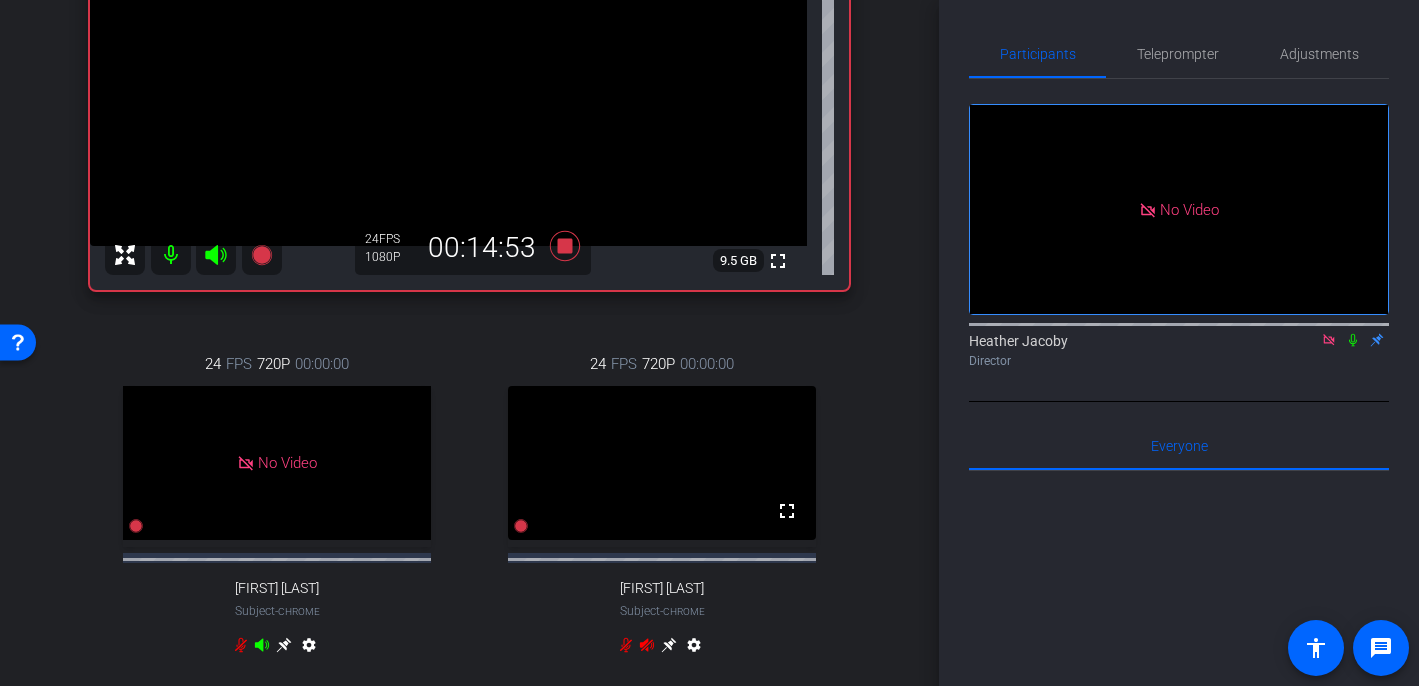 click 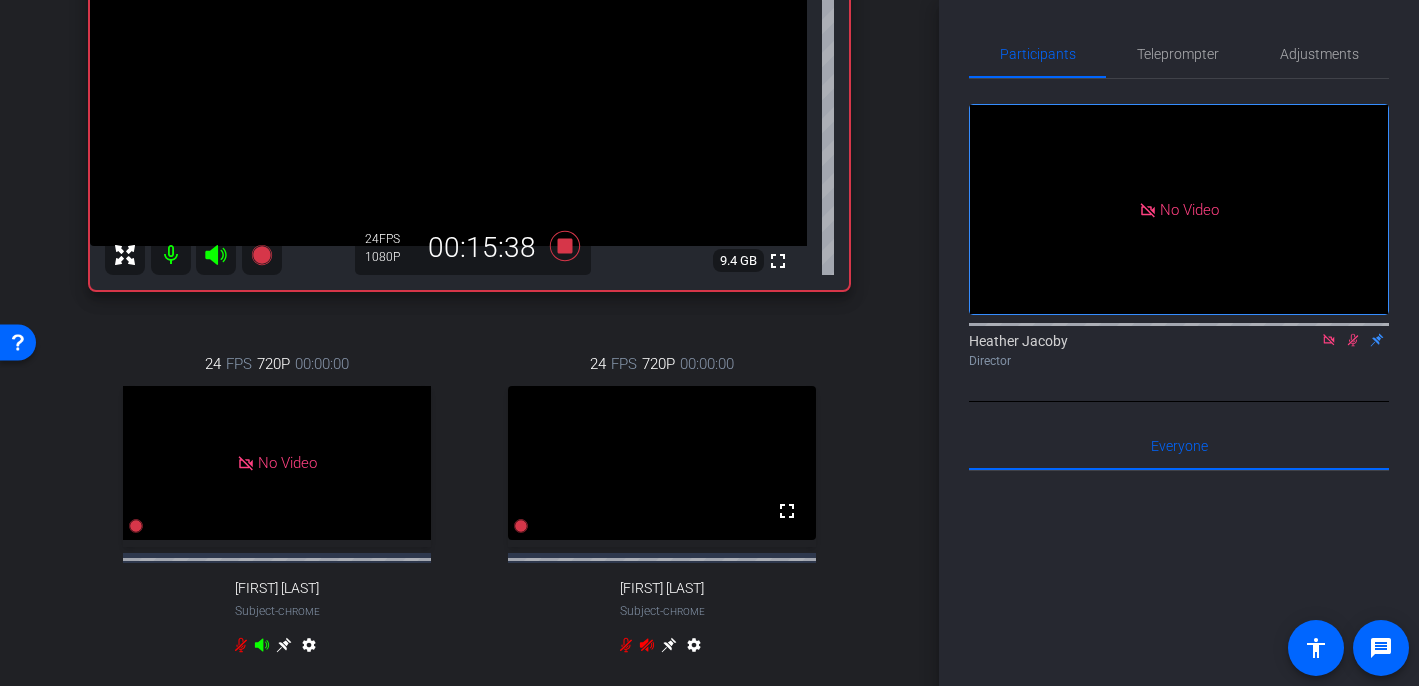 click 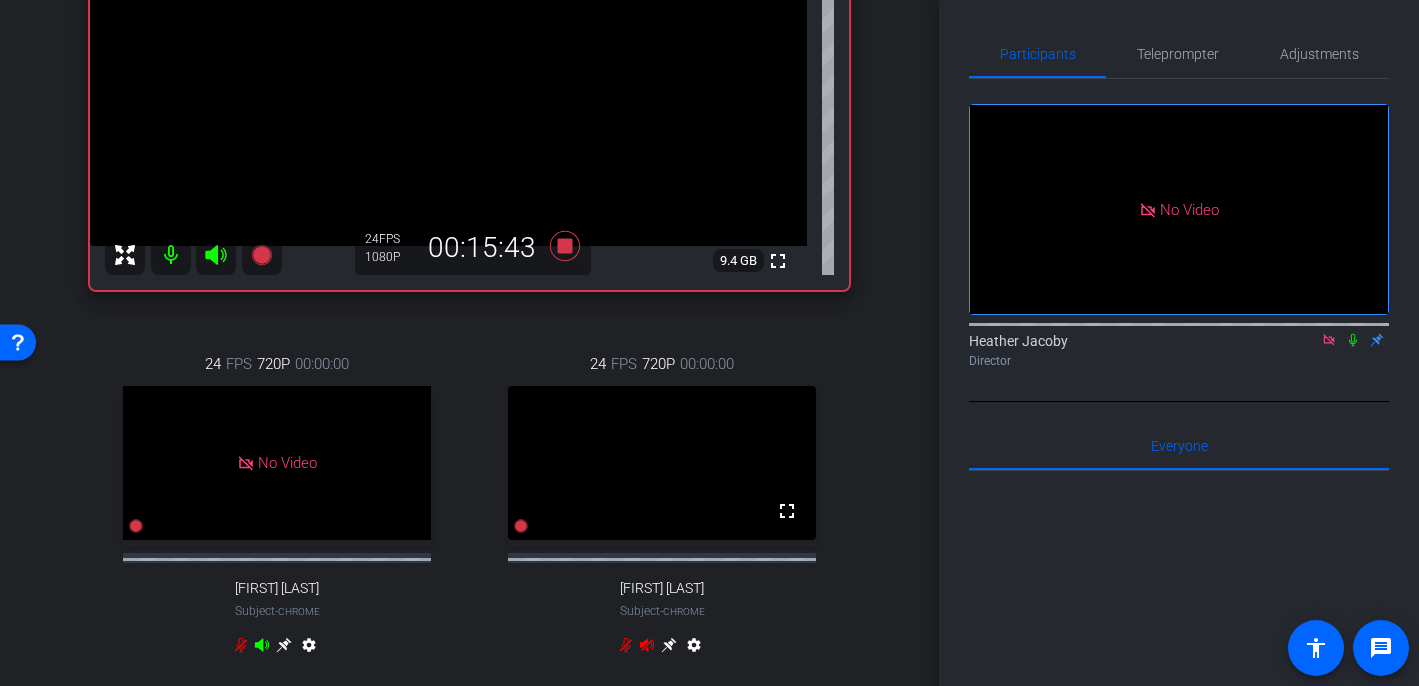 click 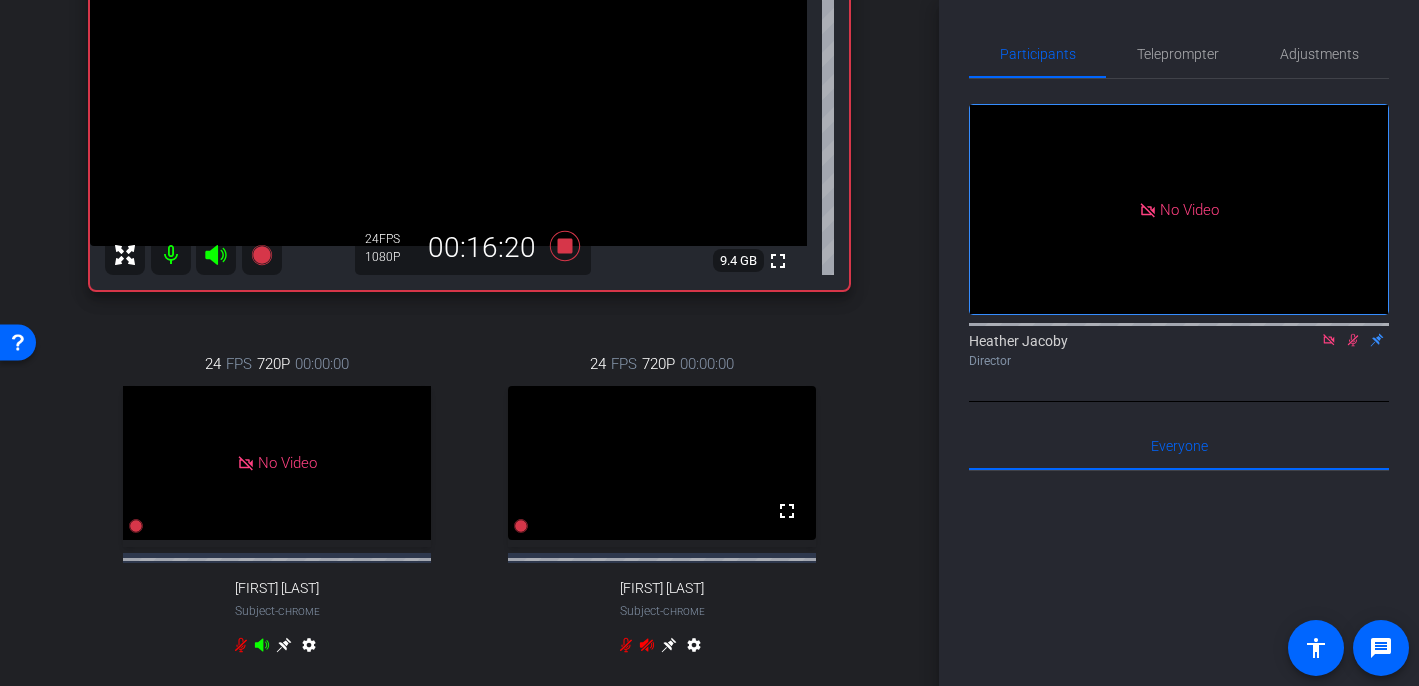 click 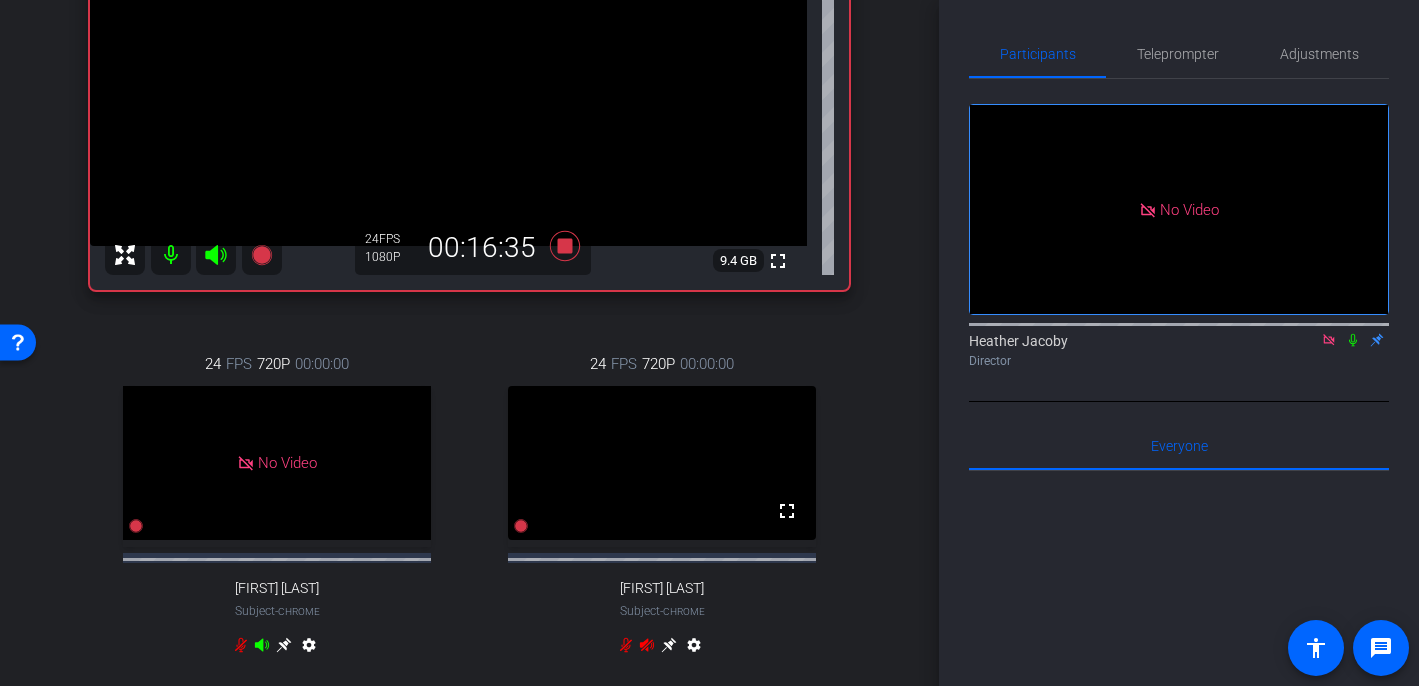 click 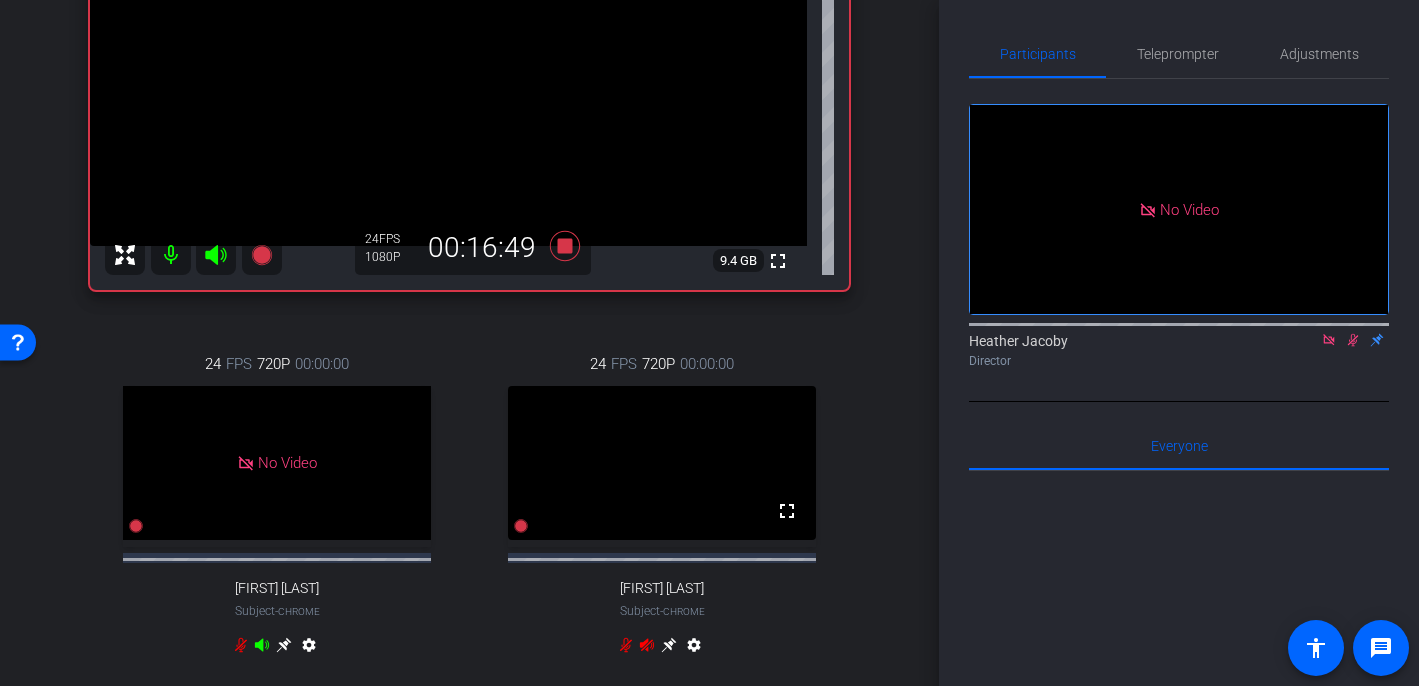 click 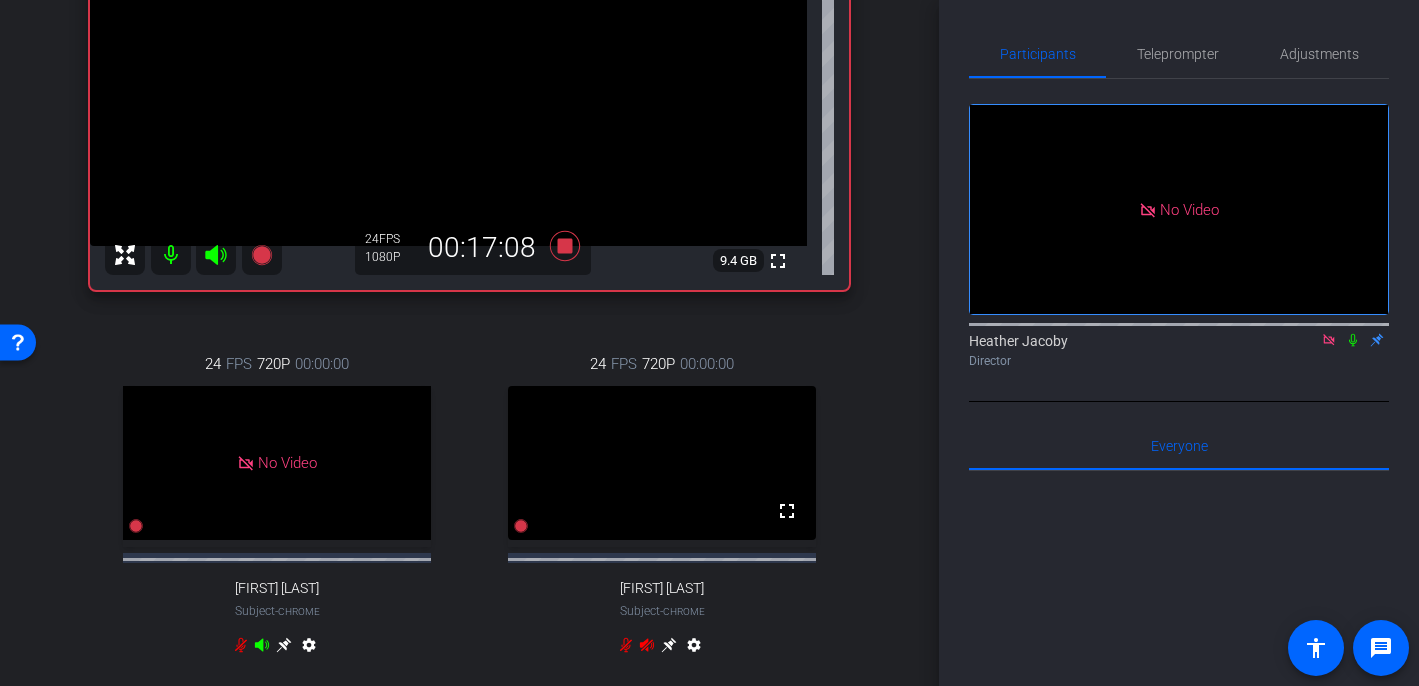 click 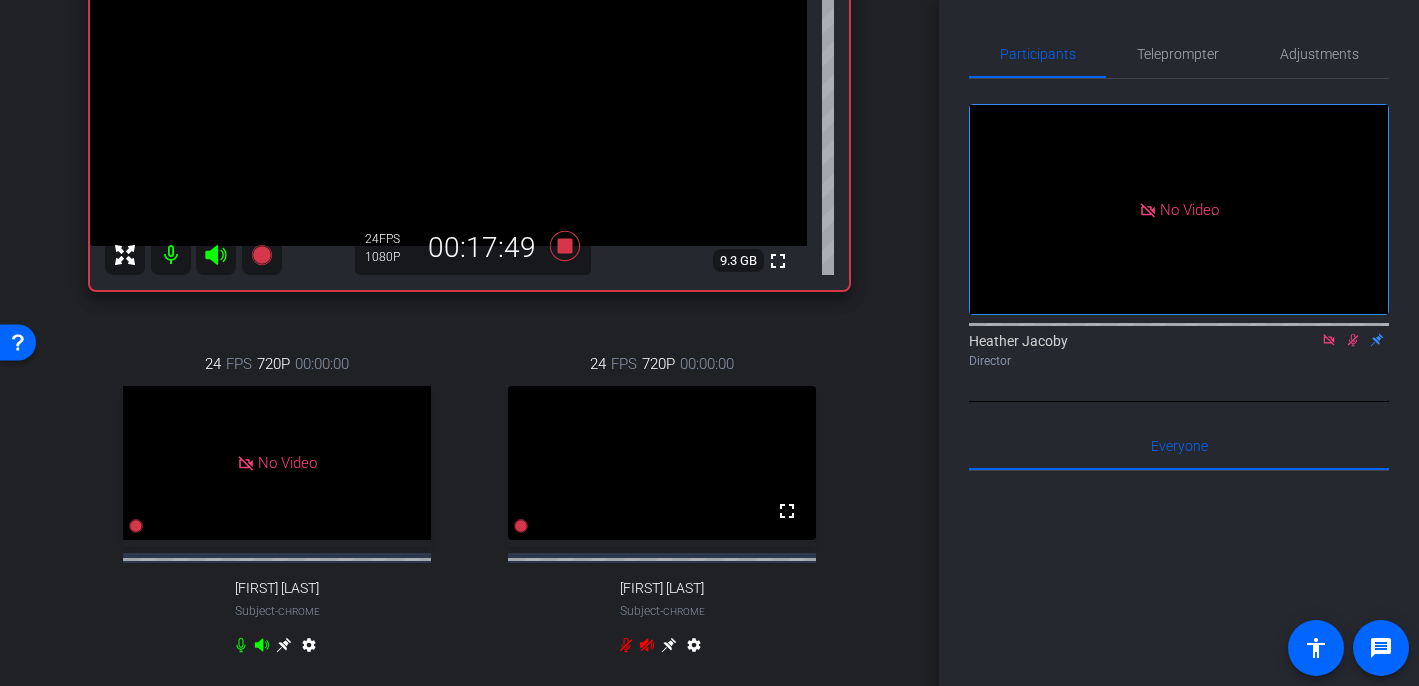 click 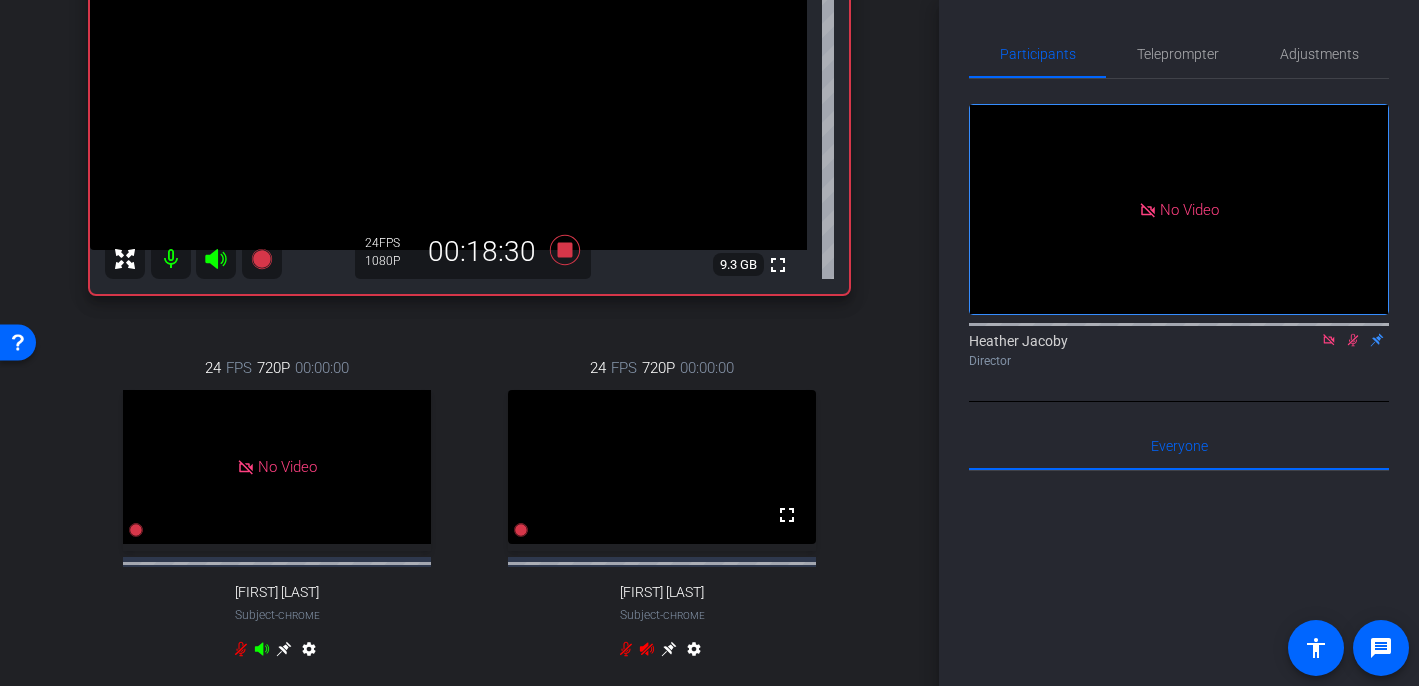 scroll, scrollTop: 266, scrollLeft: 0, axis: vertical 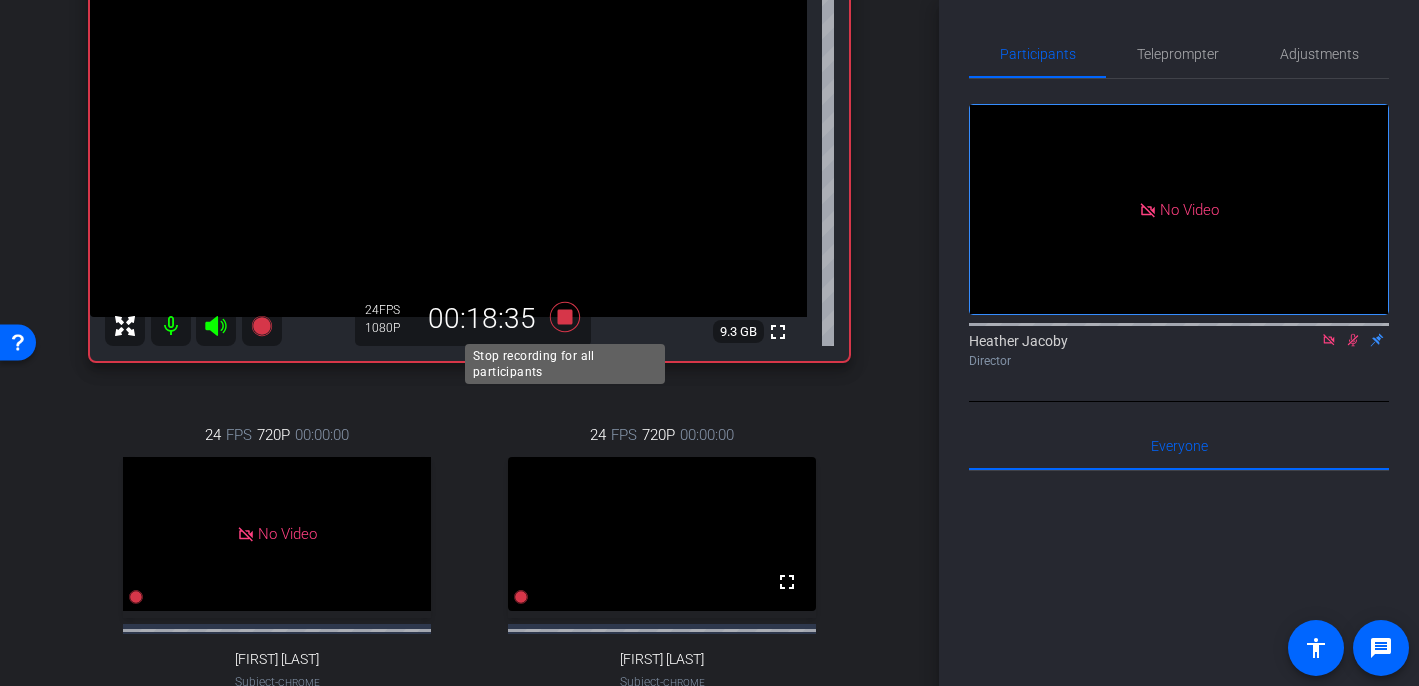 click 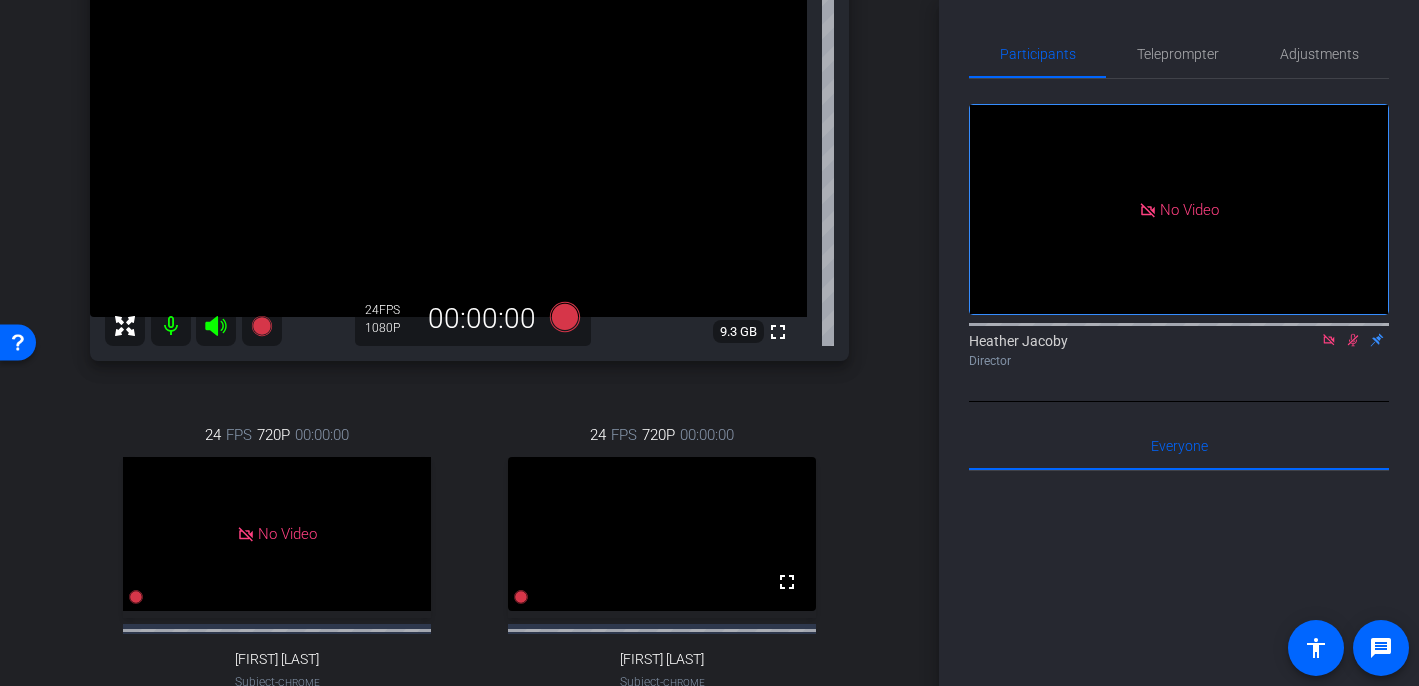 click 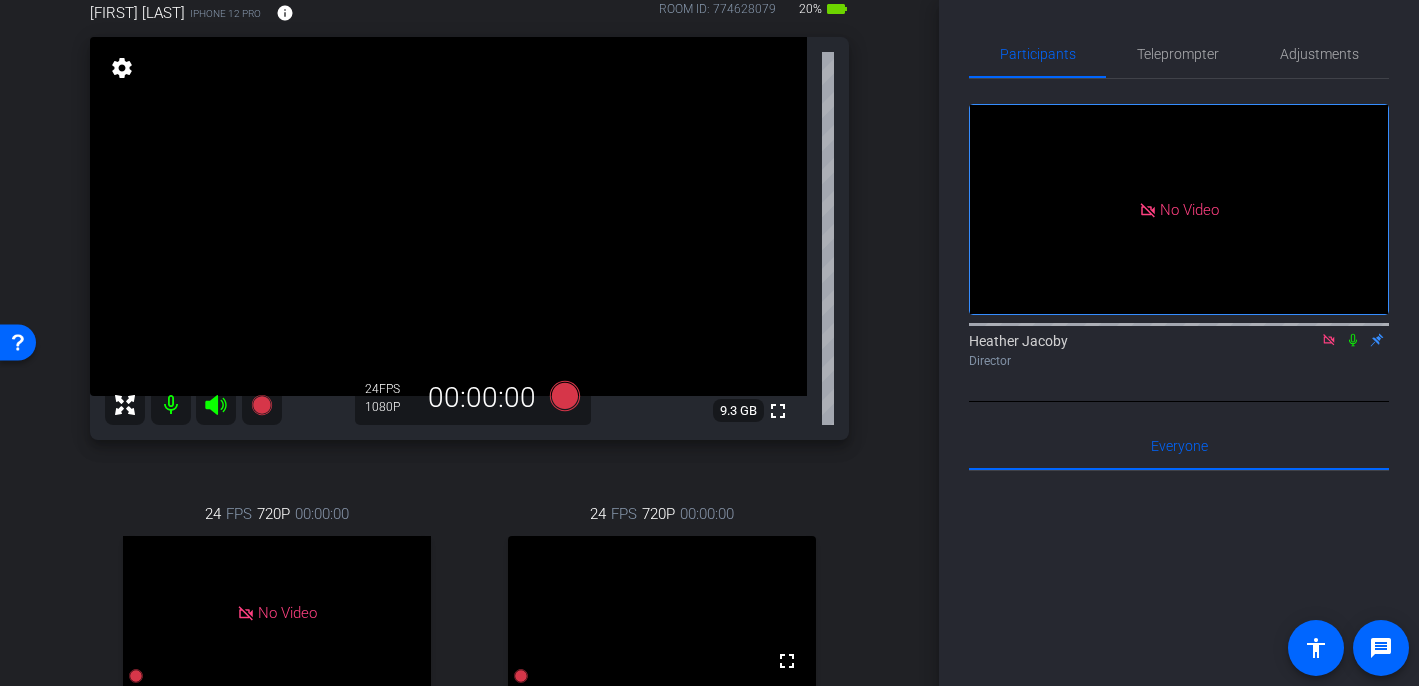scroll, scrollTop: 166, scrollLeft: 0, axis: vertical 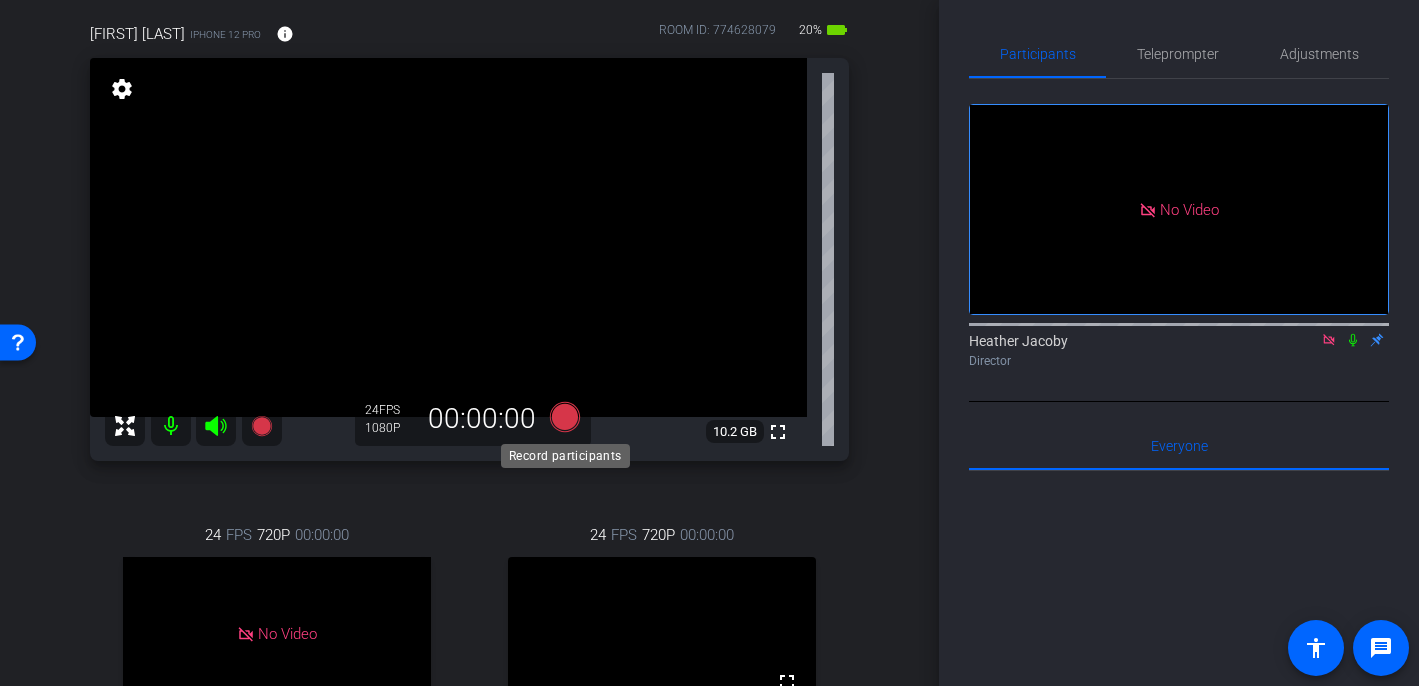 click 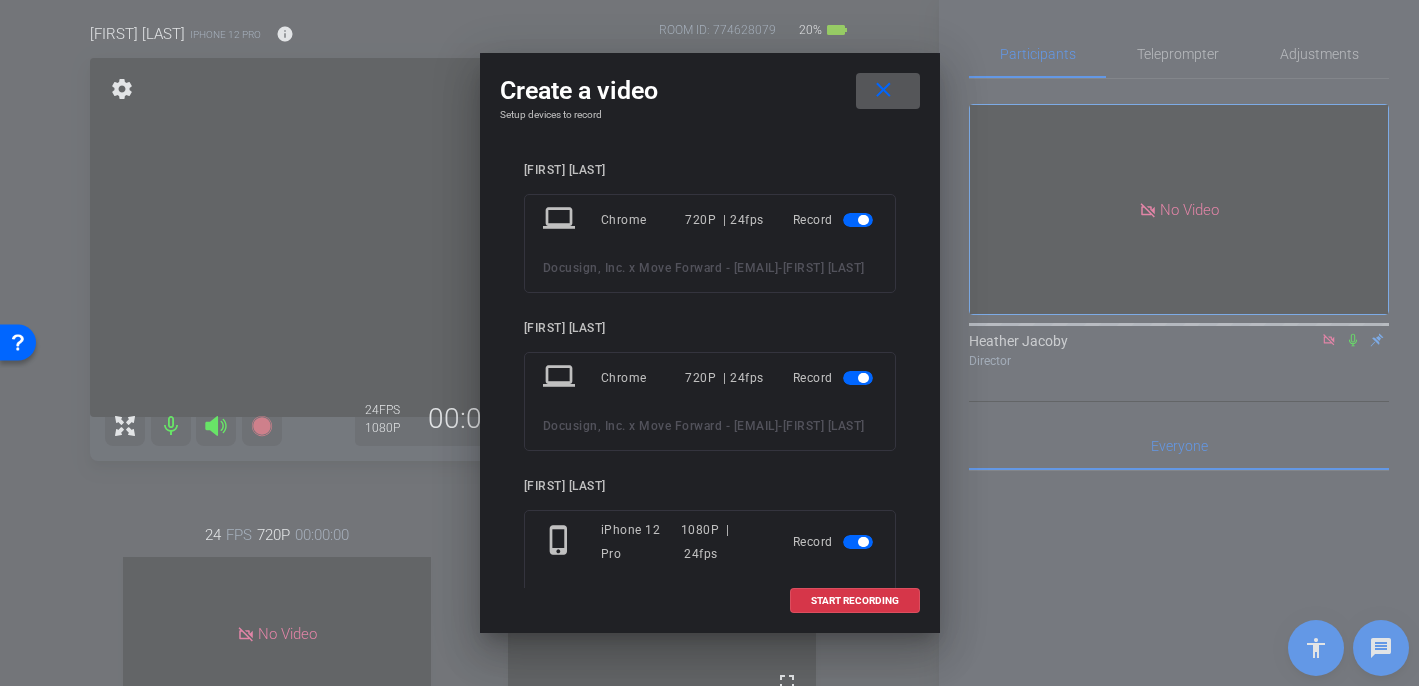 click at bounding box center (858, 220) 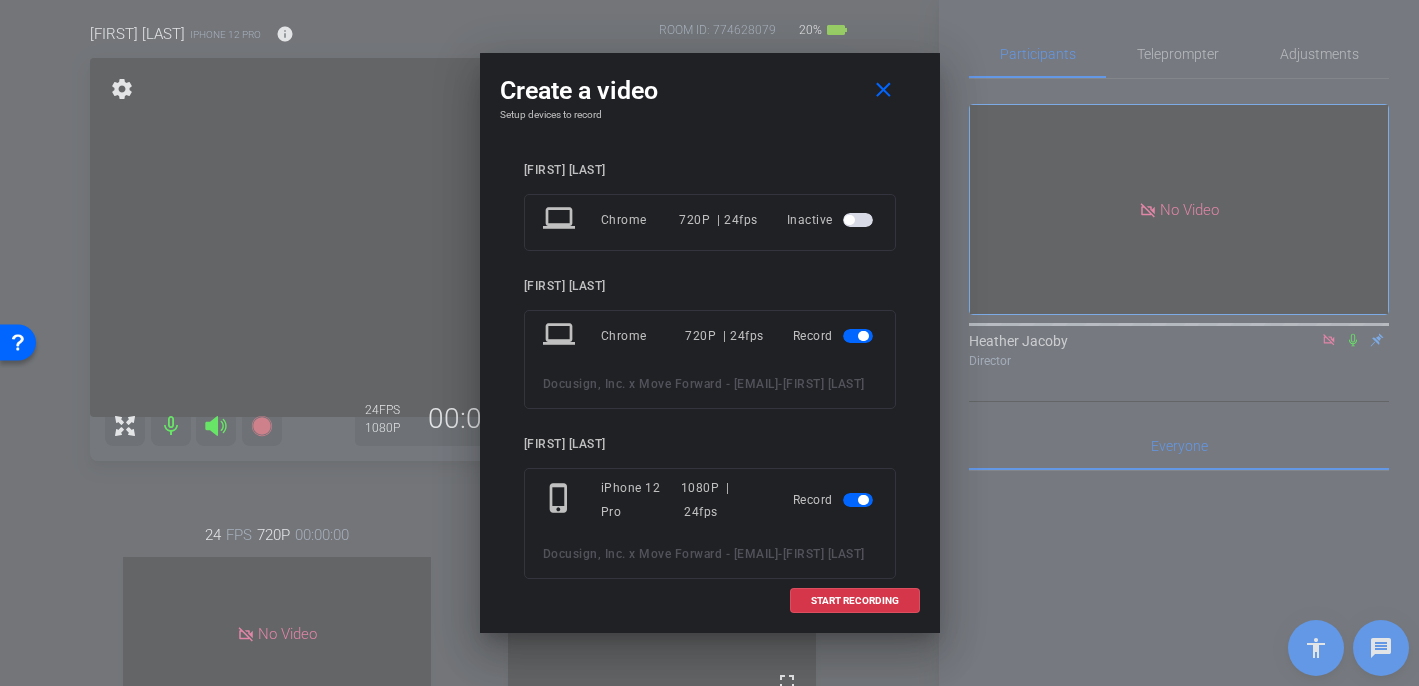 click at bounding box center (863, 336) 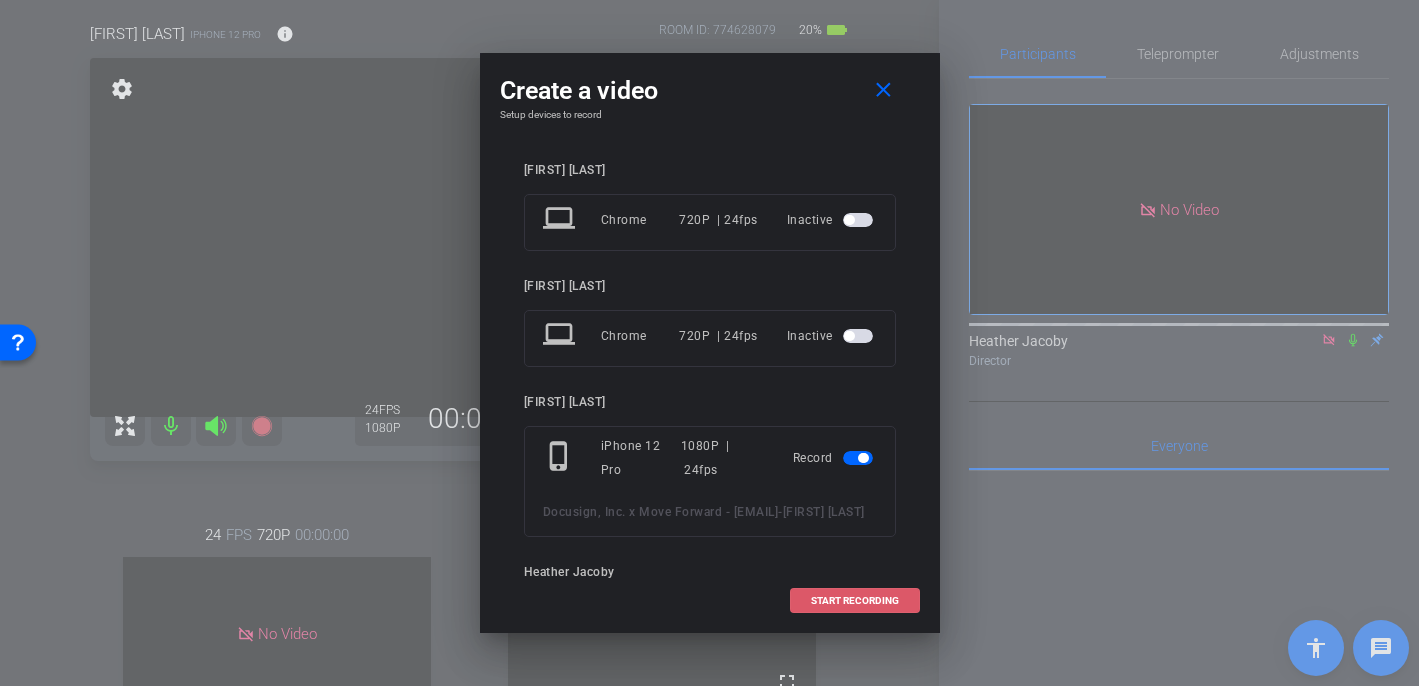 click on "START RECORDING" at bounding box center (855, 601) 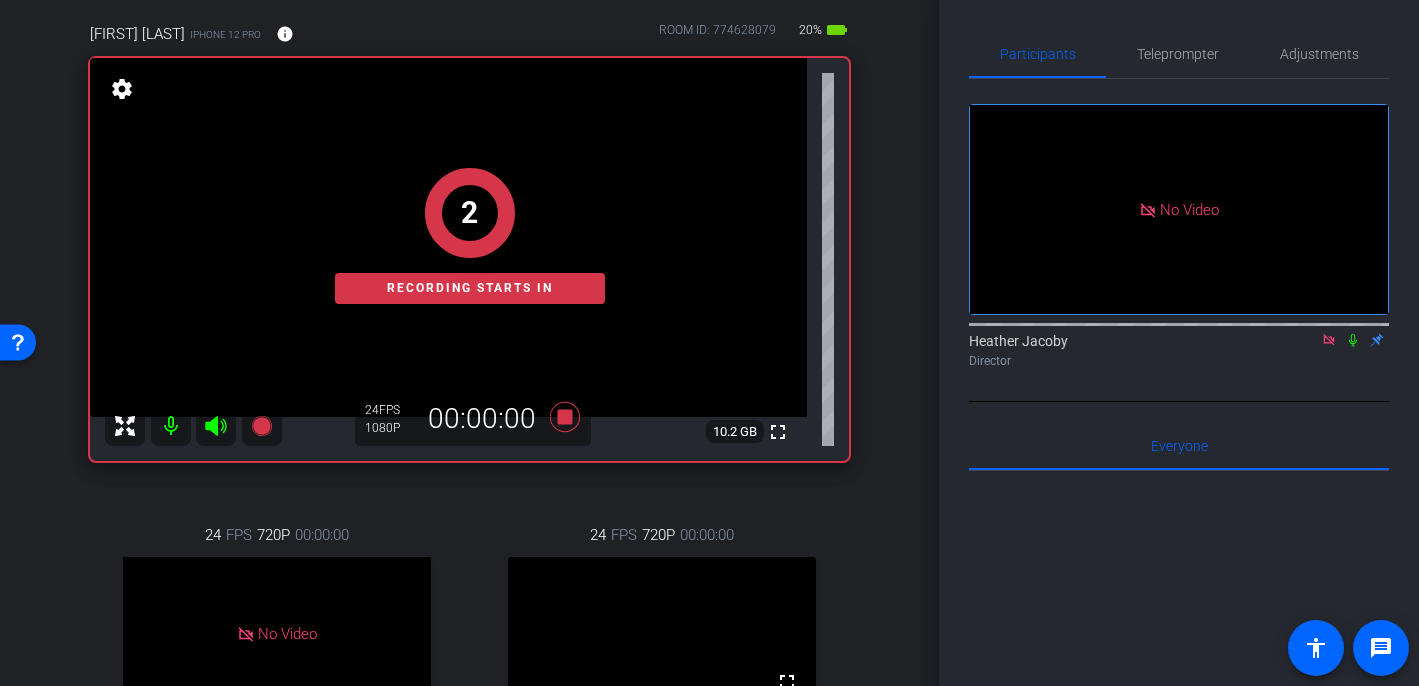 click 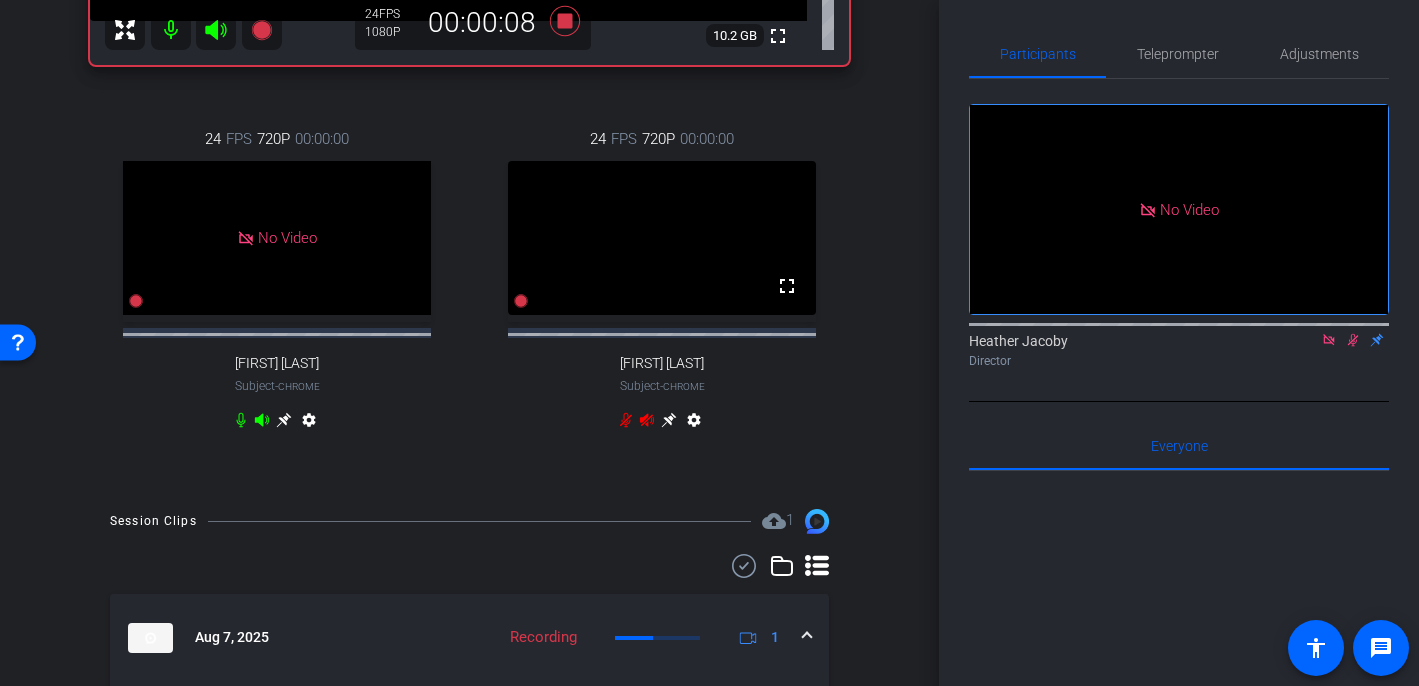 scroll, scrollTop: 532, scrollLeft: 0, axis: vertical 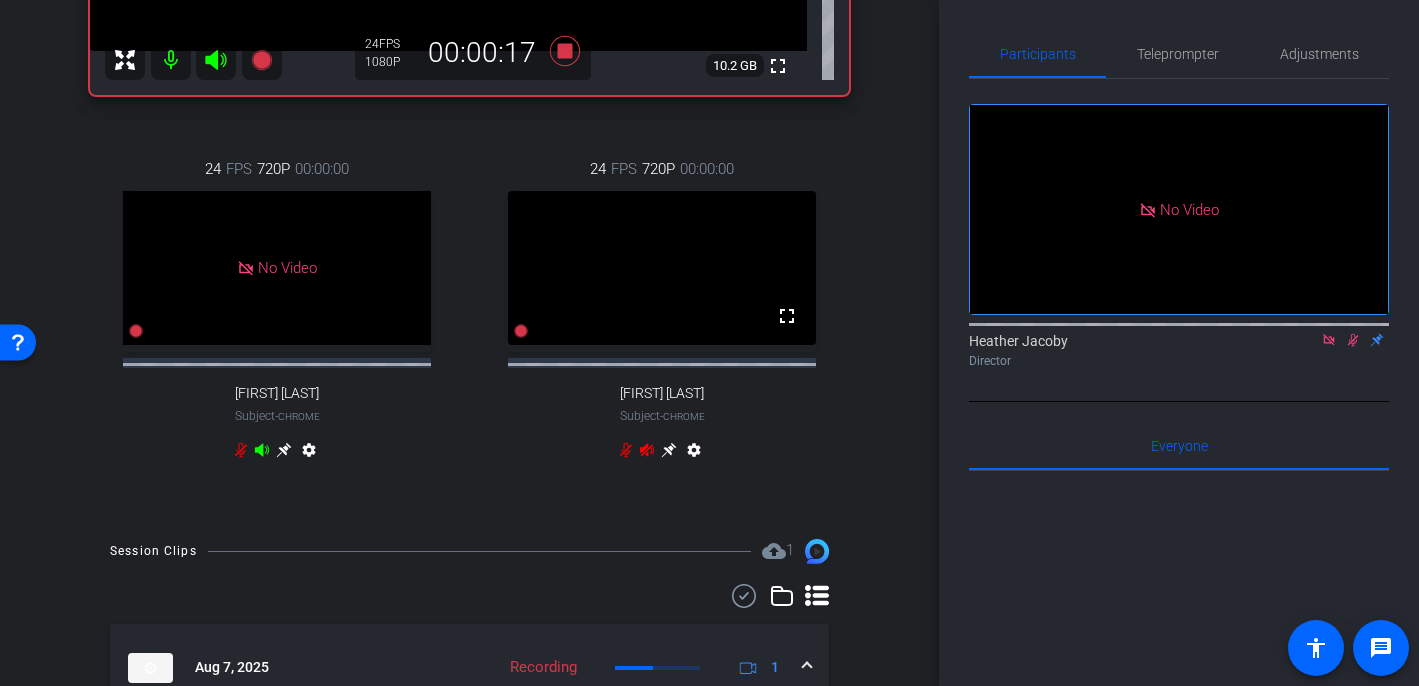 click 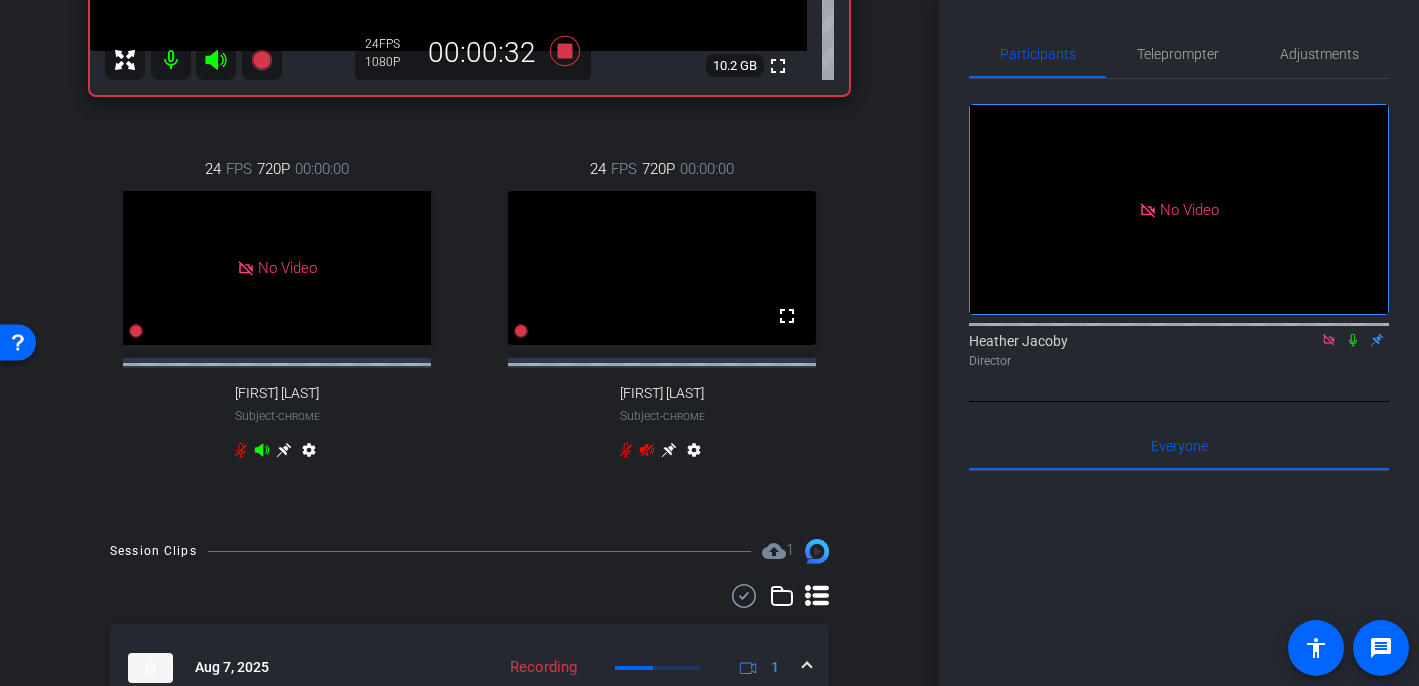 click 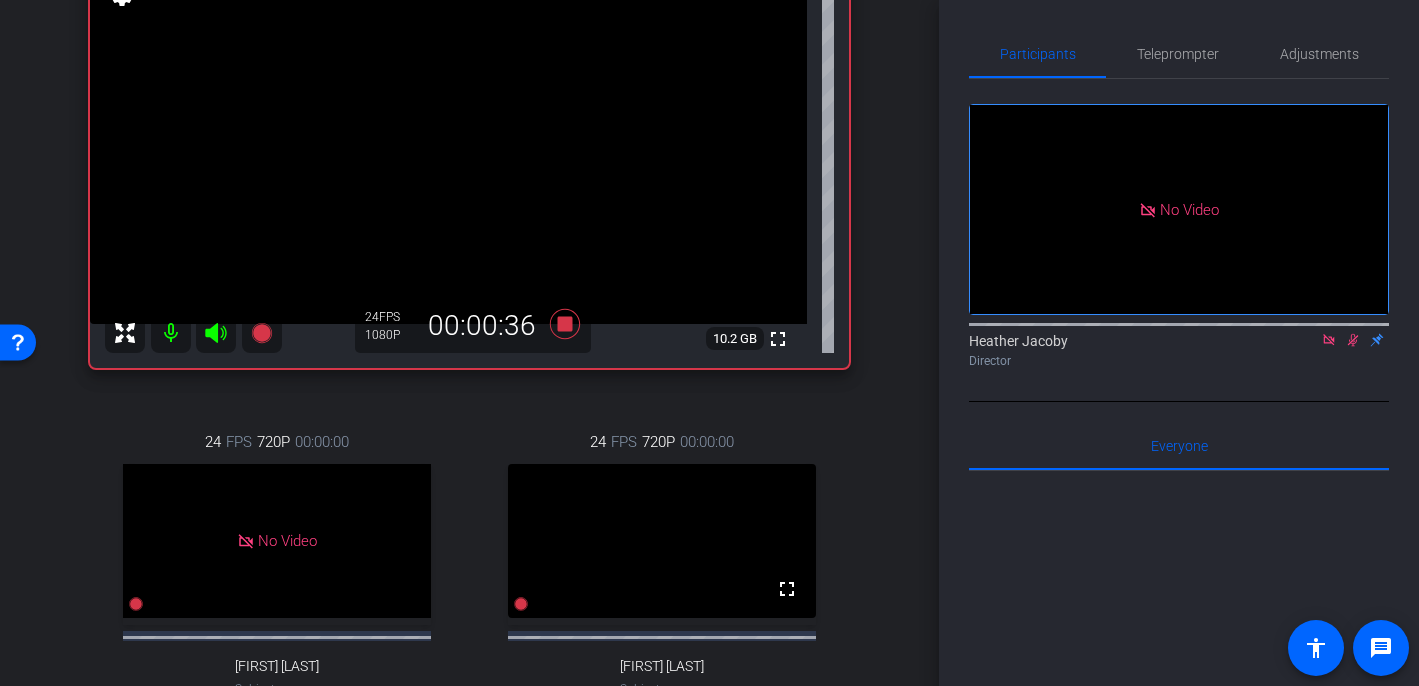 scroll, scrollTop: 251, scrollLeft: 0, axis: vertical 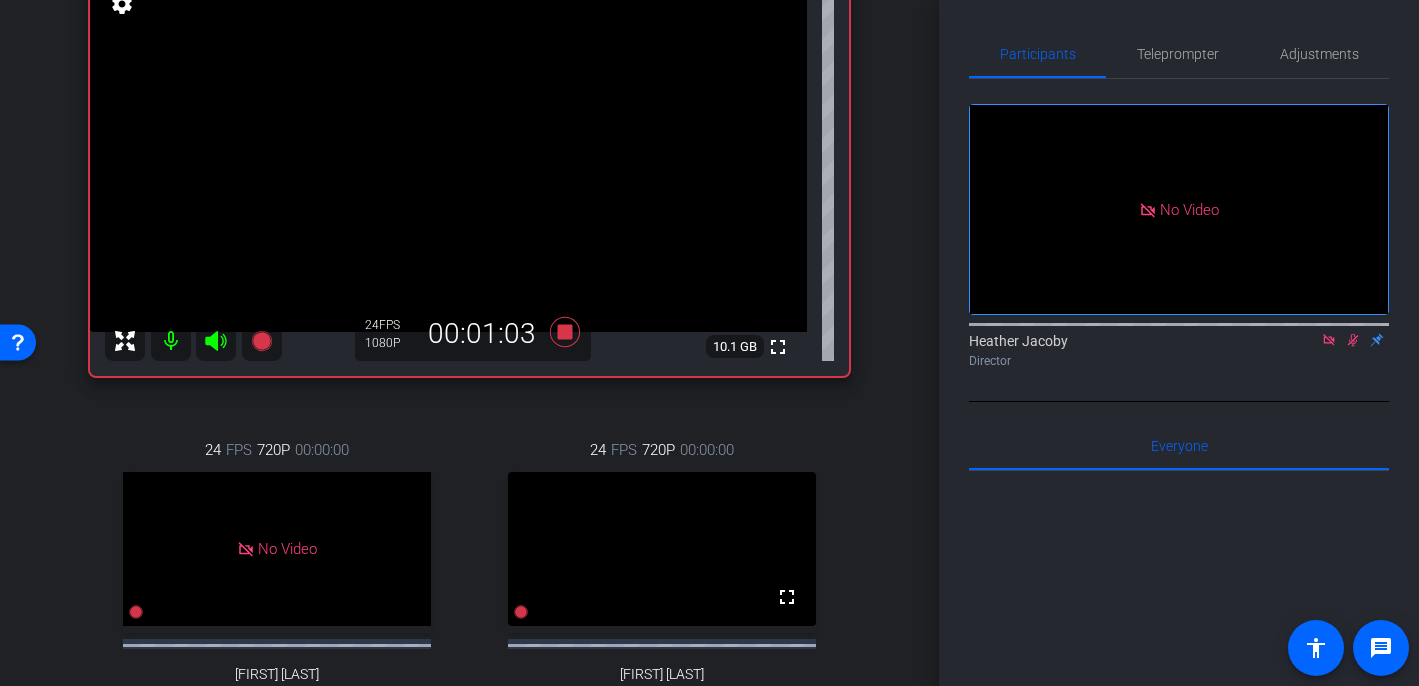 click 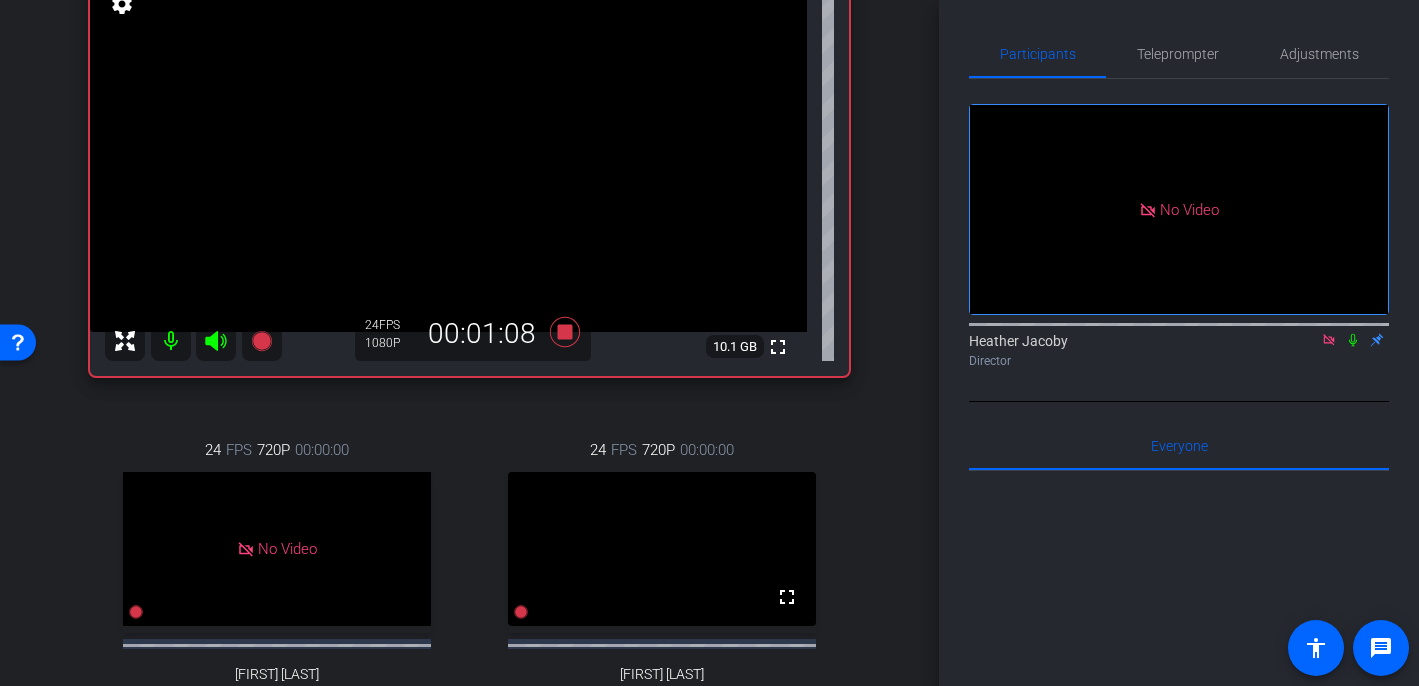click 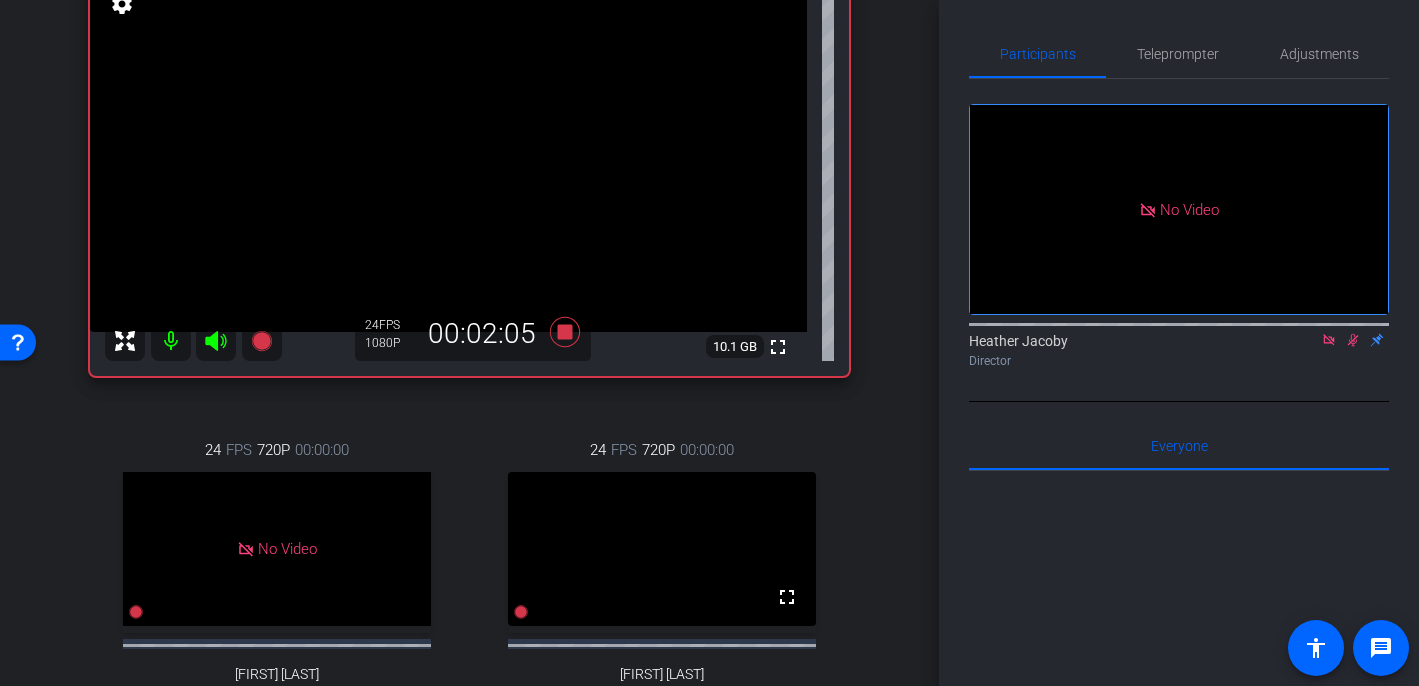 click 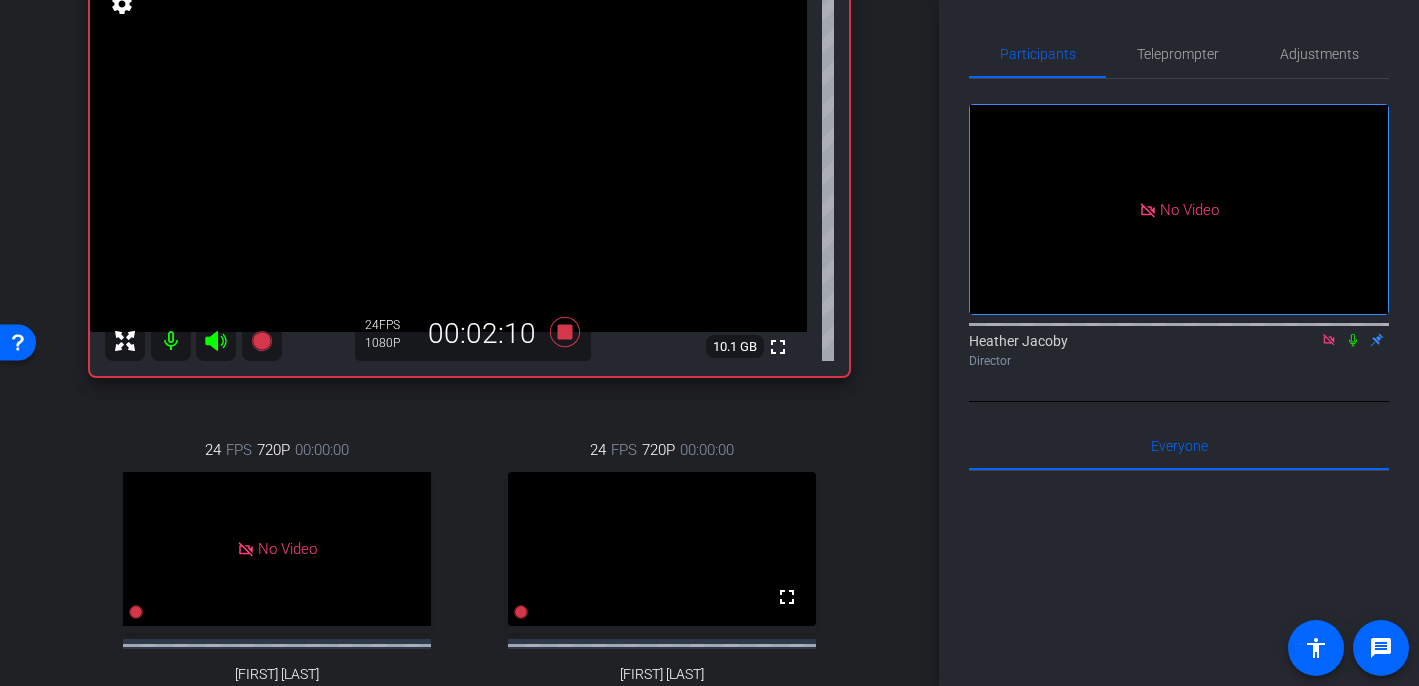 click 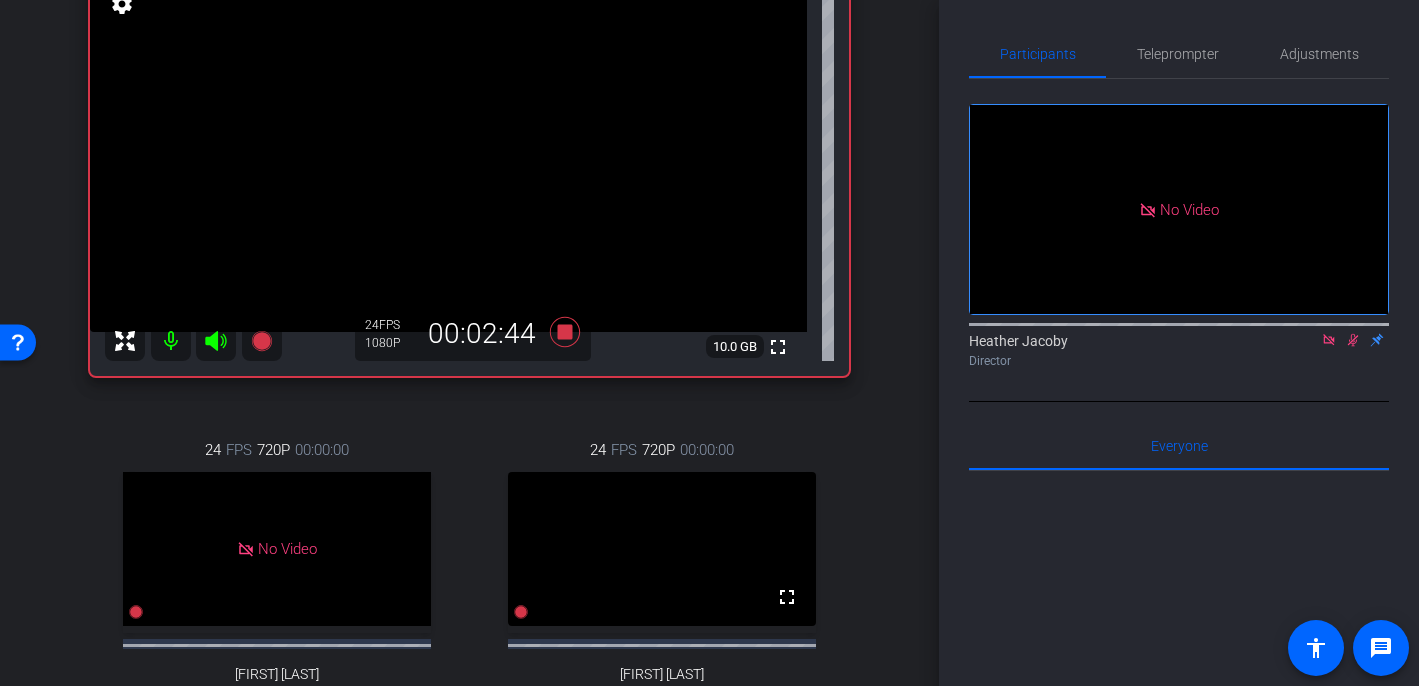 click on "Heather Jacoby
Director" 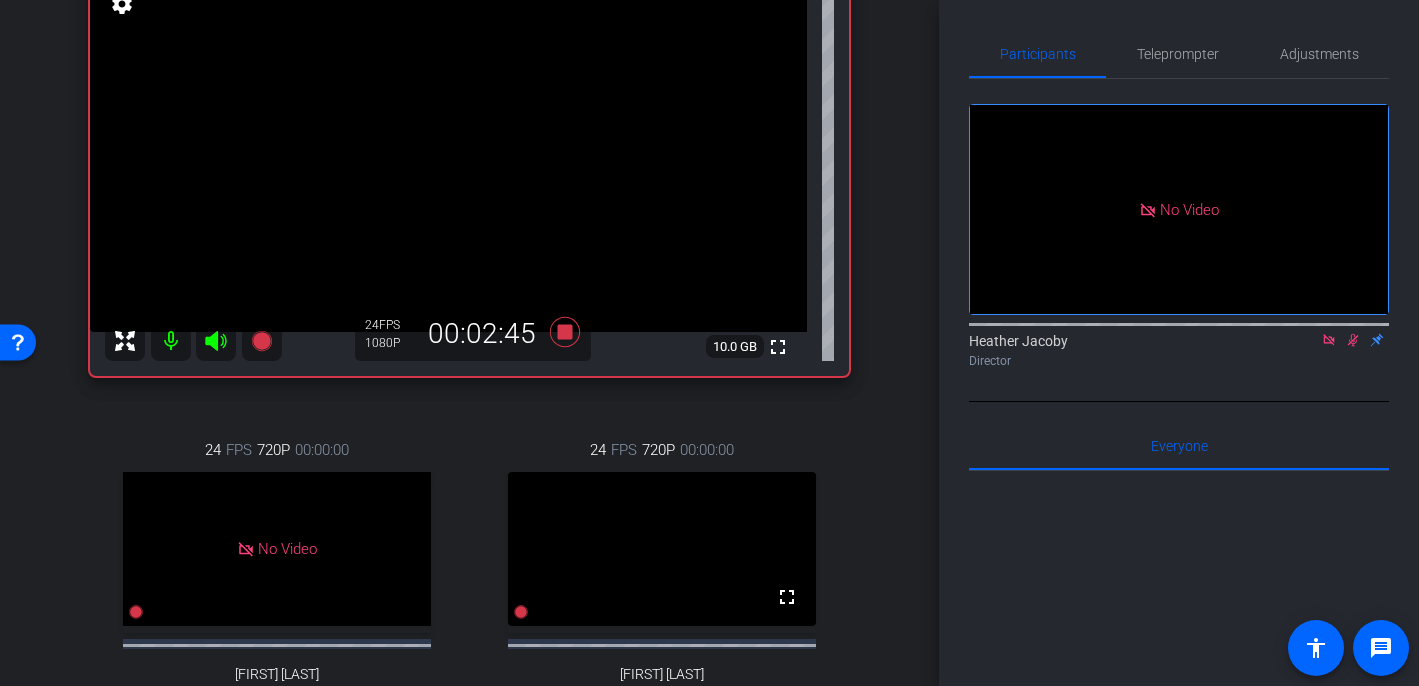 click 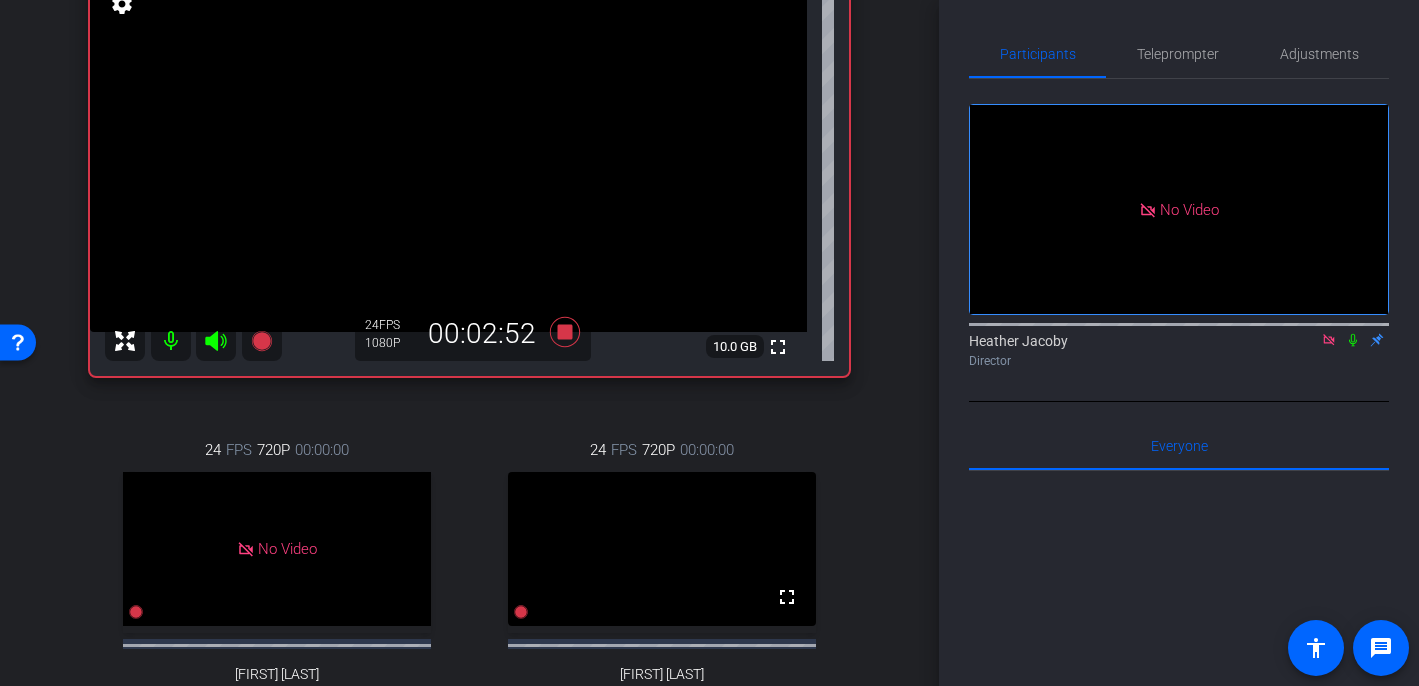 click 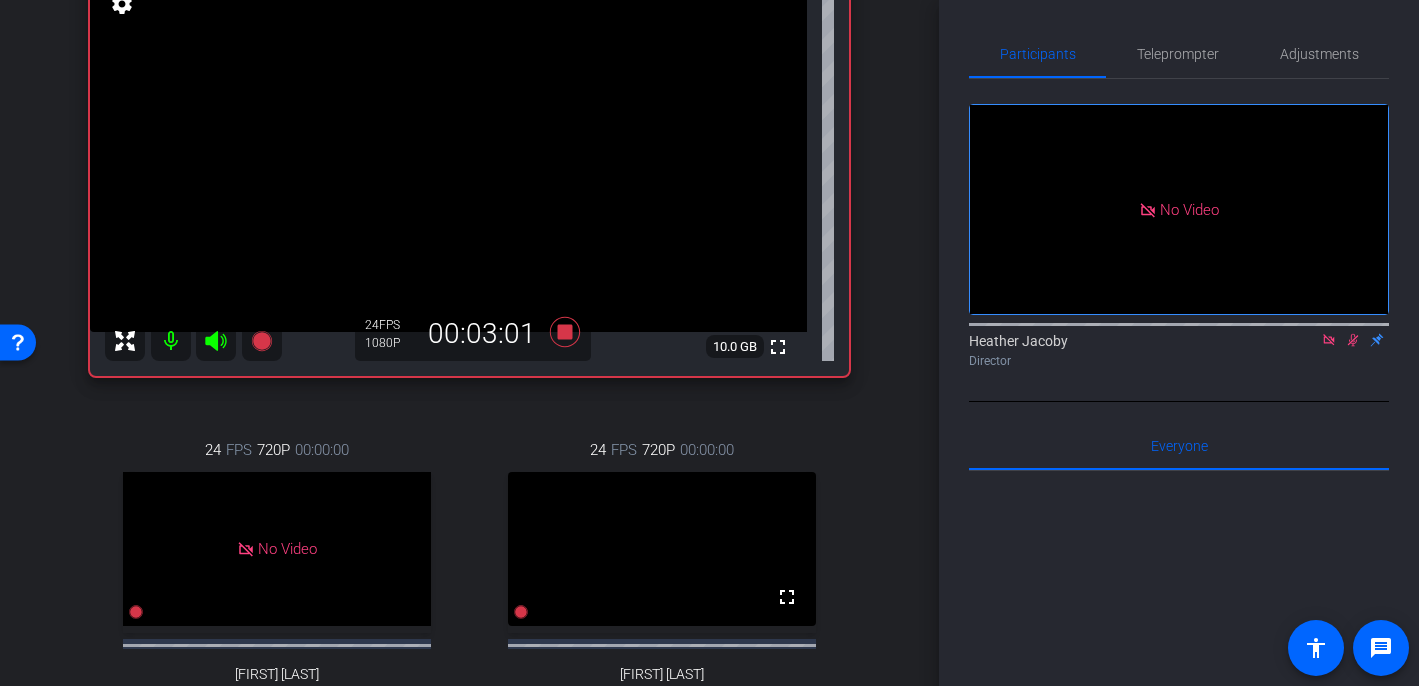 click 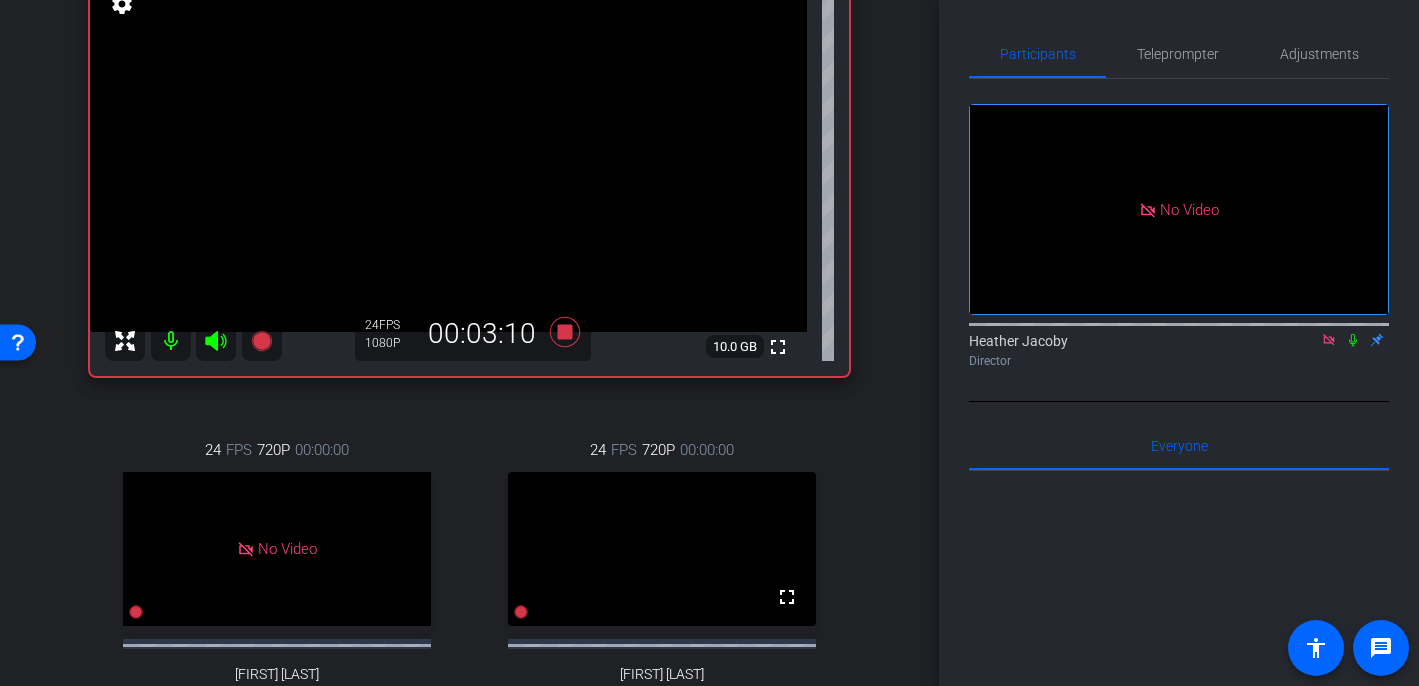 click 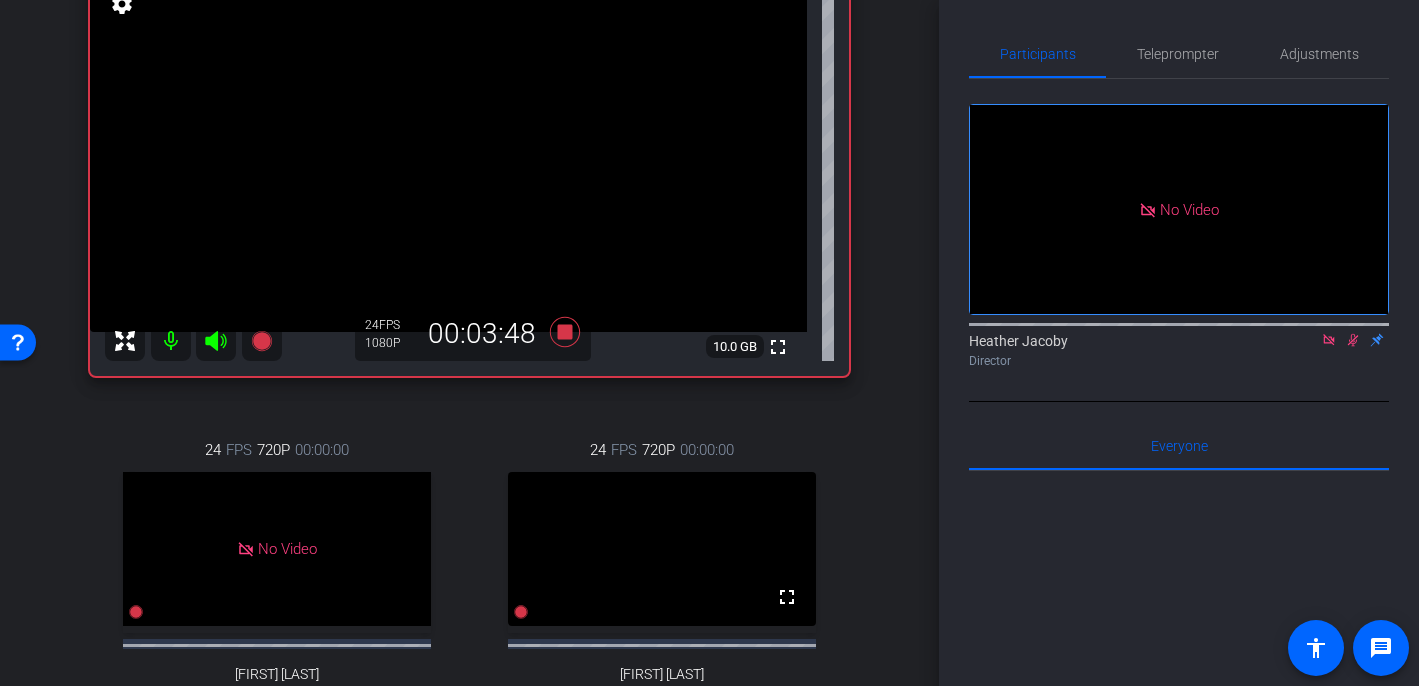 click 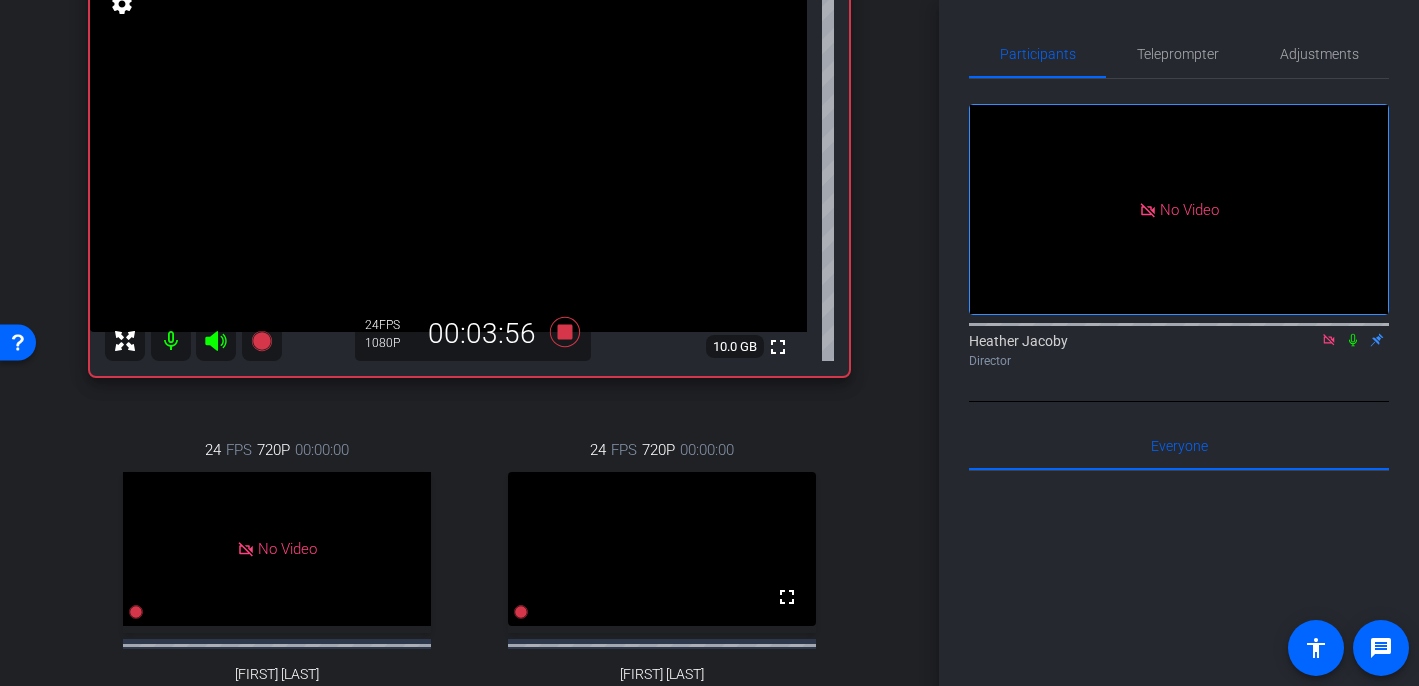 click 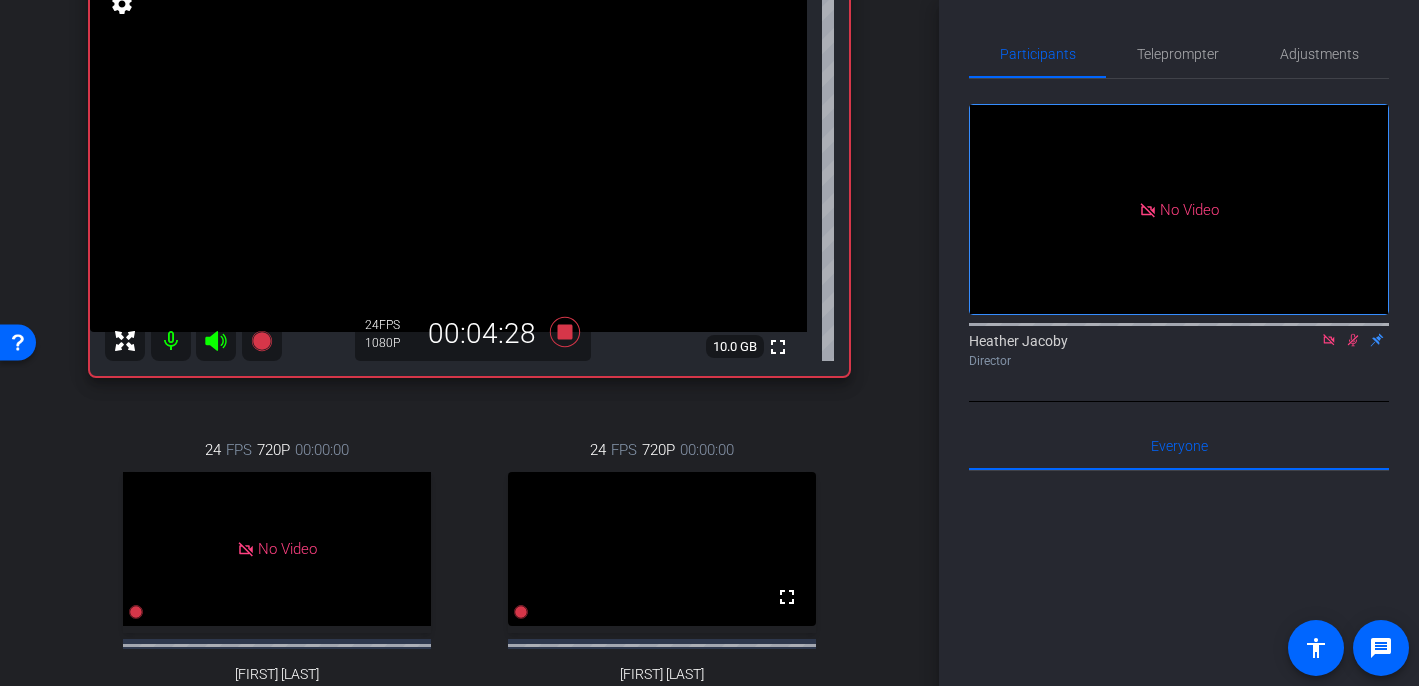 click 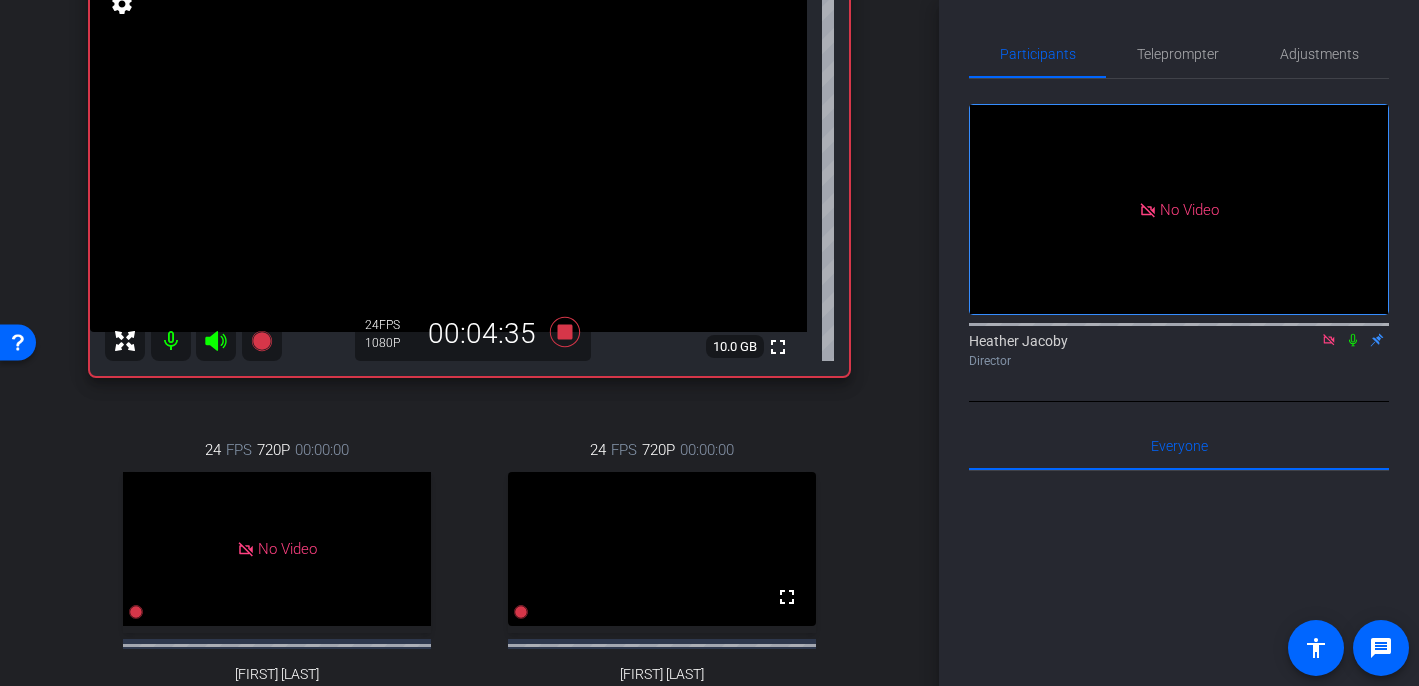 click 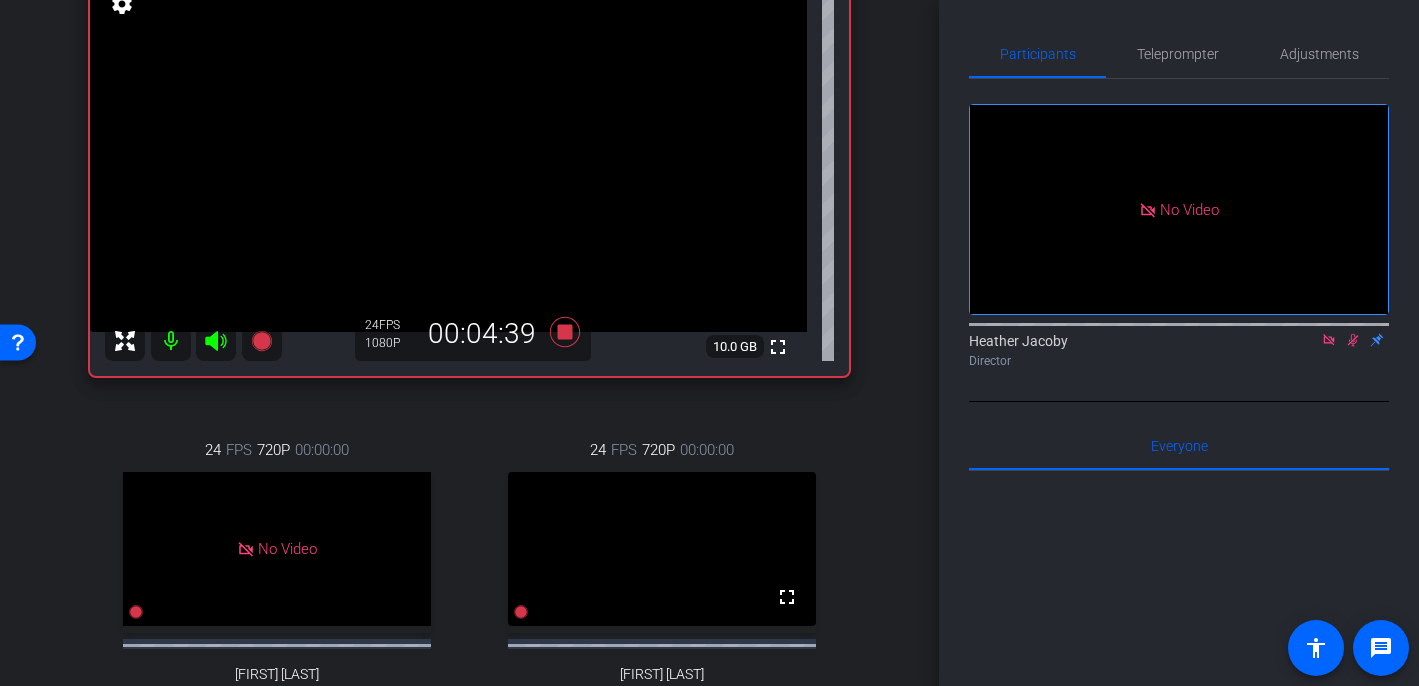 click 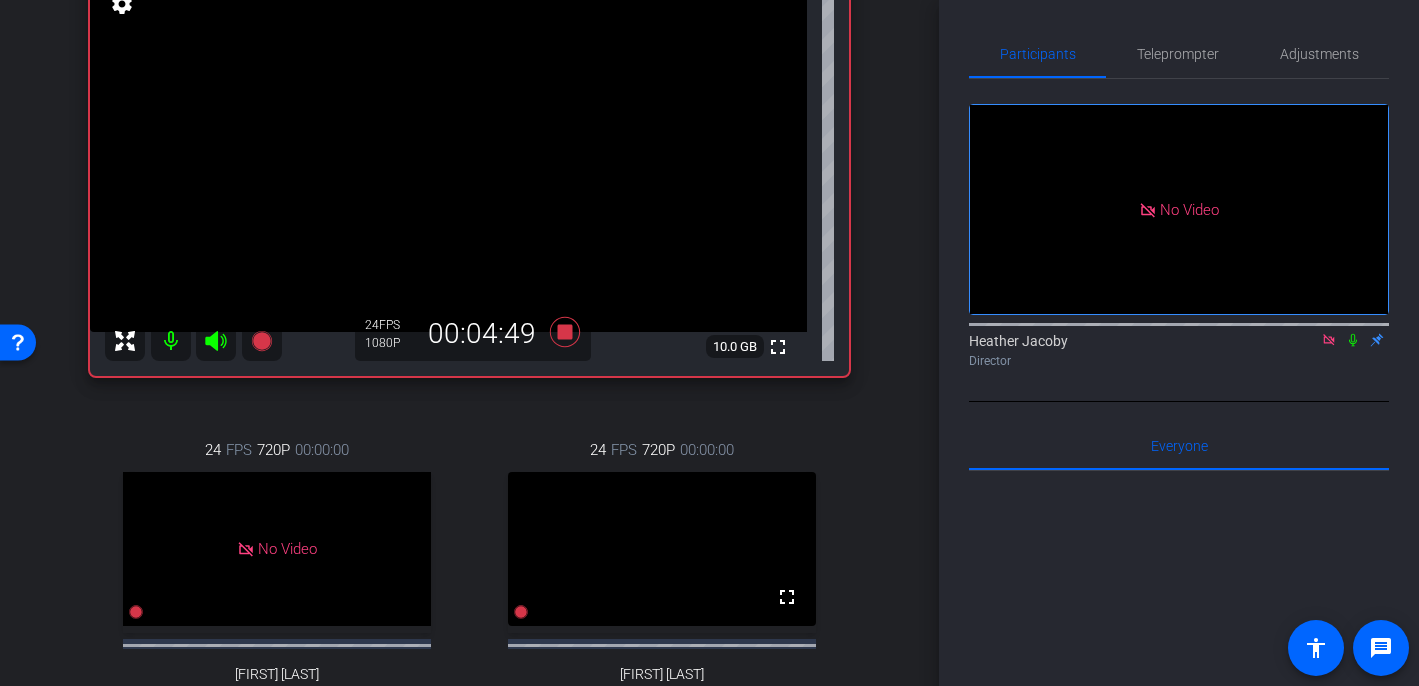 click 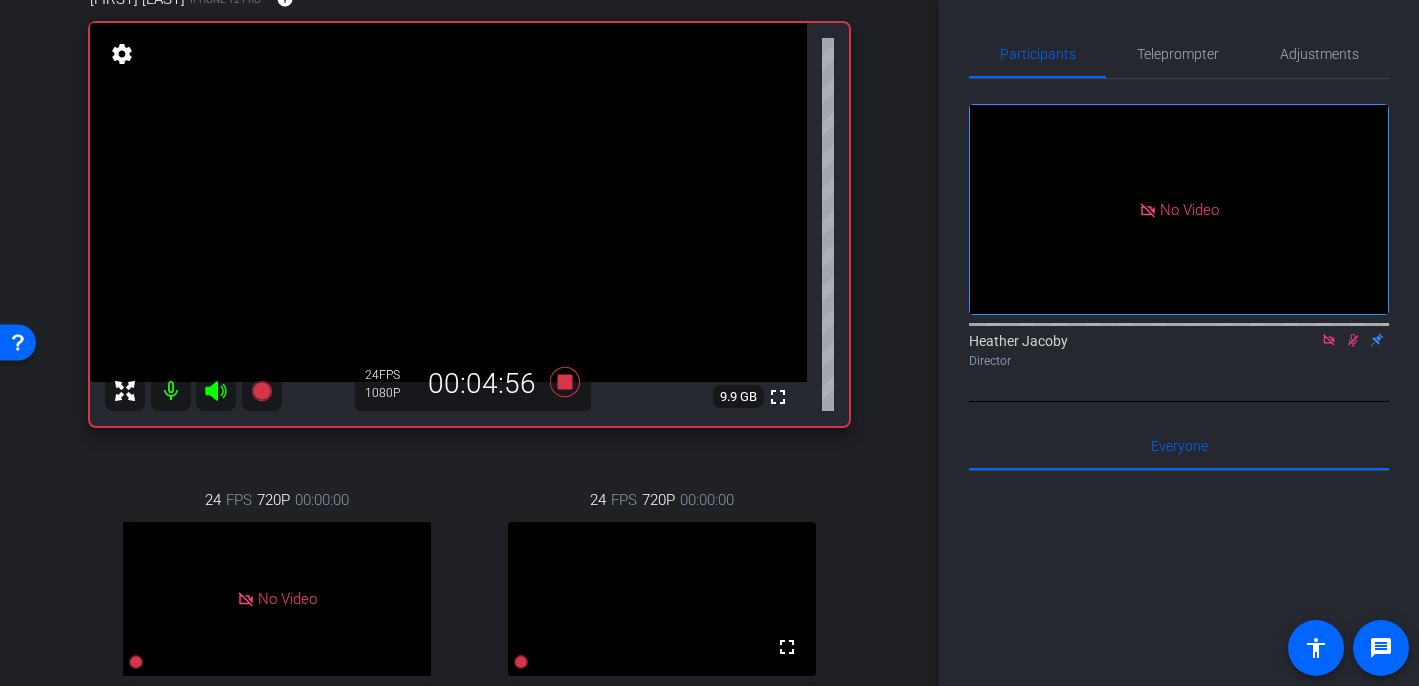 scroll, scrollTop: 194, scrollLeft: 0, axis: vertical 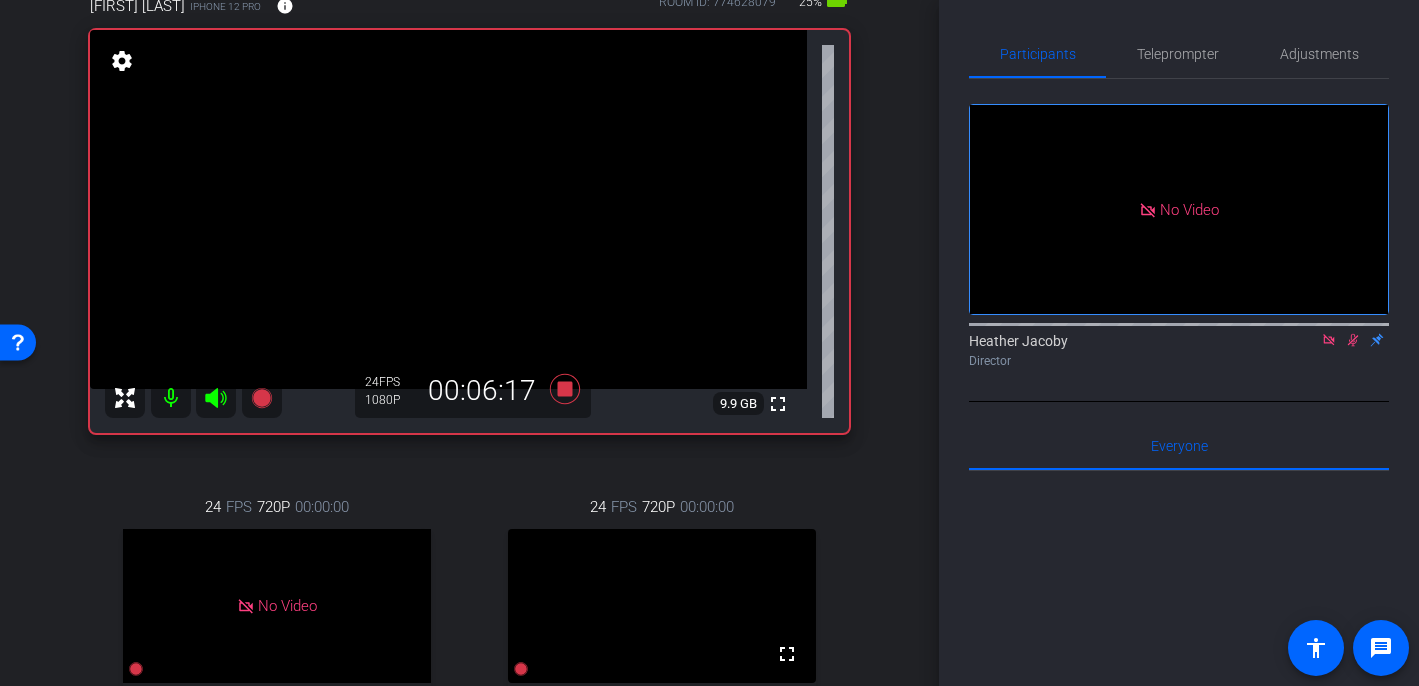 click 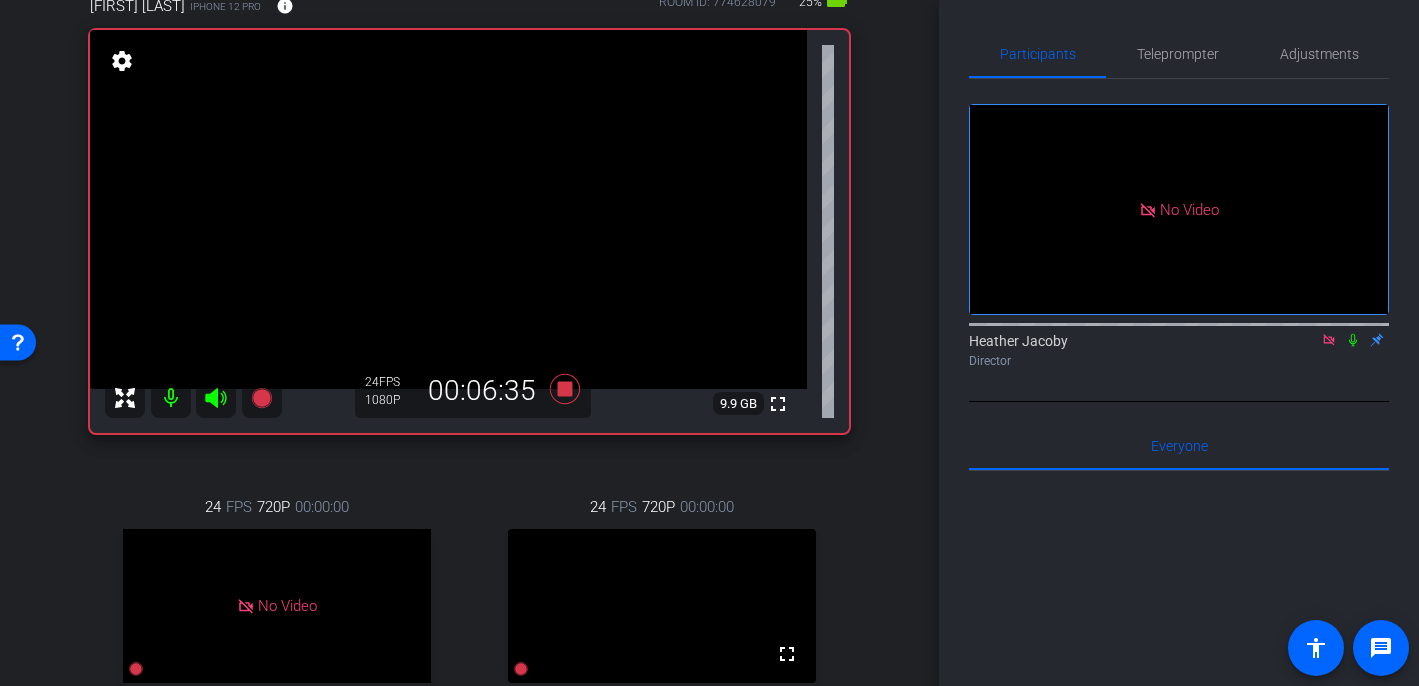 click 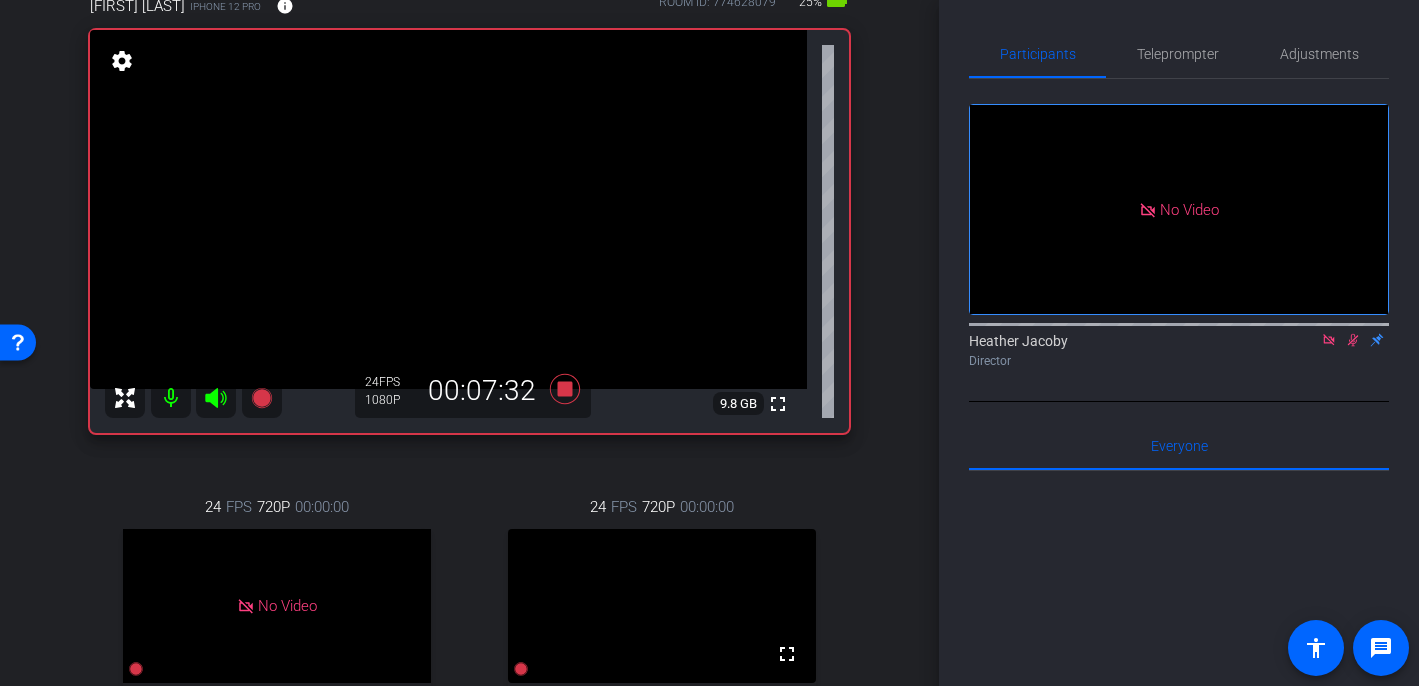 click 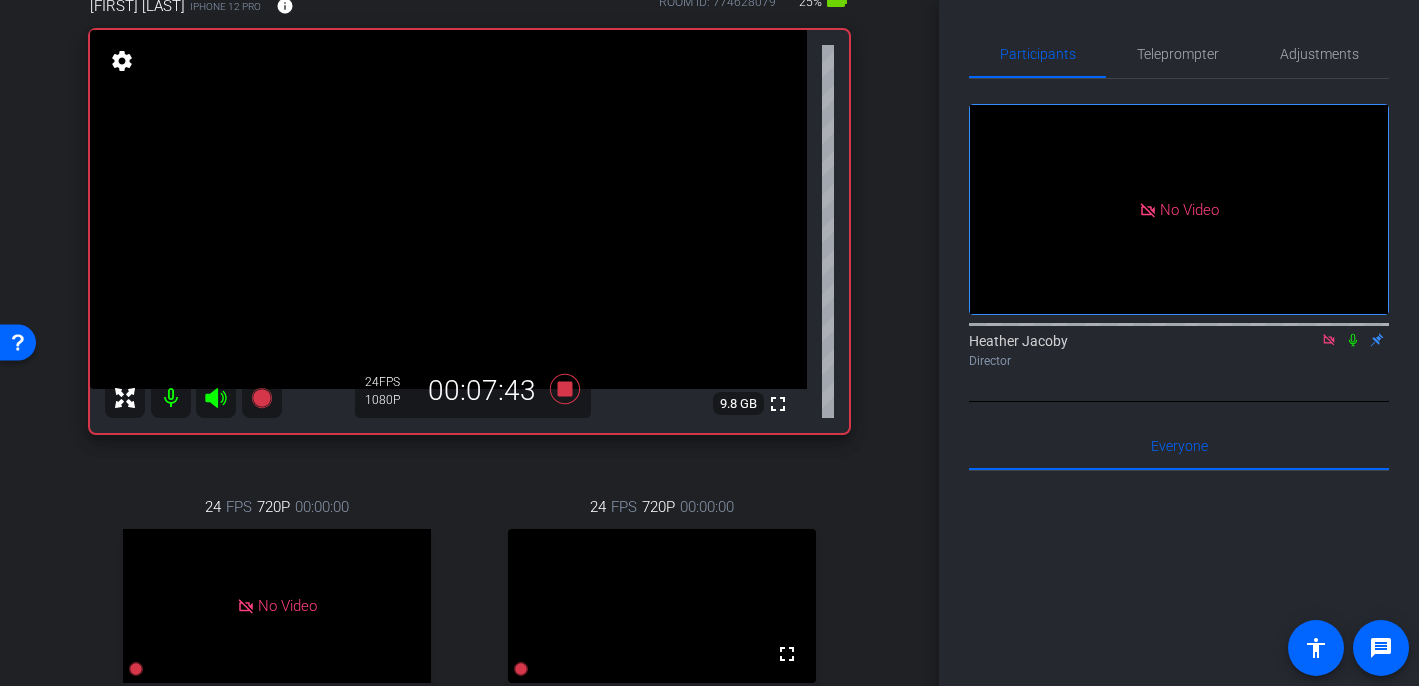 click 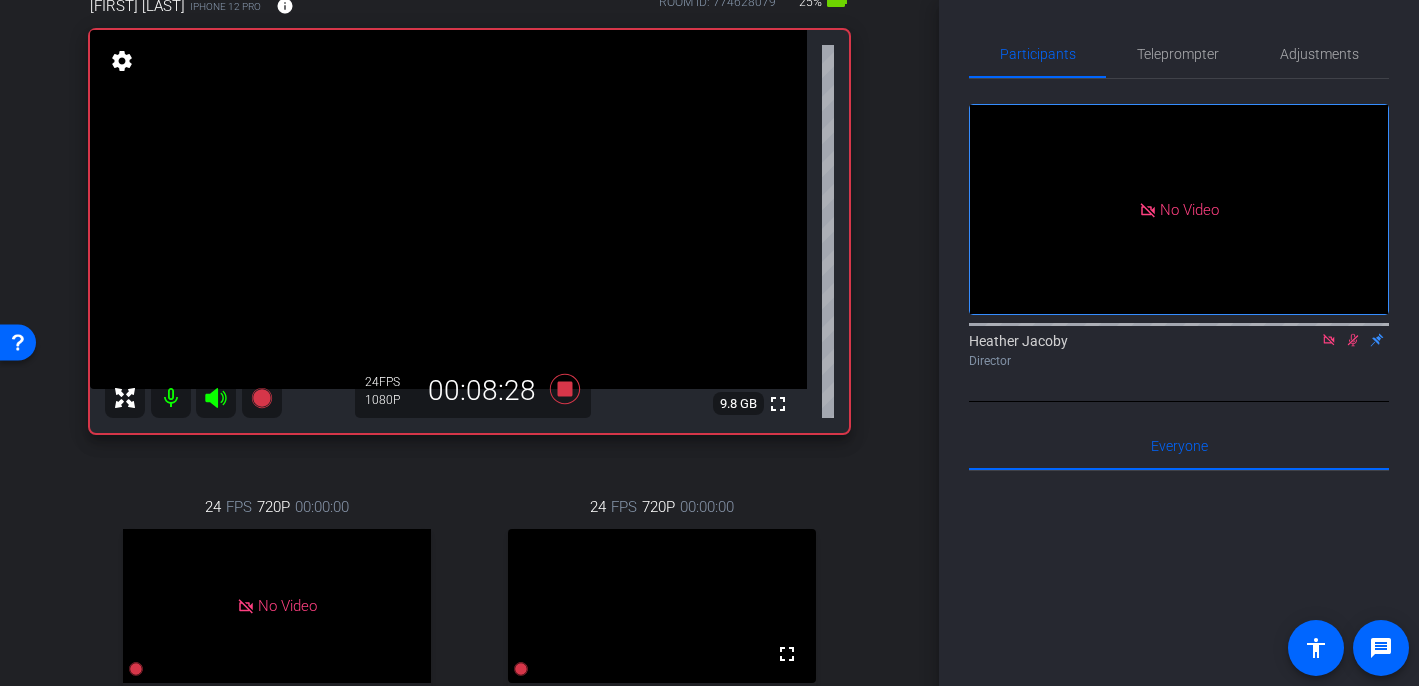 click 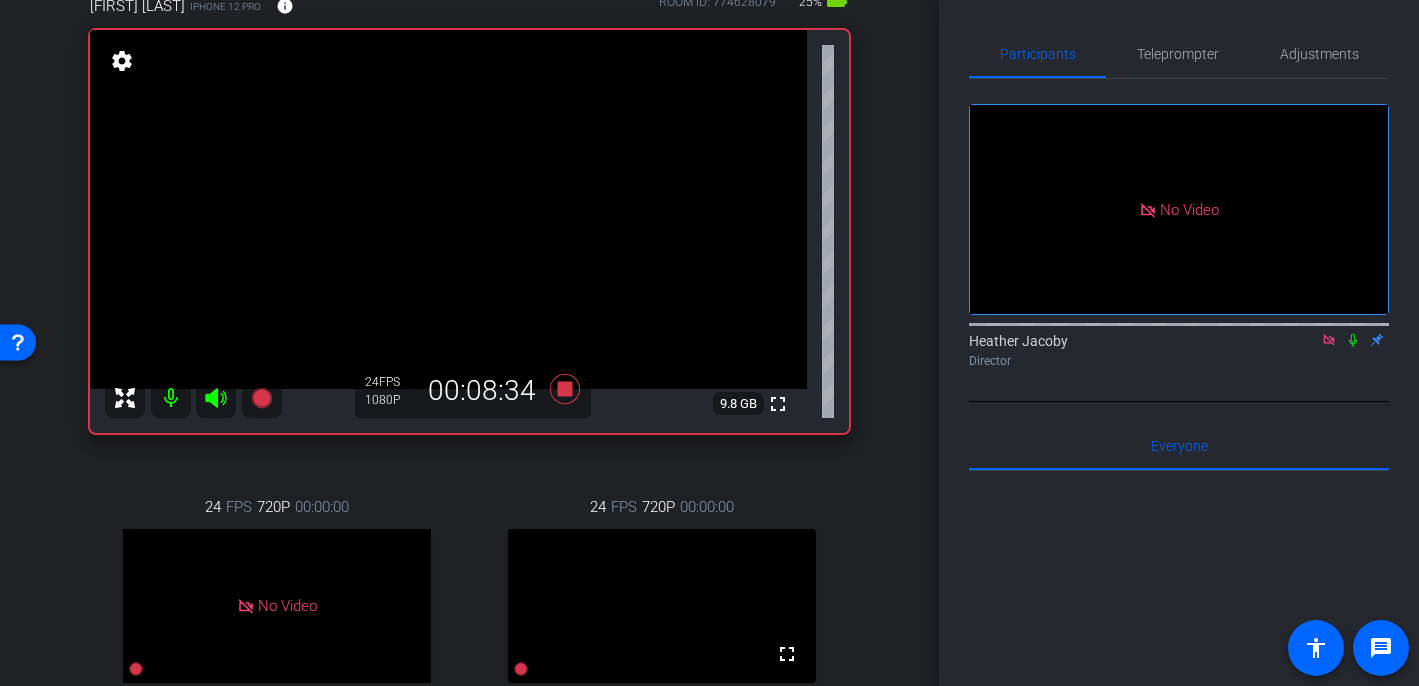 click 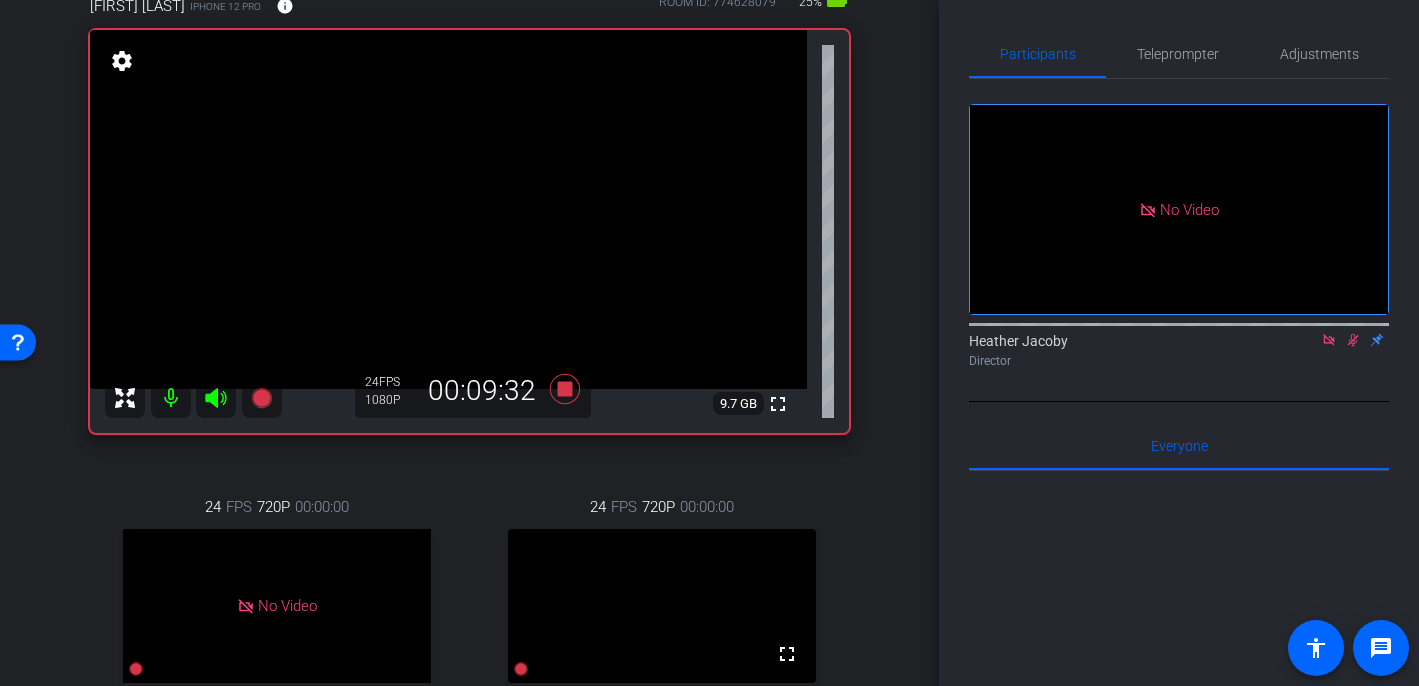 click 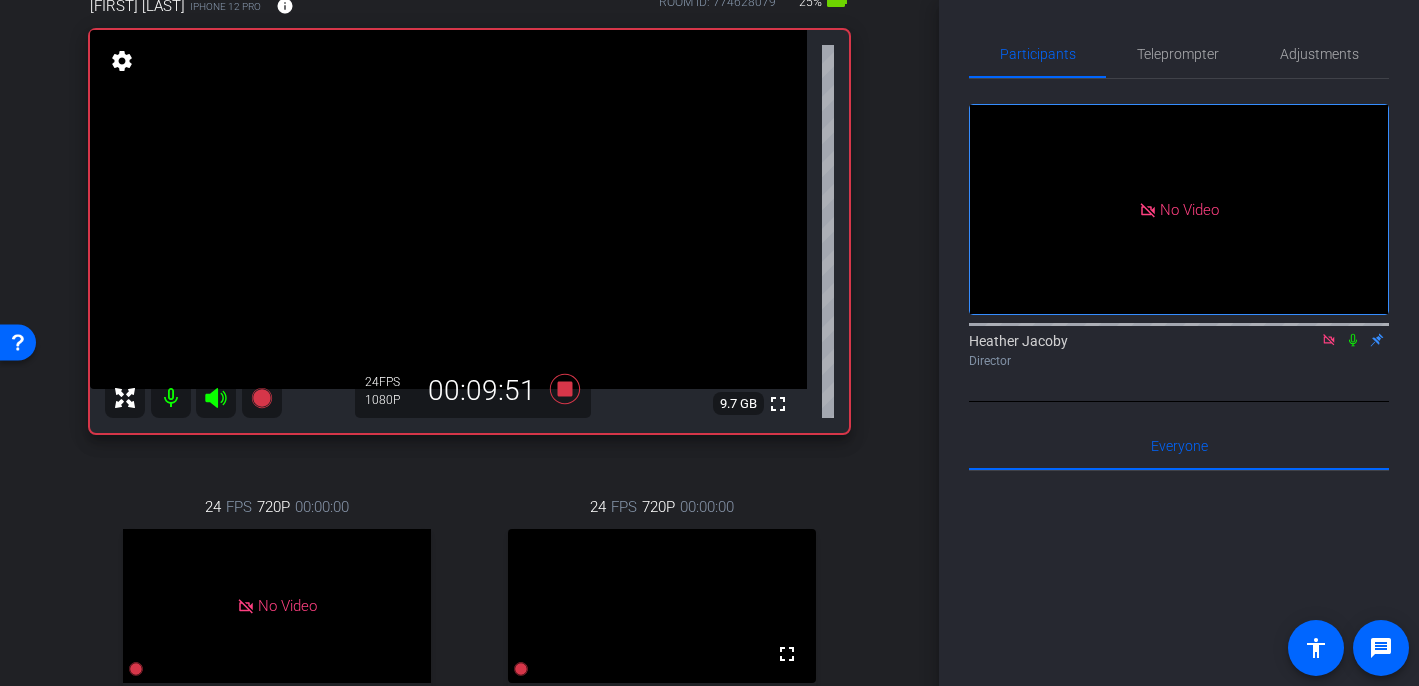 click 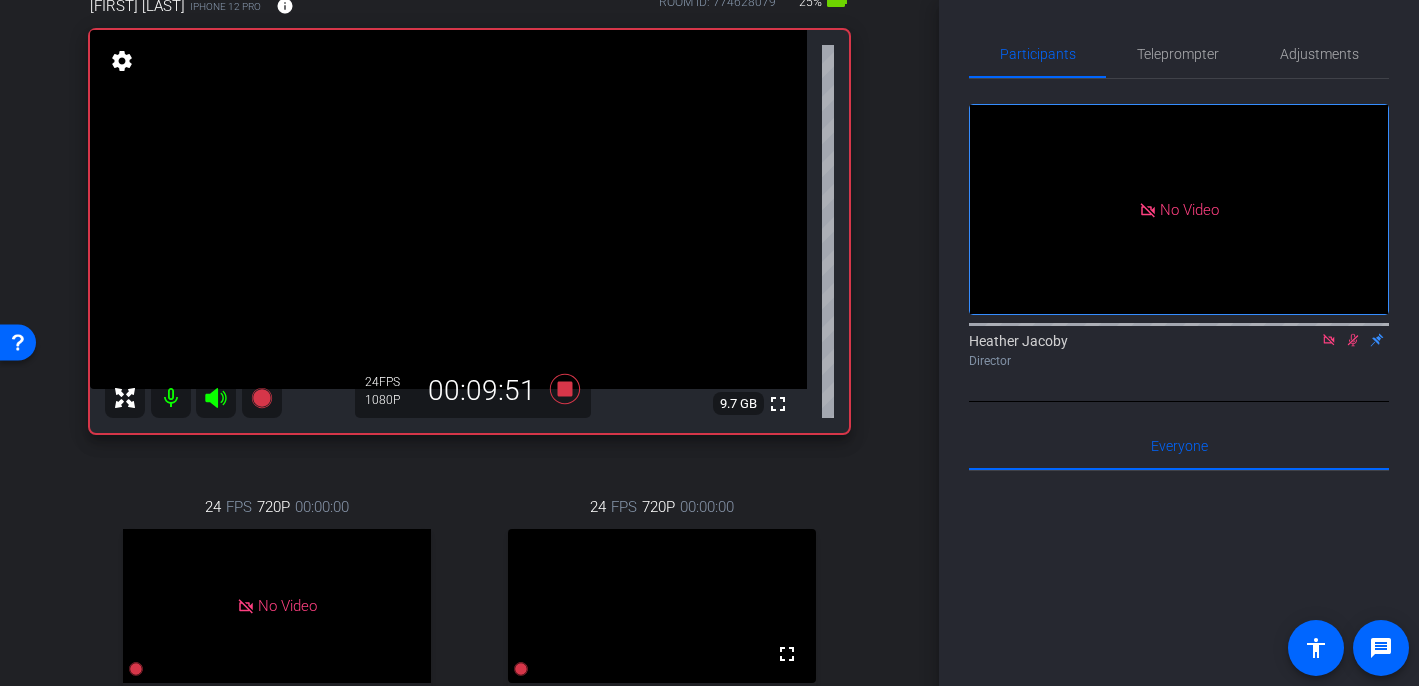 click 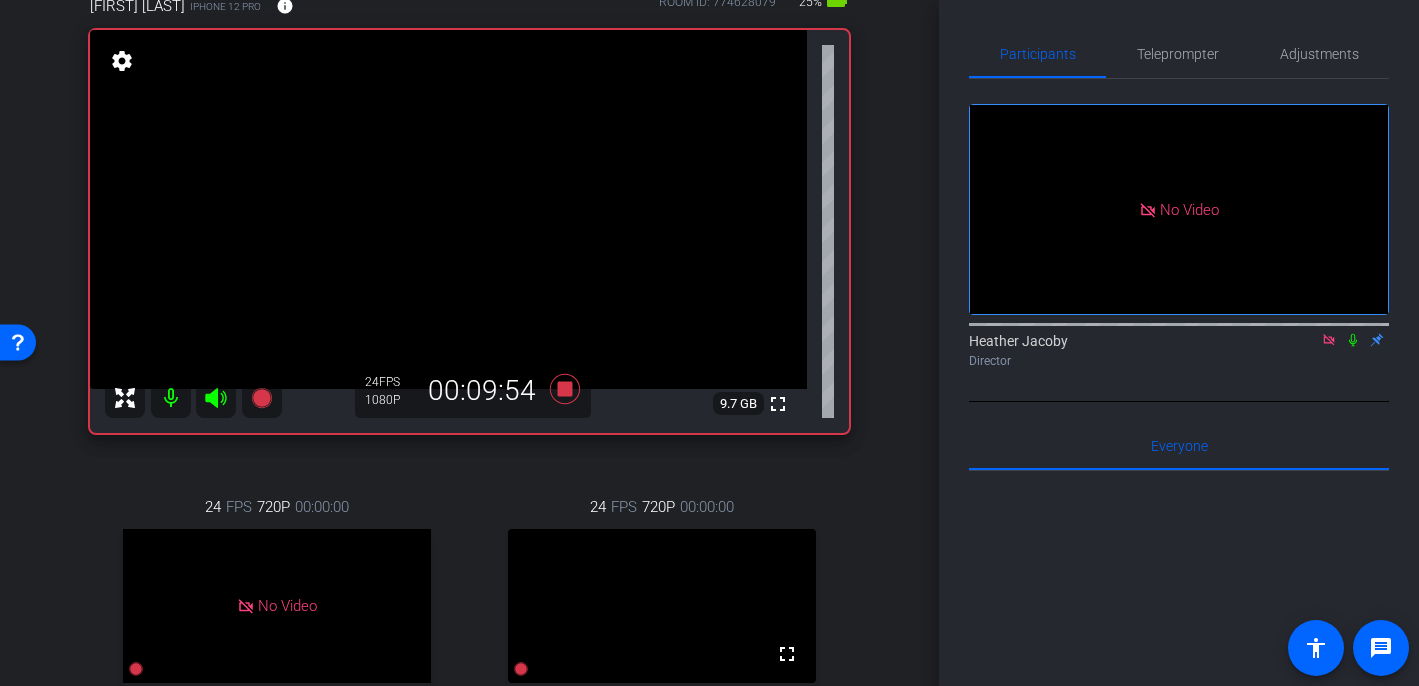 click 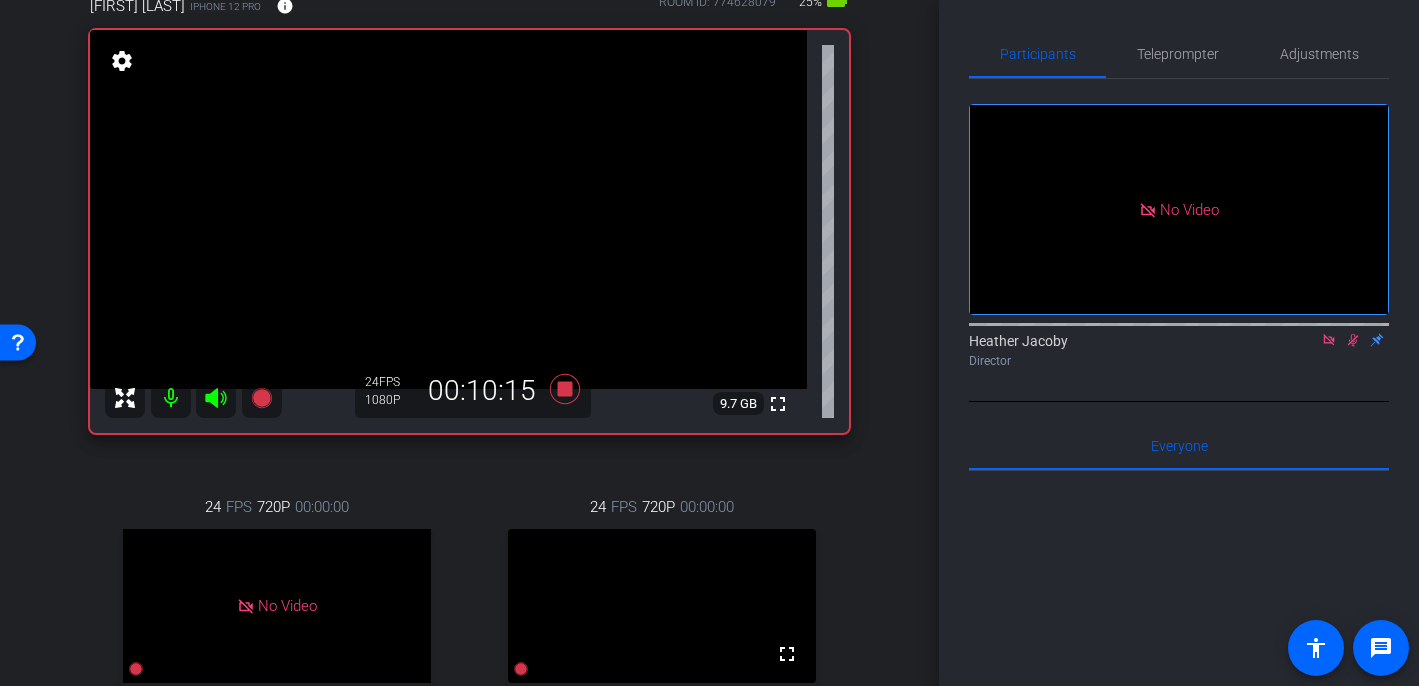 click 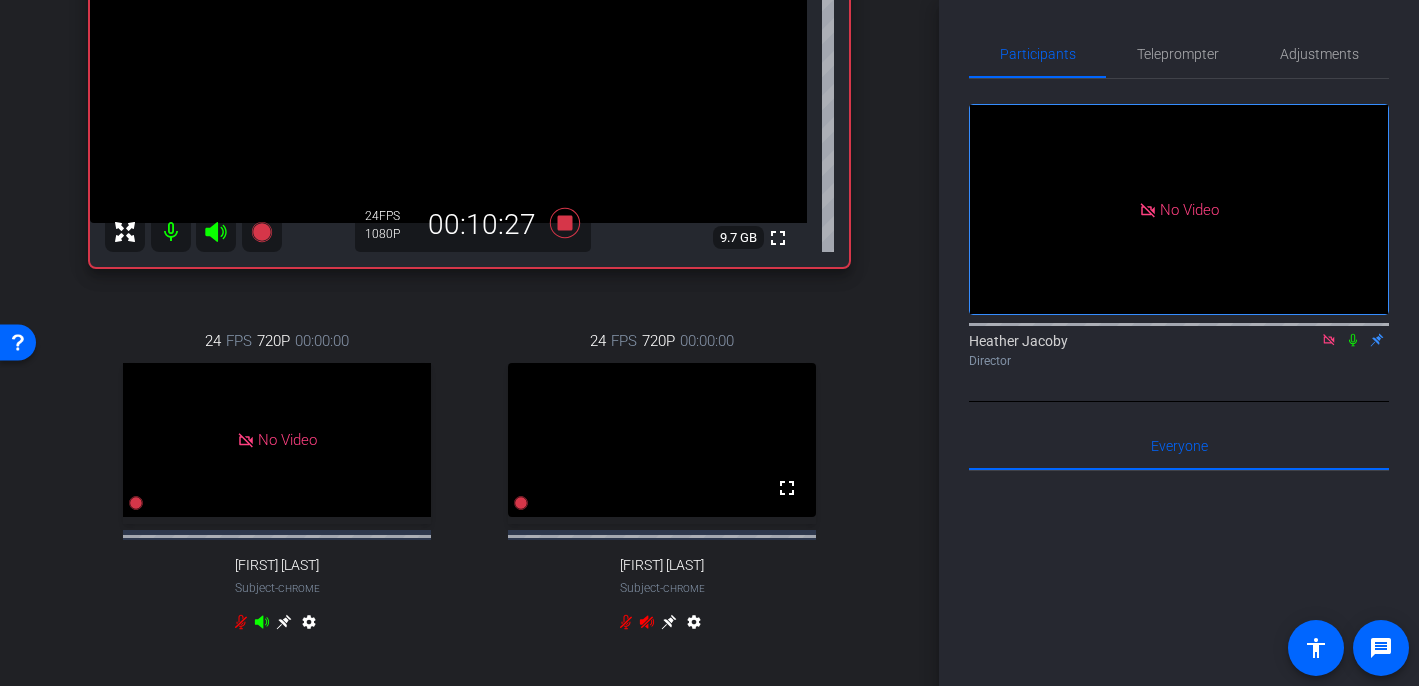 scroll, scrollTop: 387, scrollLeft: 0, axis: vertical 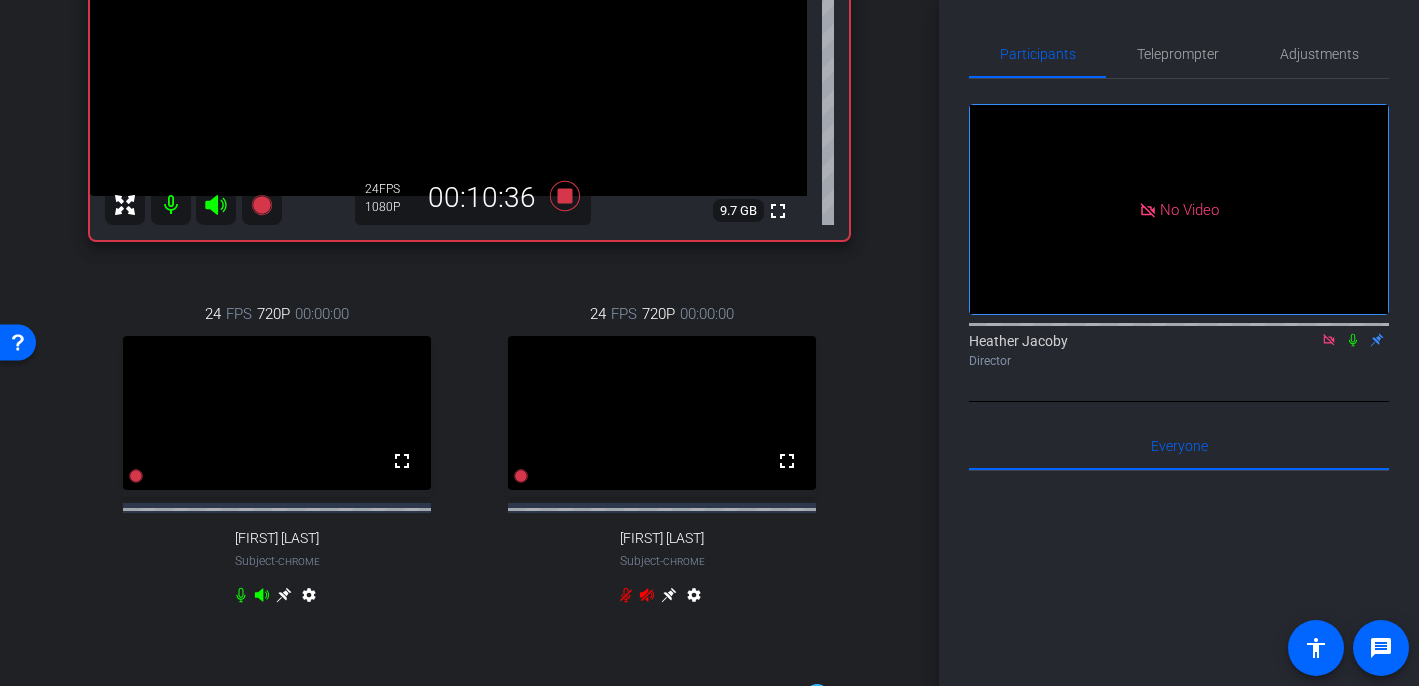 click 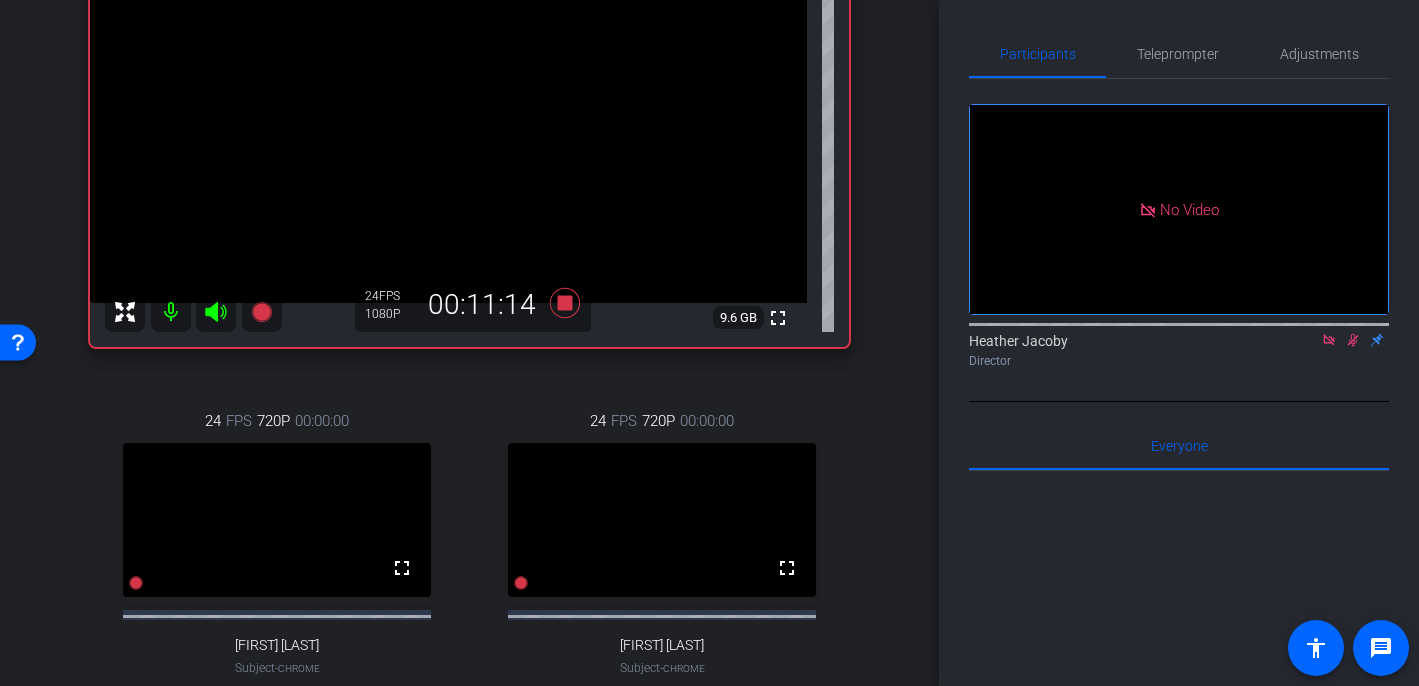 scroll, scrollTop: 257, scrollLeft: 0, axis: vertical 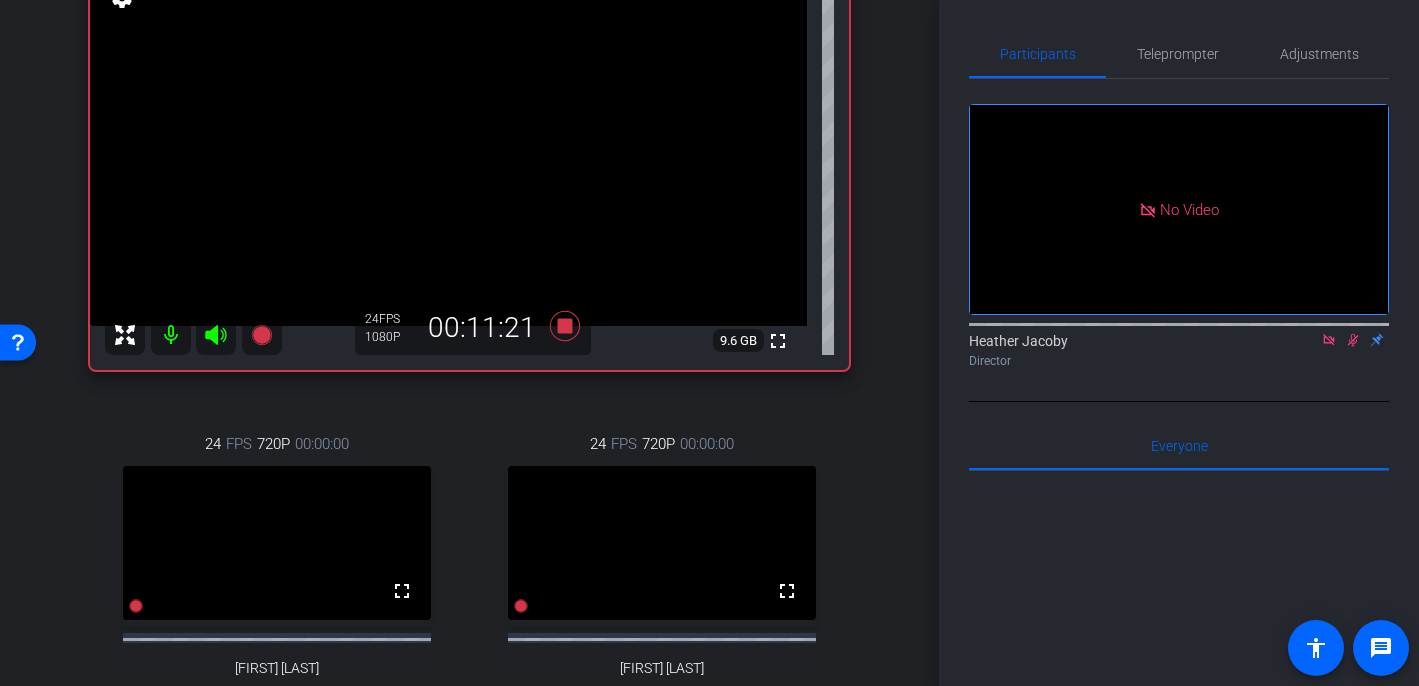 click 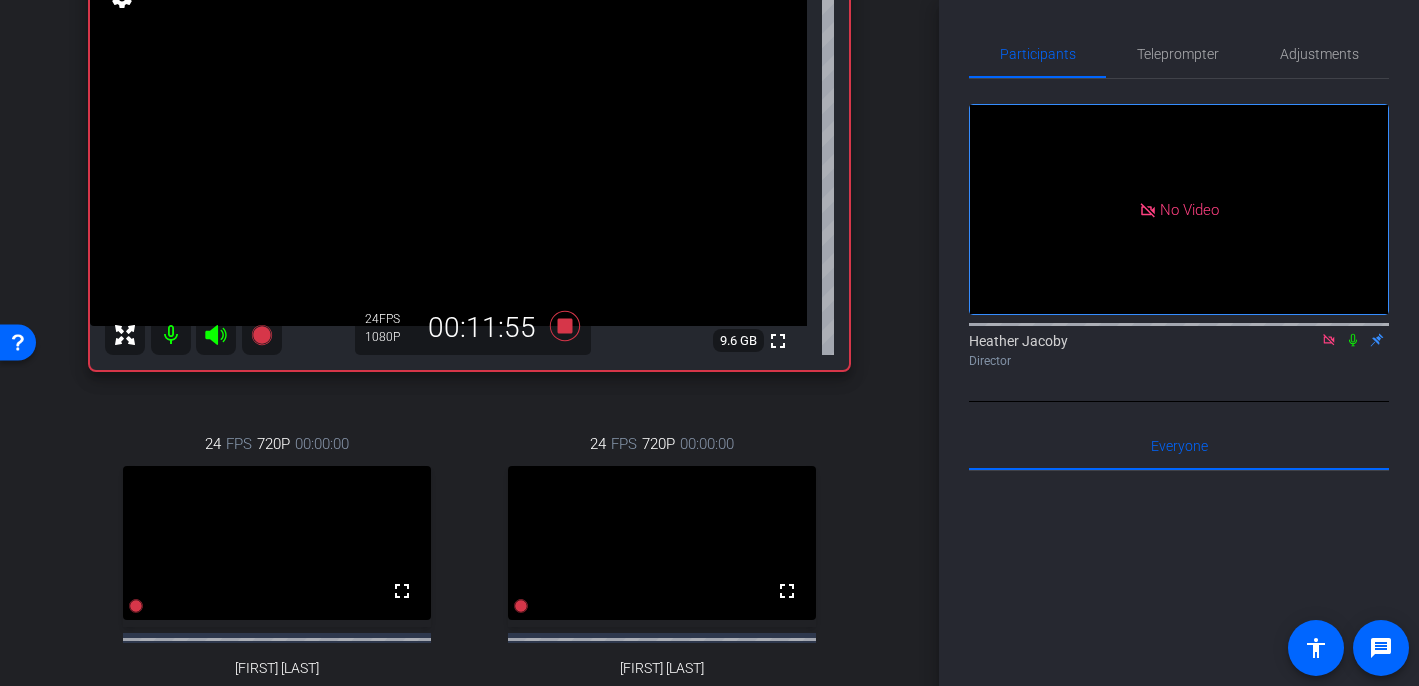 click 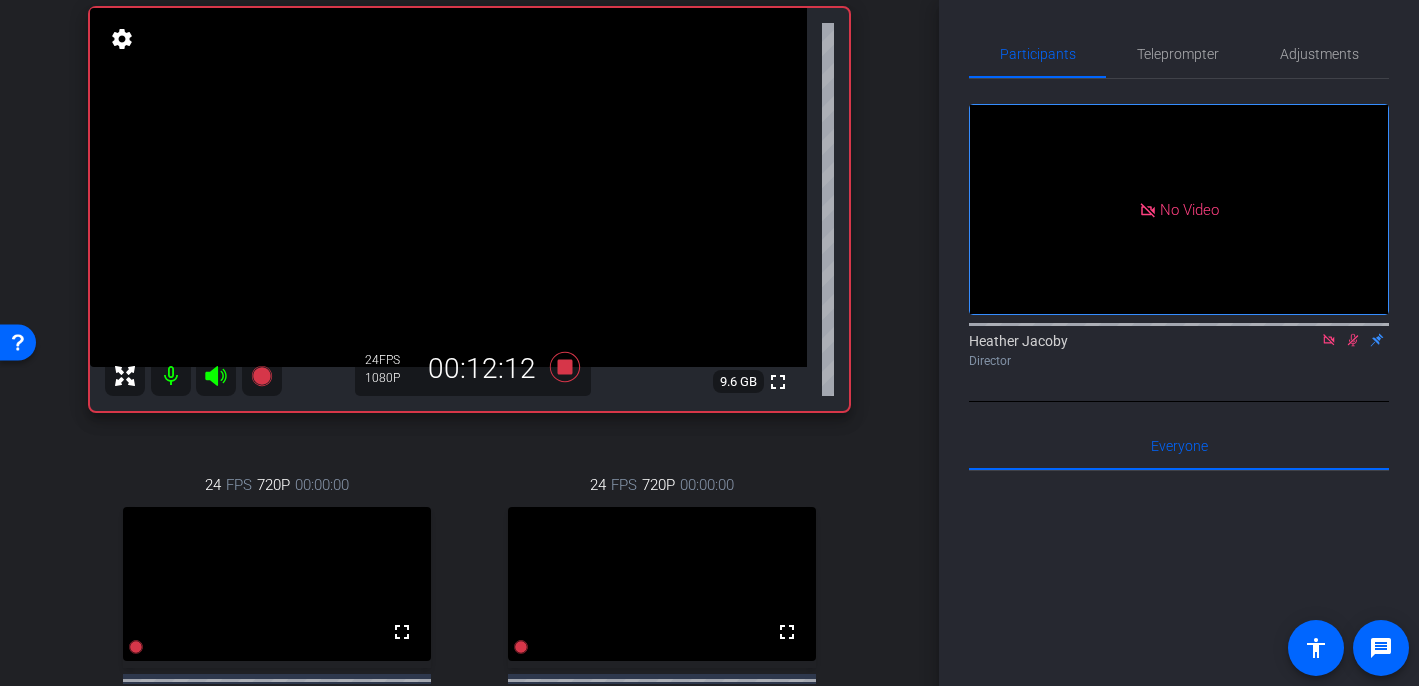 scroll, scrollTop: 210, scrollLeft: 0, axis: vertical 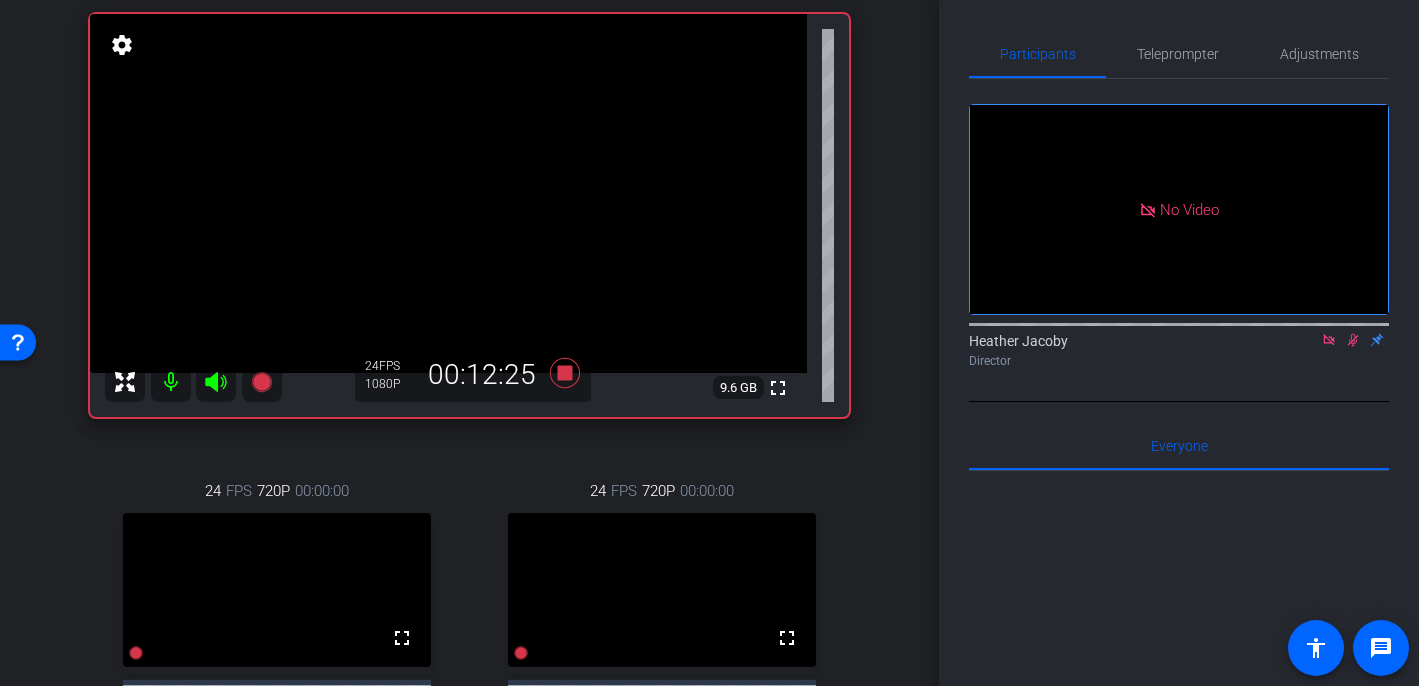 click 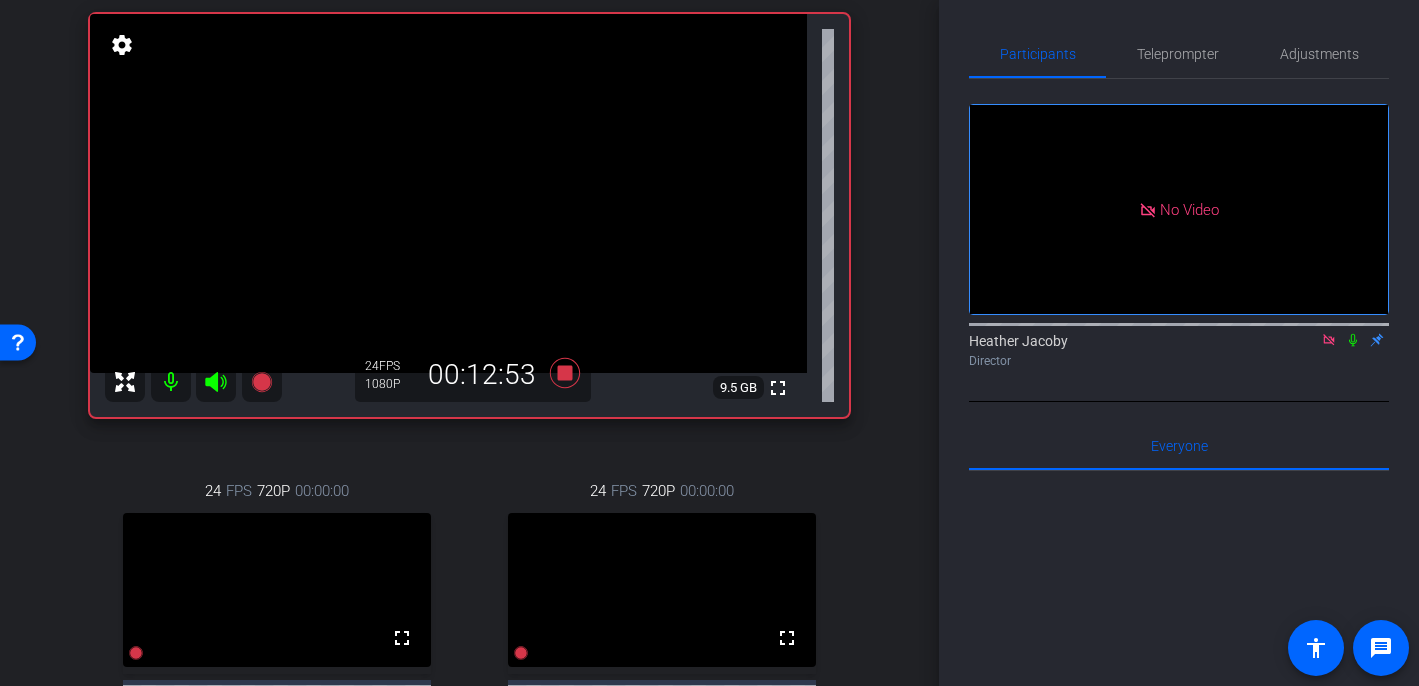 click 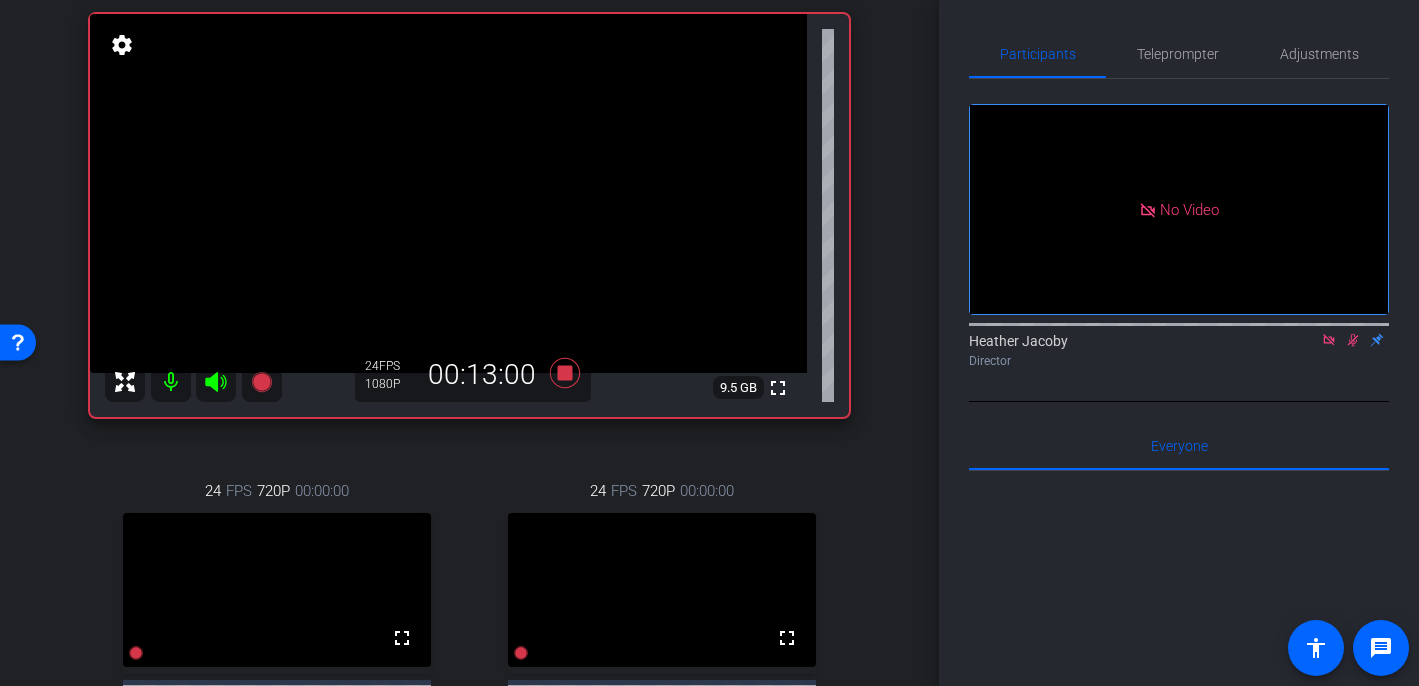 click 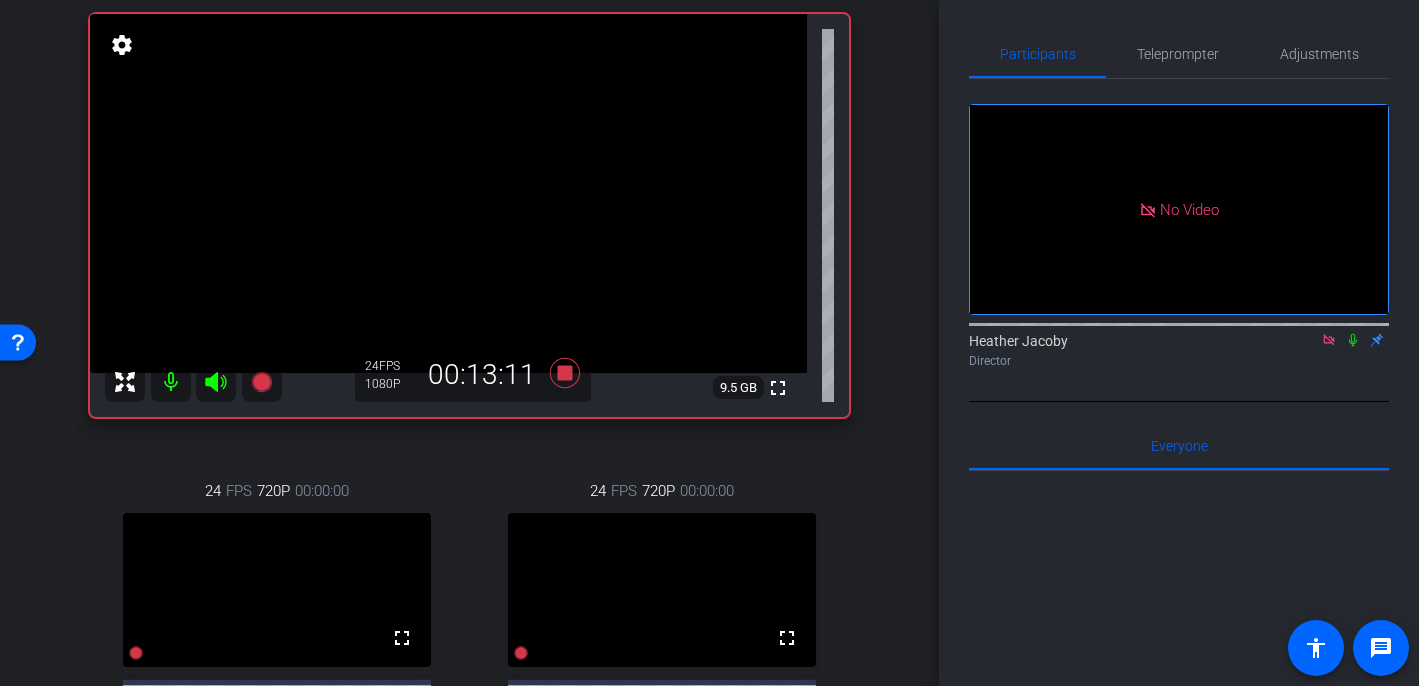 click 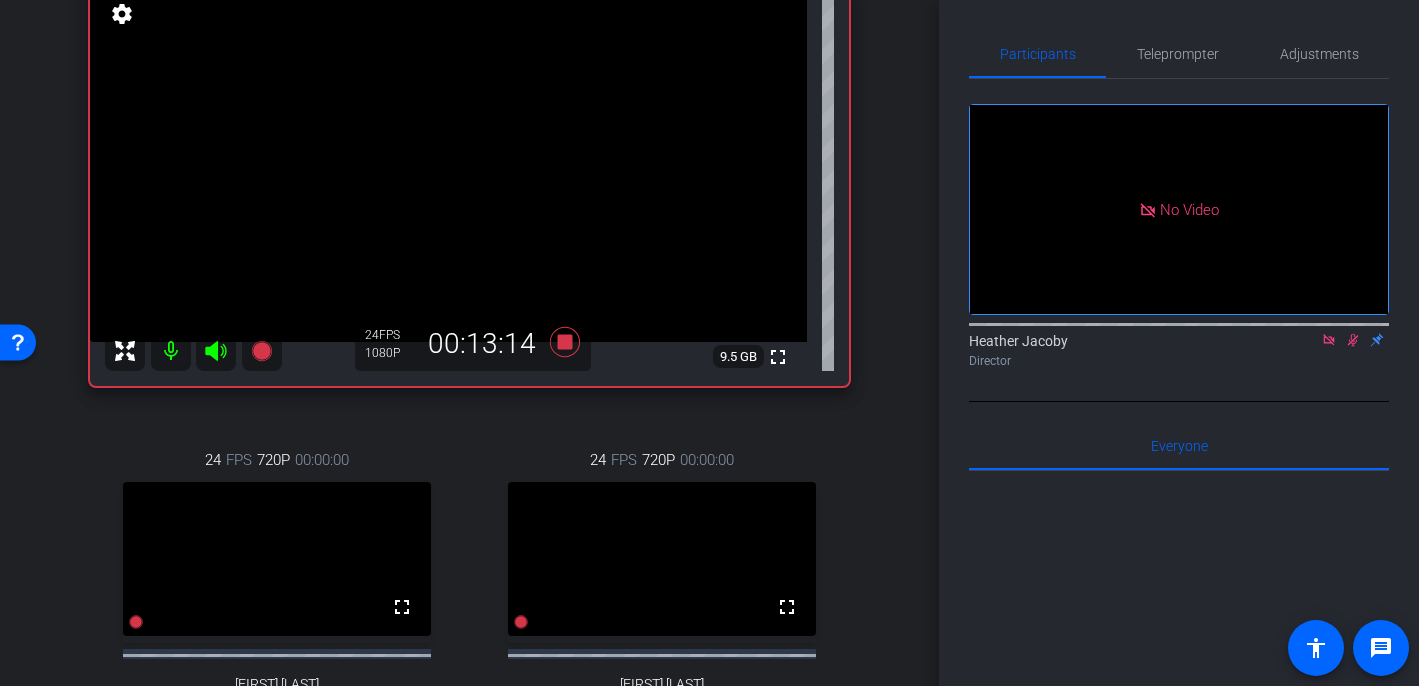 scroll, scrollTop: 229, scrollLeft: 0, axis: vertical 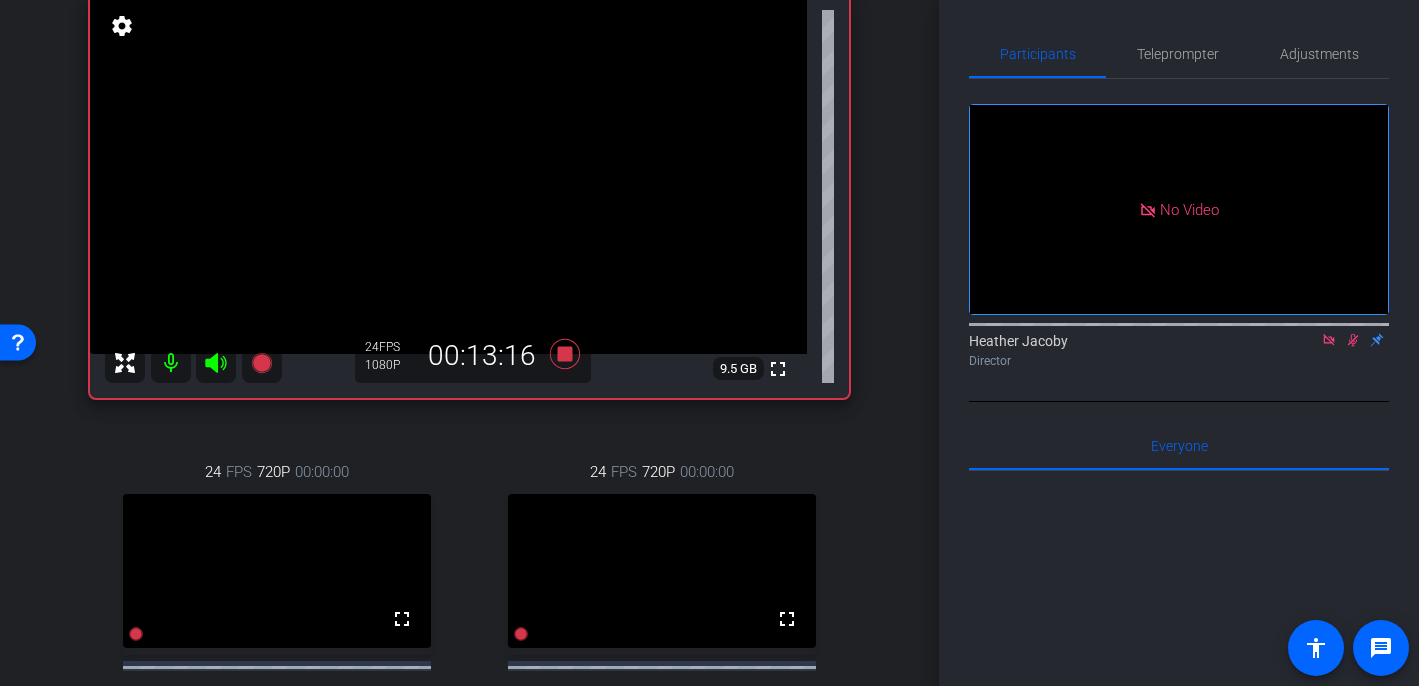 click 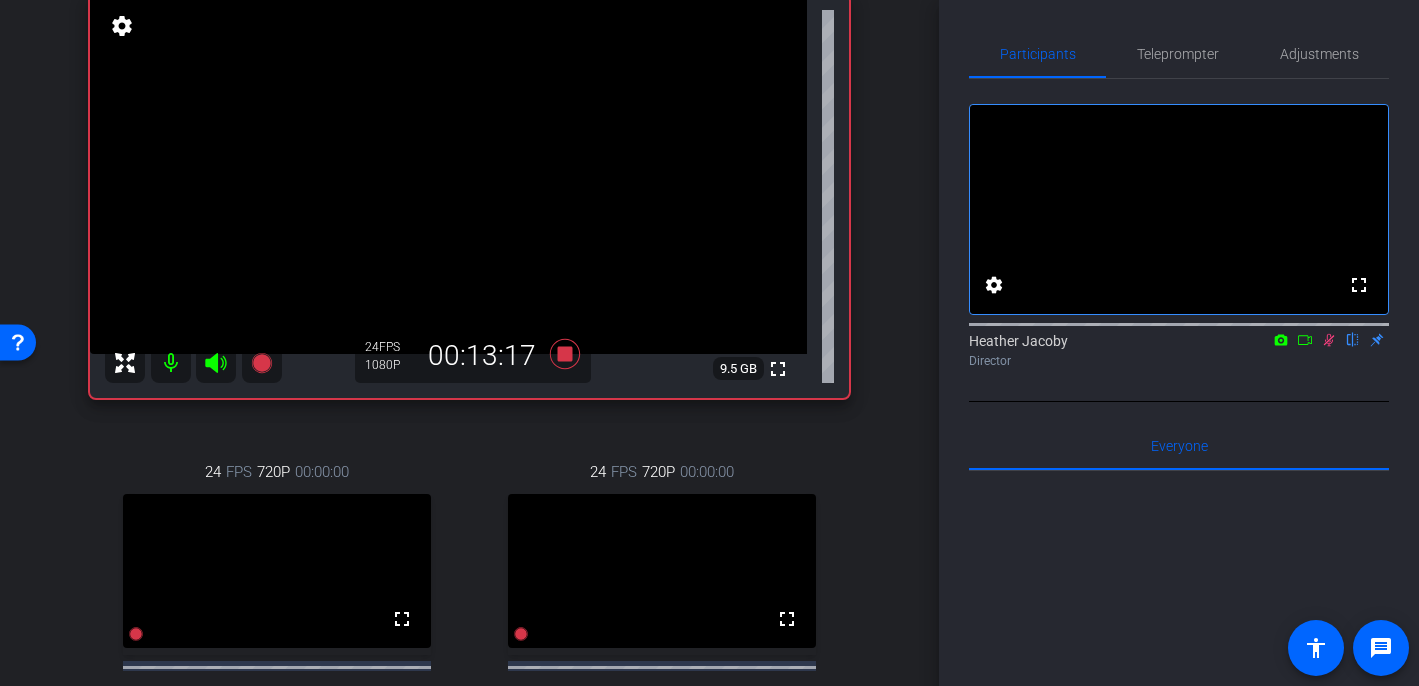 click 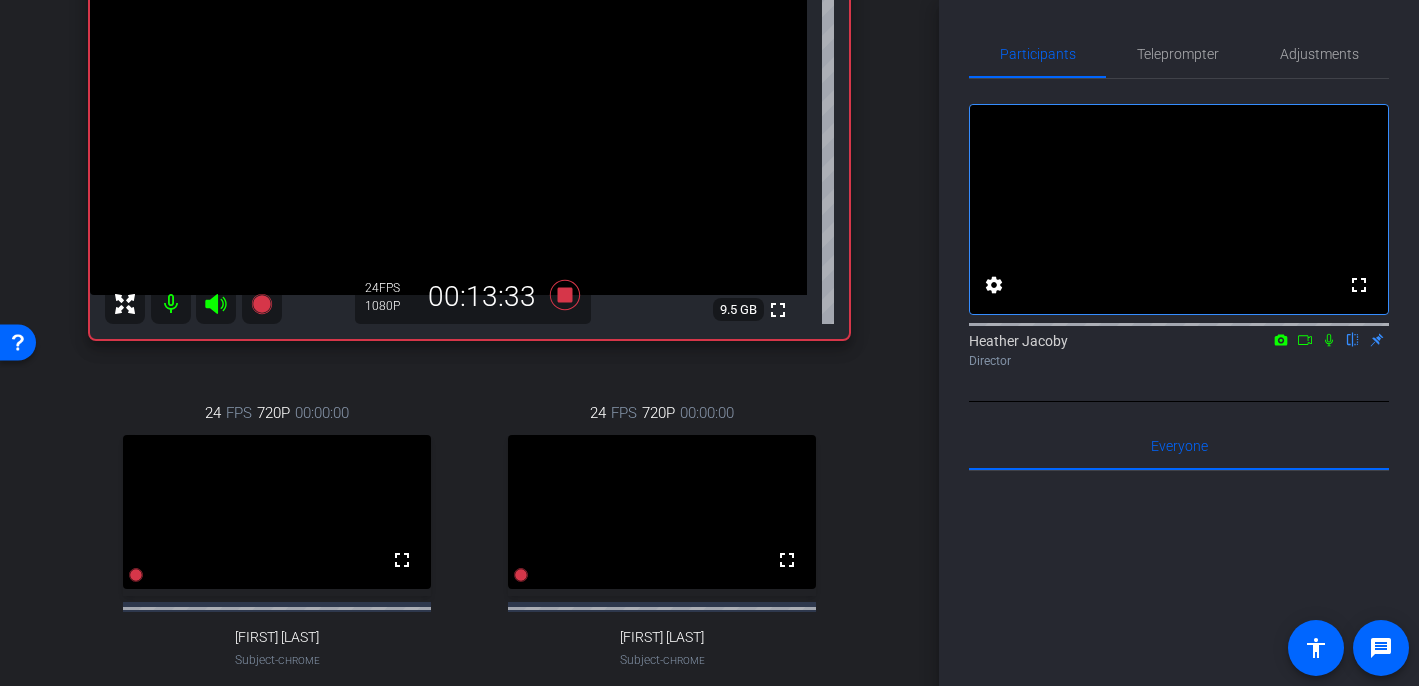 scroll, scrollTop: 280, scrollLeft: 0, axis: vertical 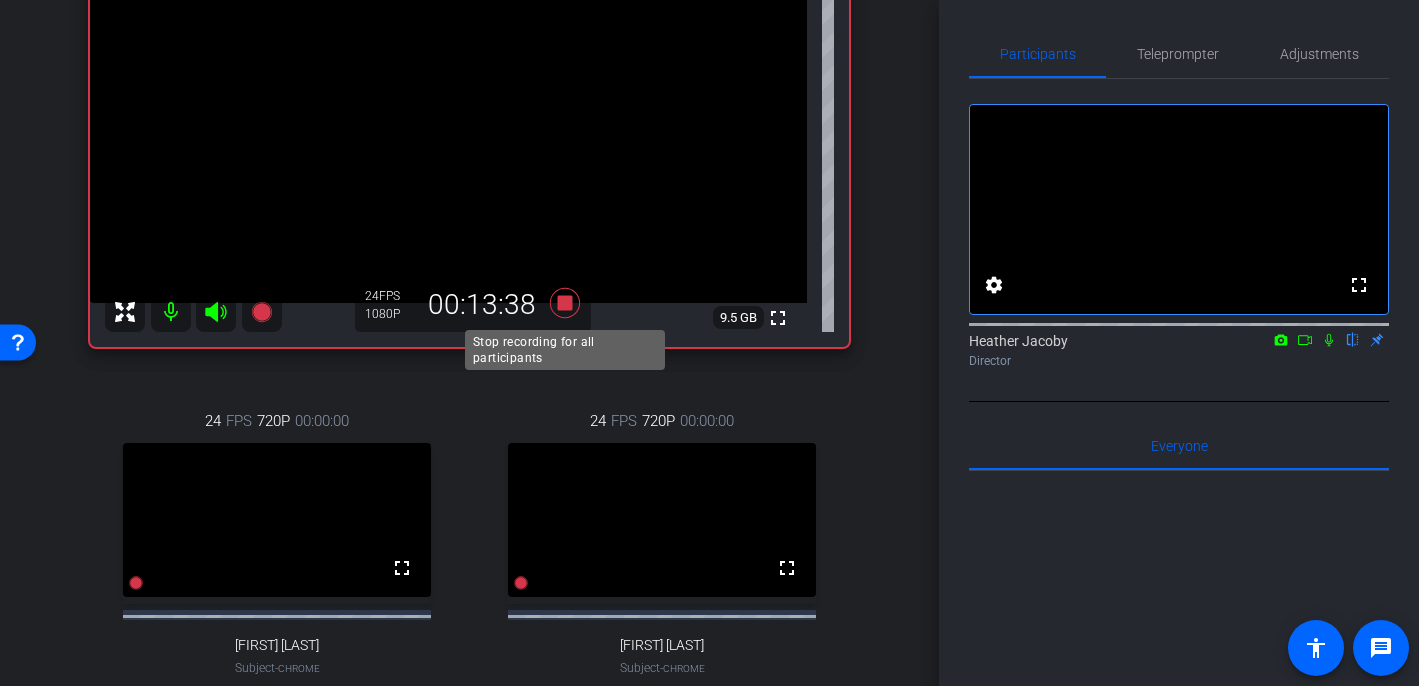 click 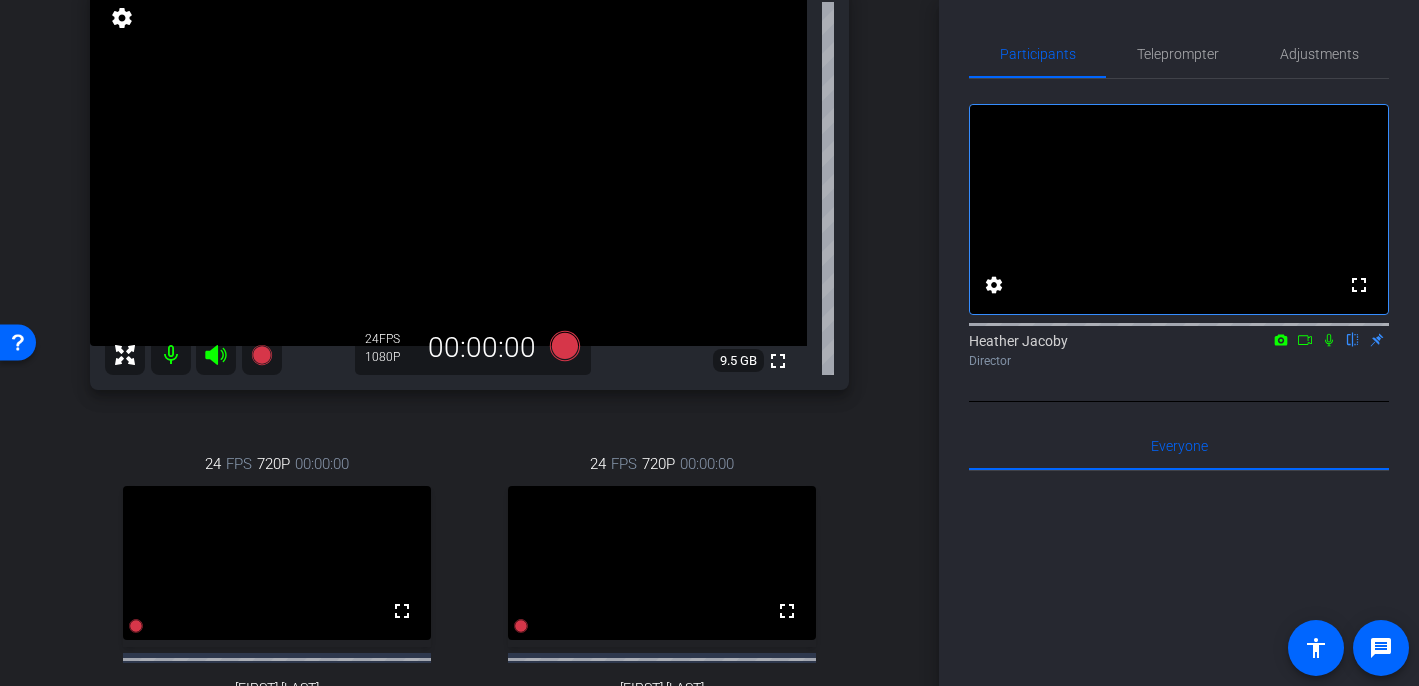 scroll, scrollTop: 219, scrollLeft: 0, axis: vertical 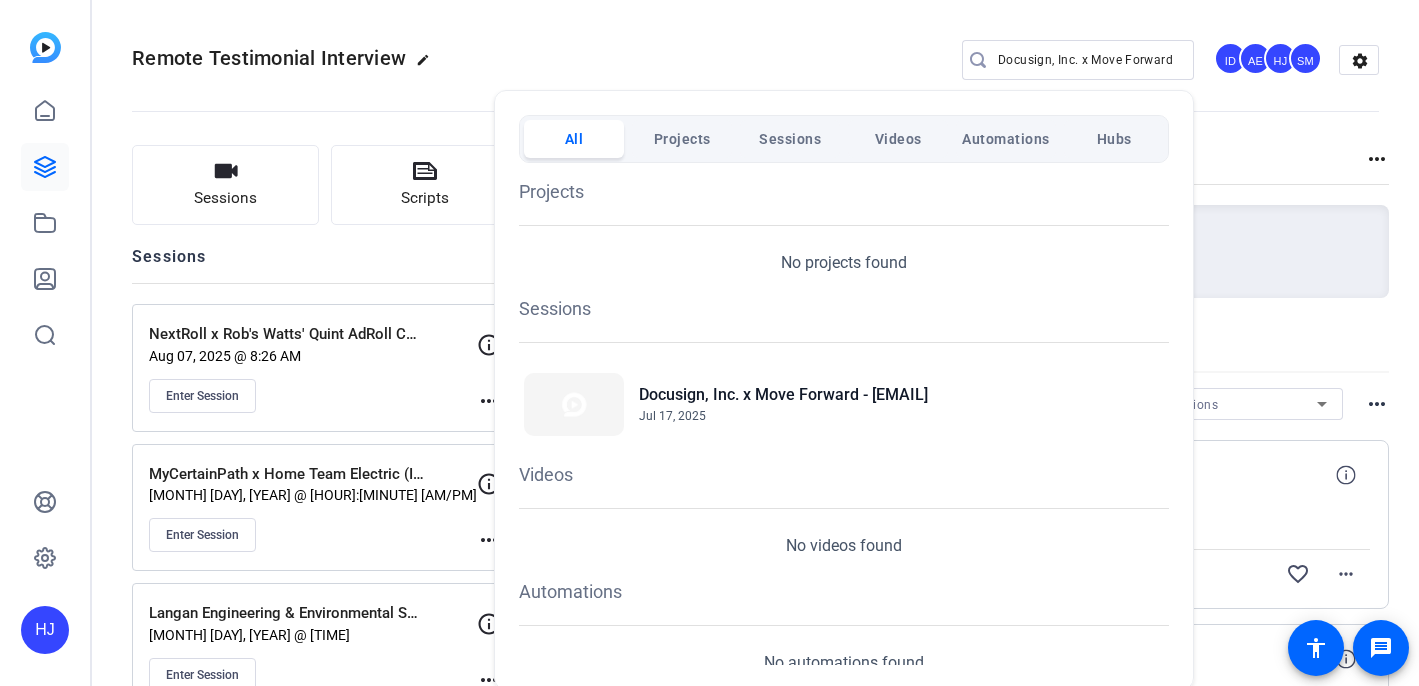 click at bounding box center (709, 343) 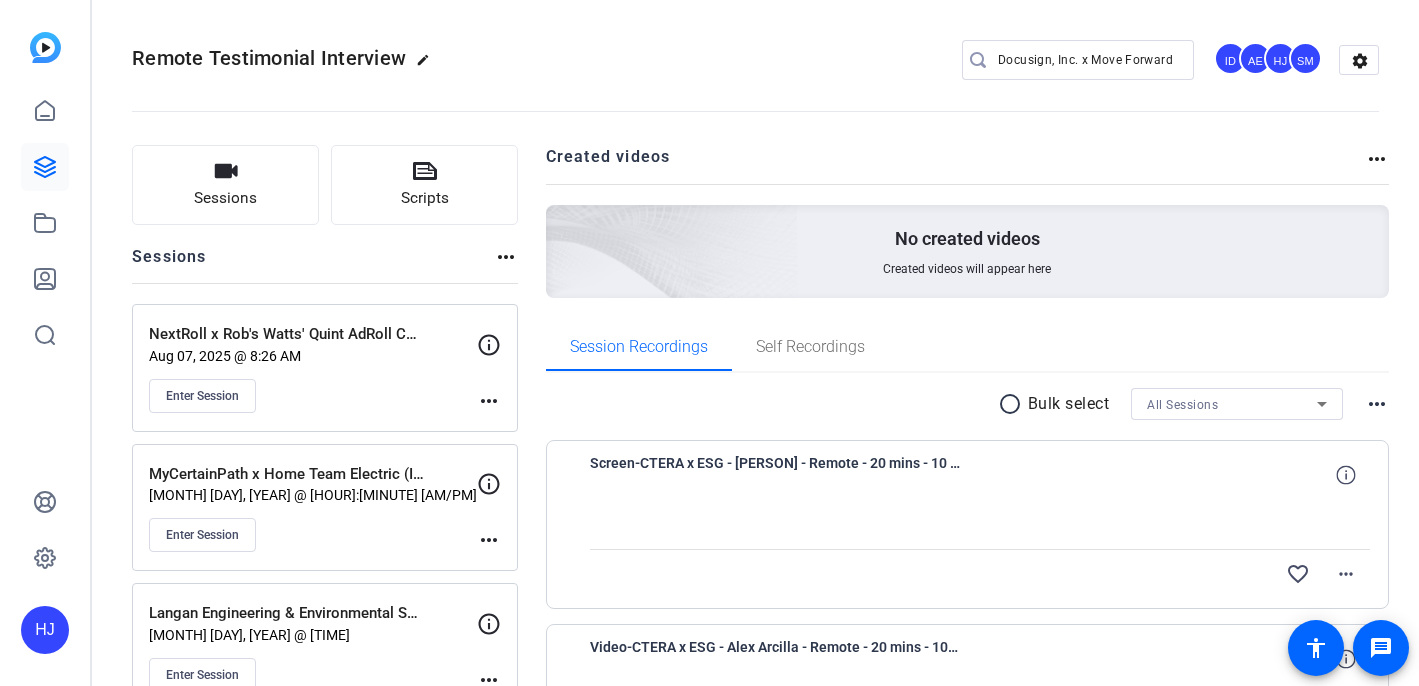 scroll, scrollTop: 0, scrollLeft: 0, axis: both 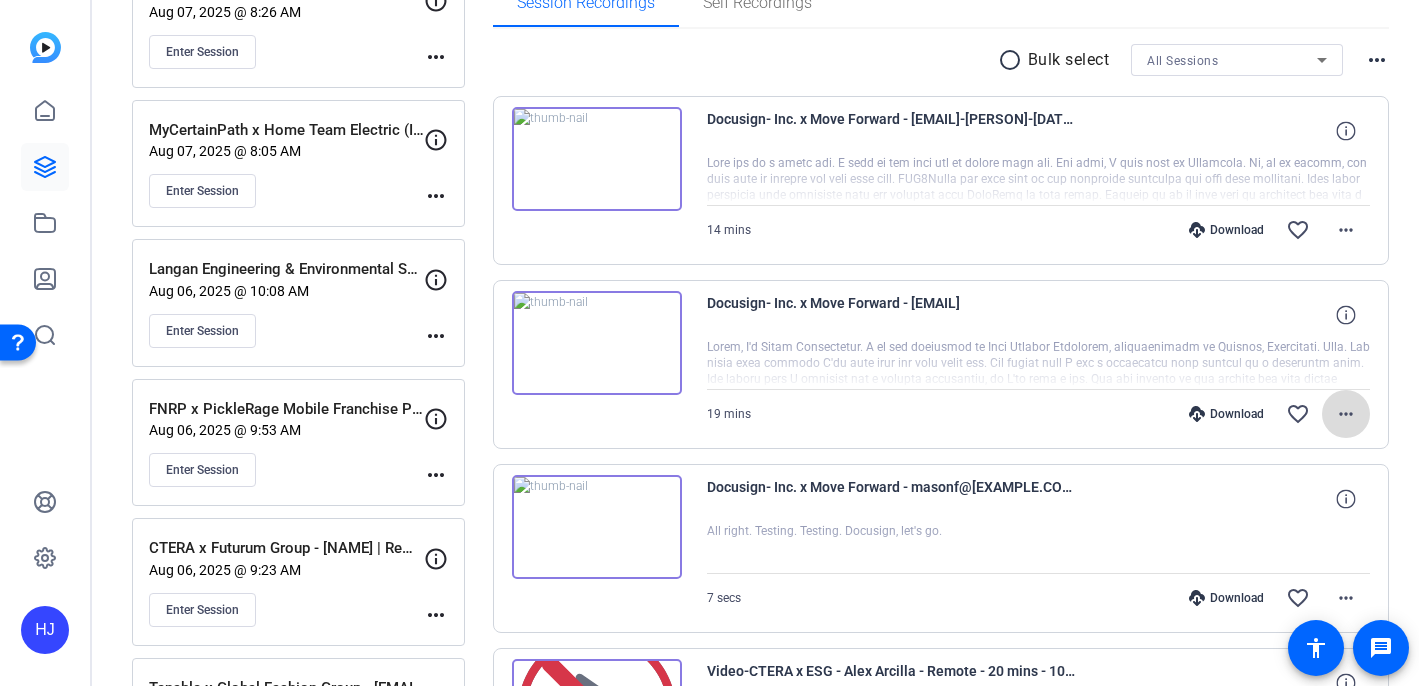 click on "more_horiz" at bounding box center [1346, 414] 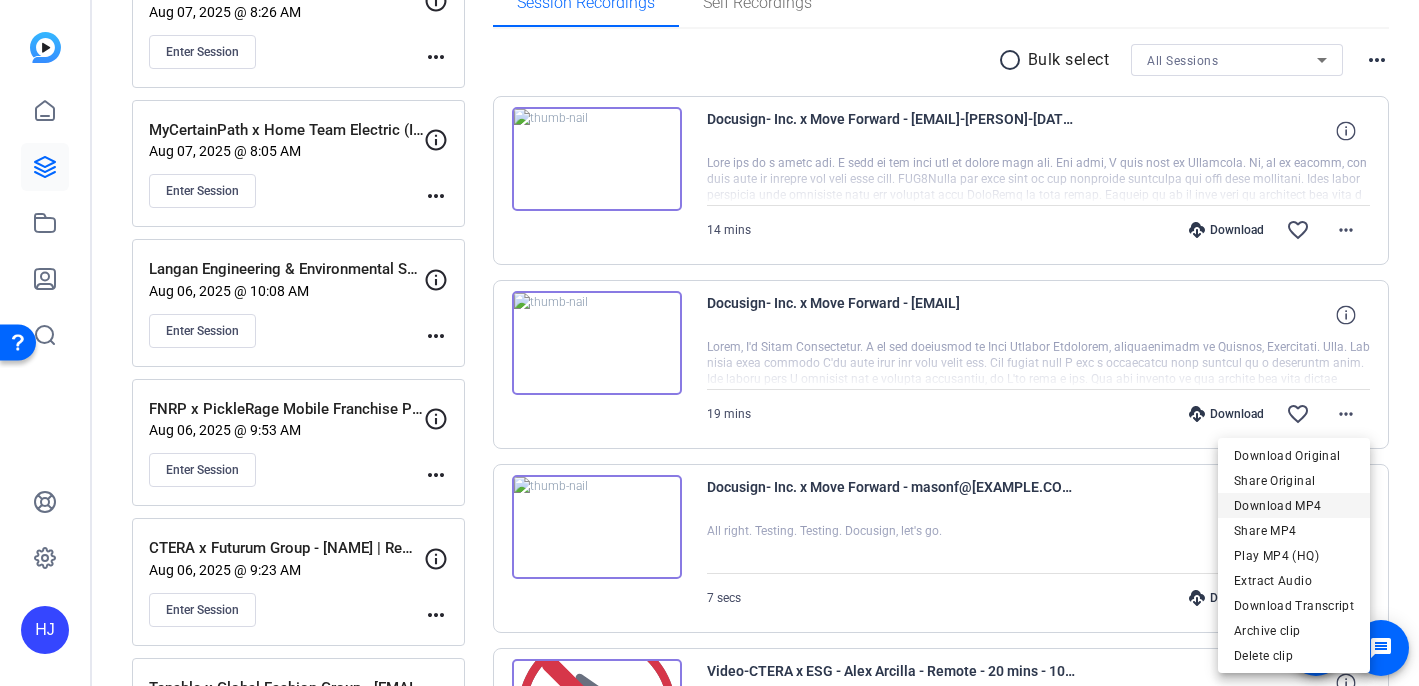 click on "Download MP4" at bounding box center [1294, 506] 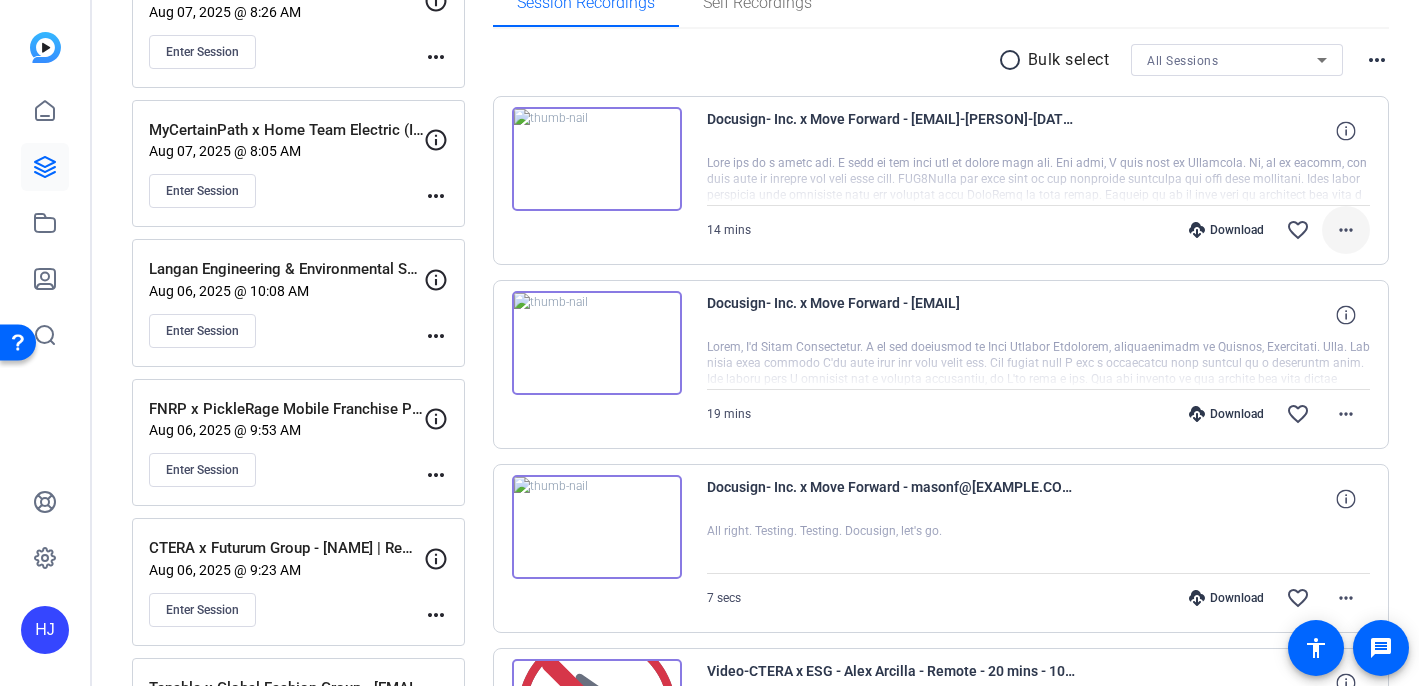 click on "more_horiz" at bounding box center (1346, 230) 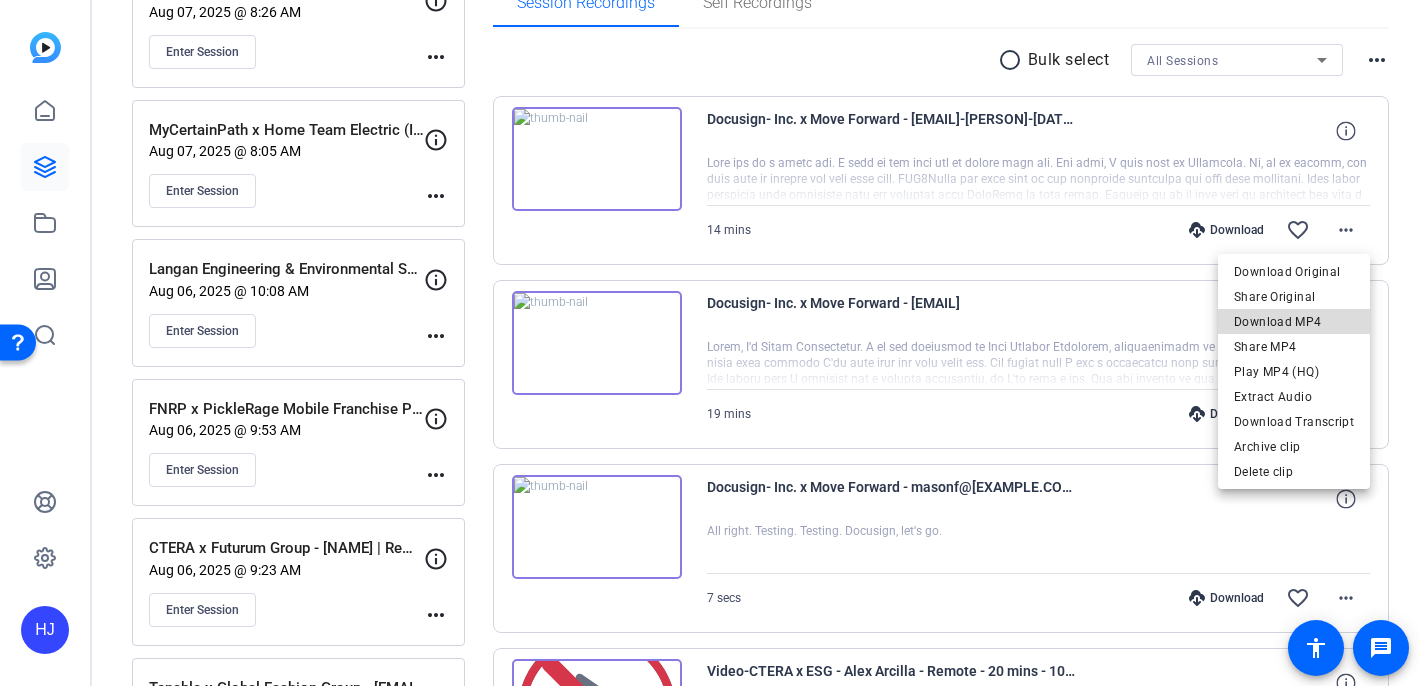 click on "Download MP4" at bounding box center [1294, 322] 